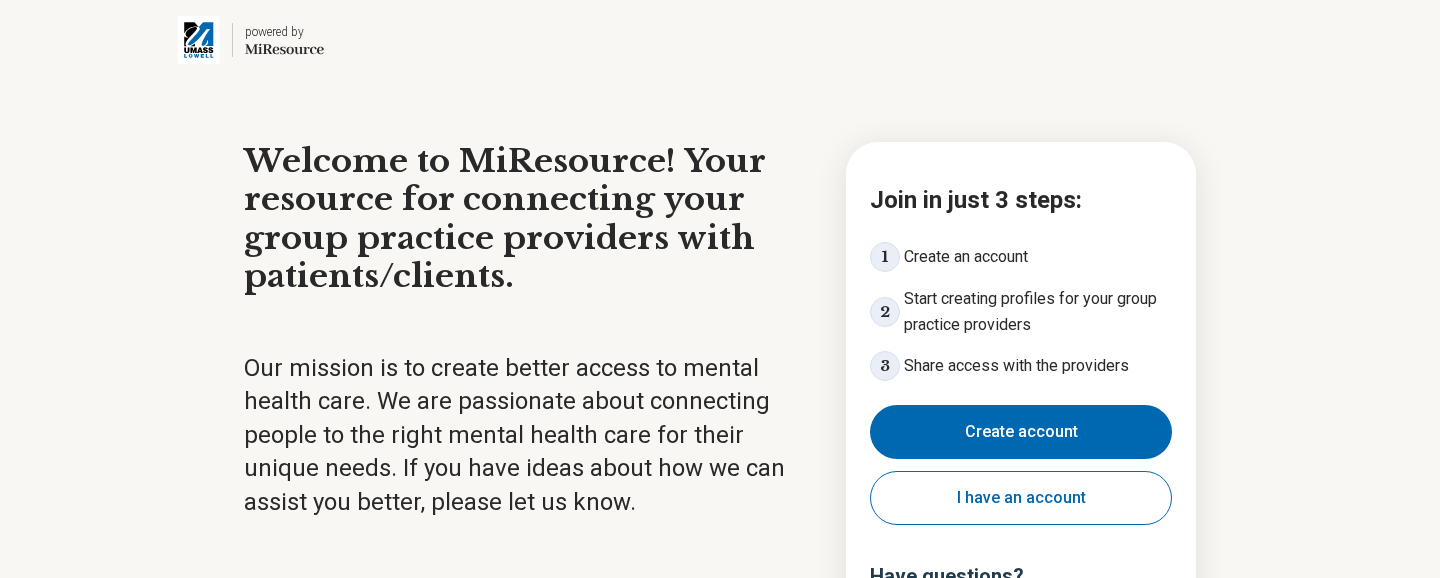 scroll, scrollTop: 0, scrollLeft: 0, axis: both 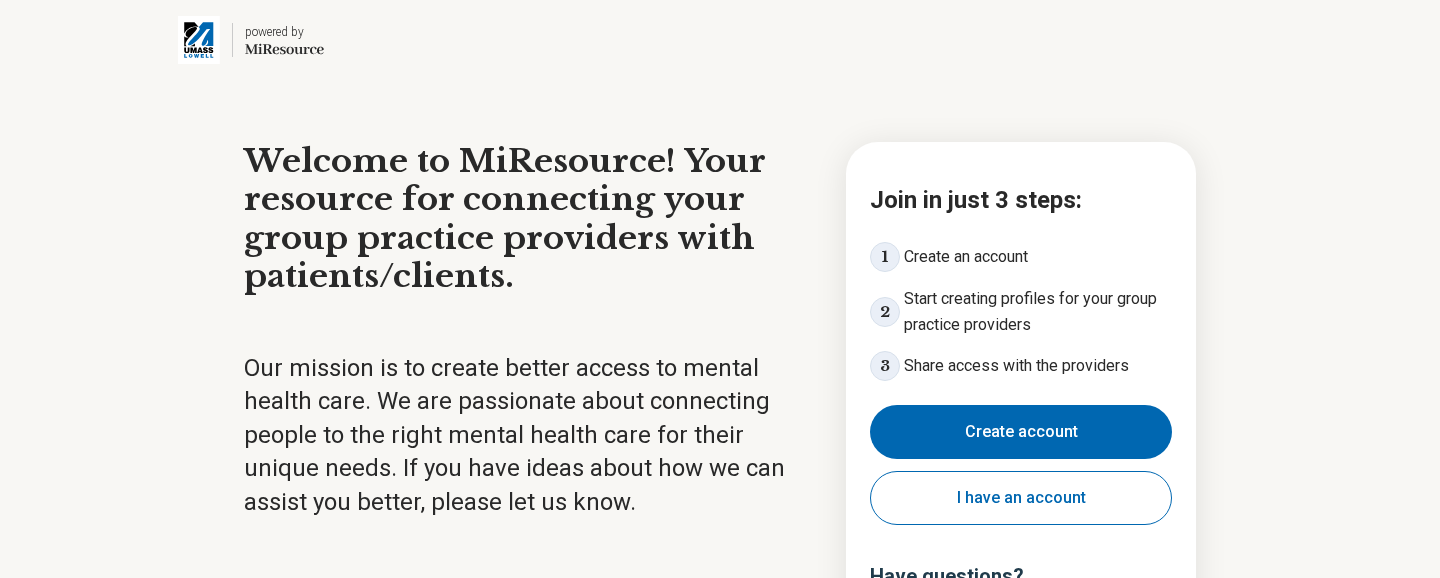 click on "Create account" at bounding box center (1021, 432) 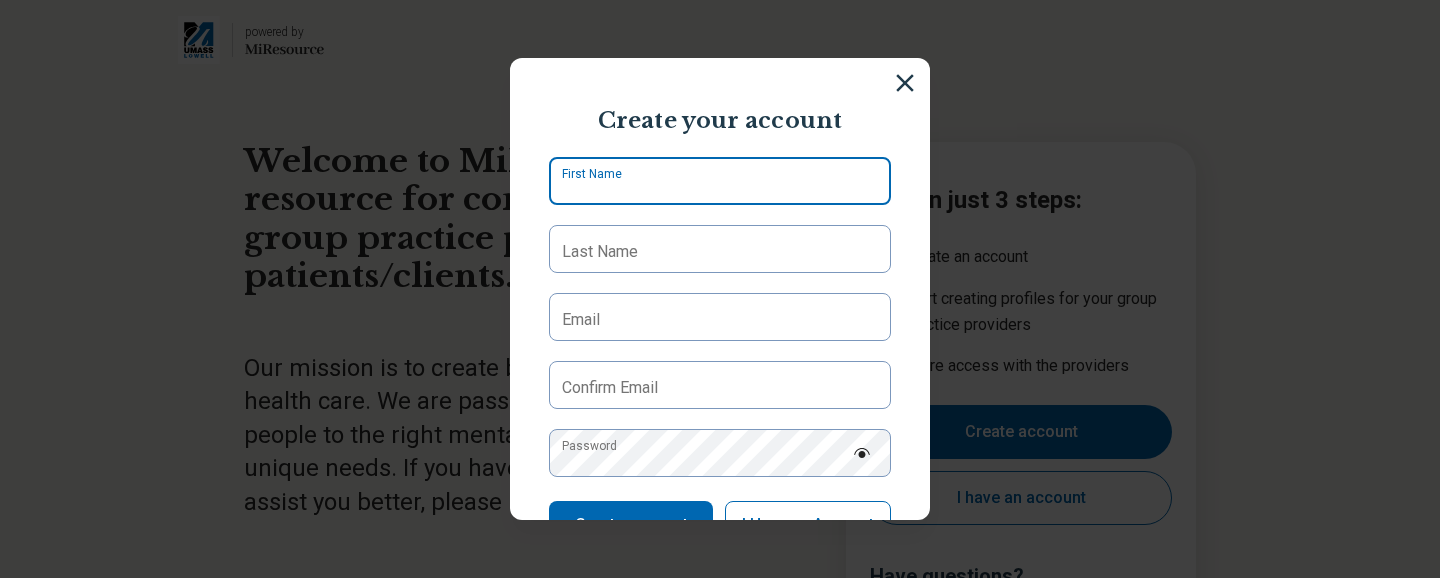 click on "First Name" at bounding box center [720, 181] 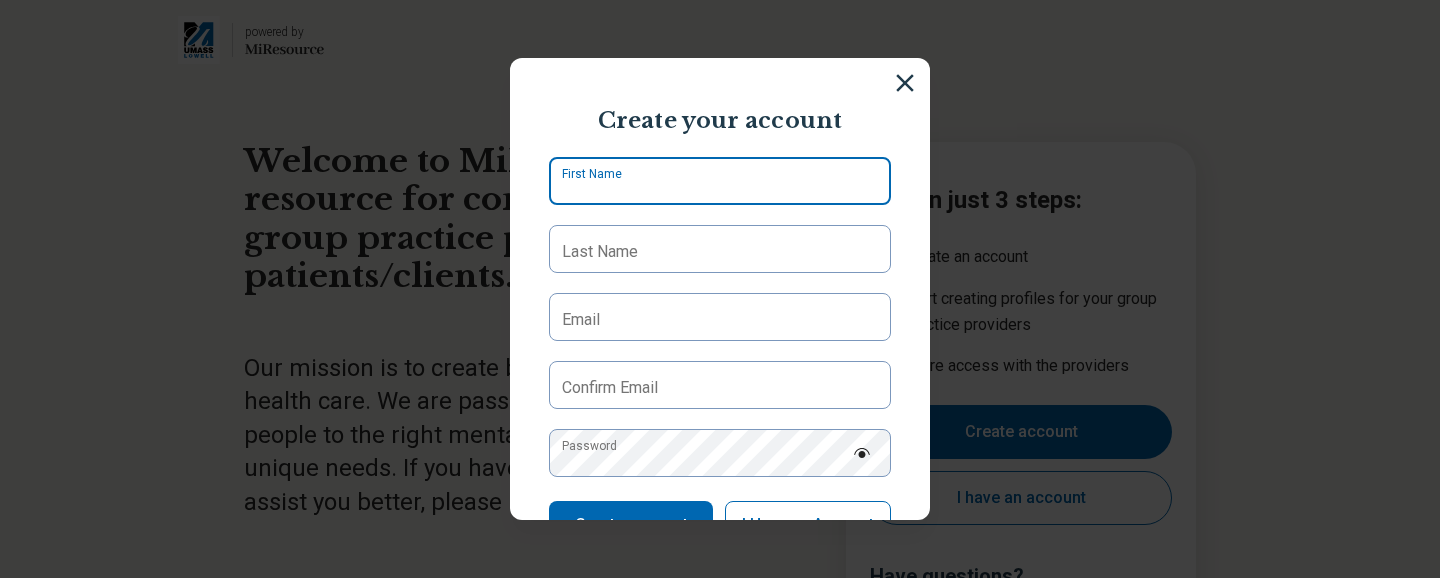 type on "********" 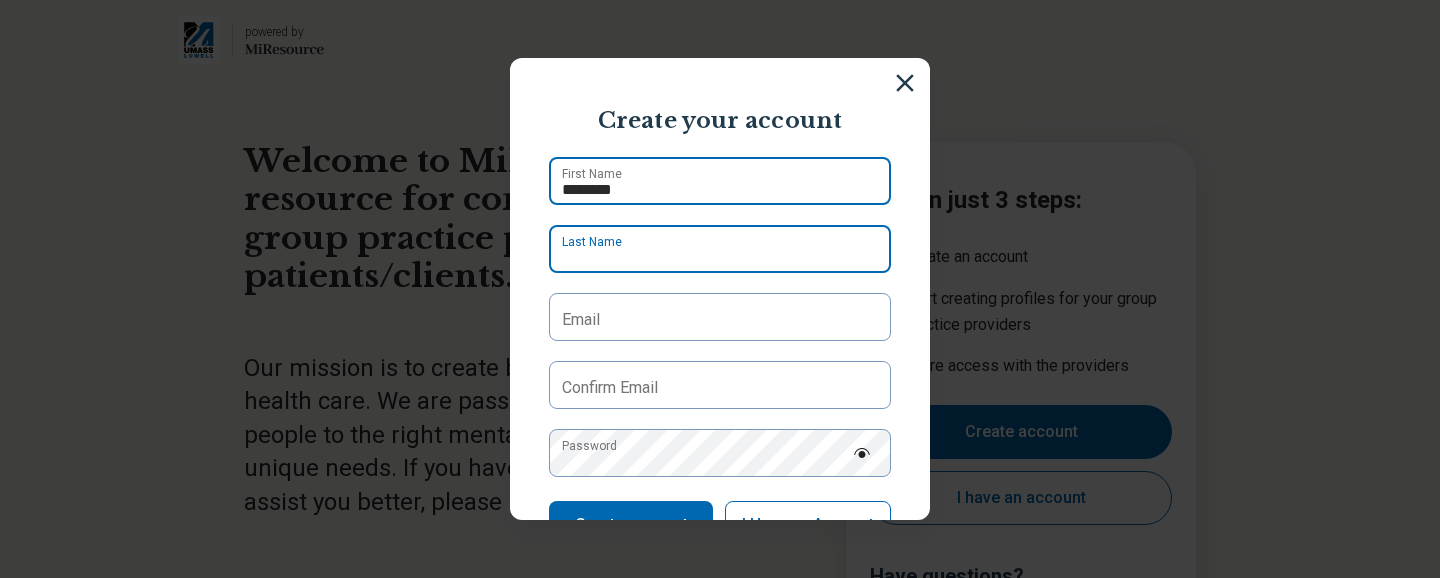 type on "**********" 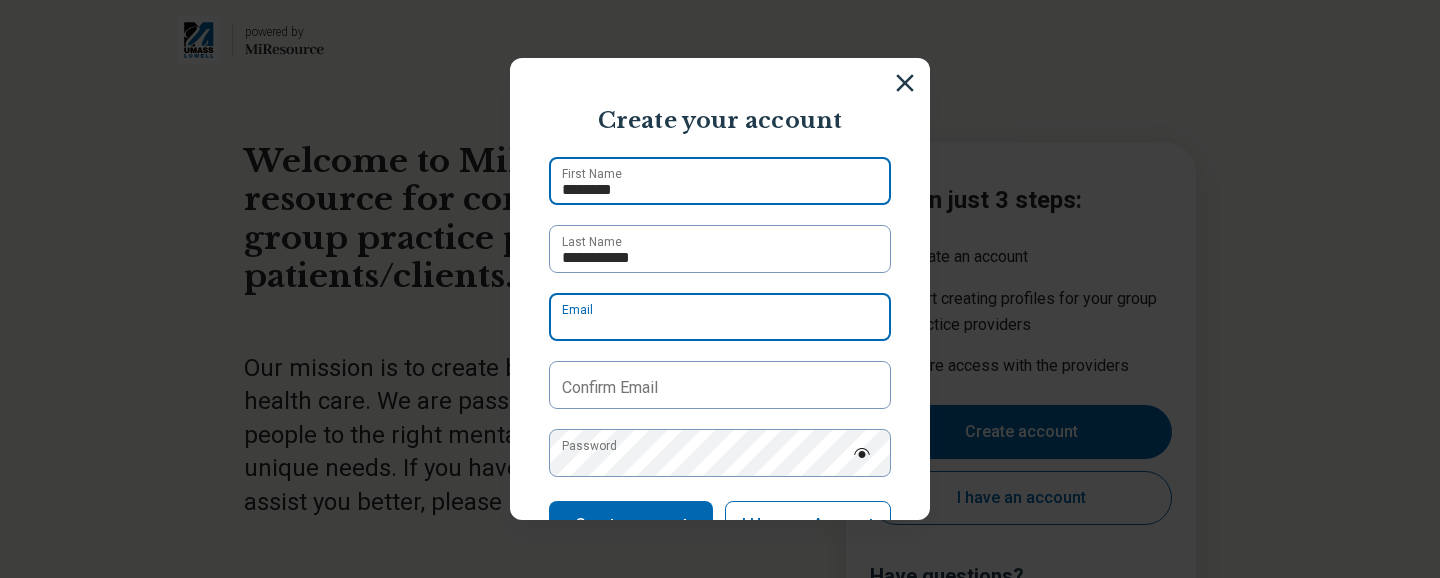 type on "**********" 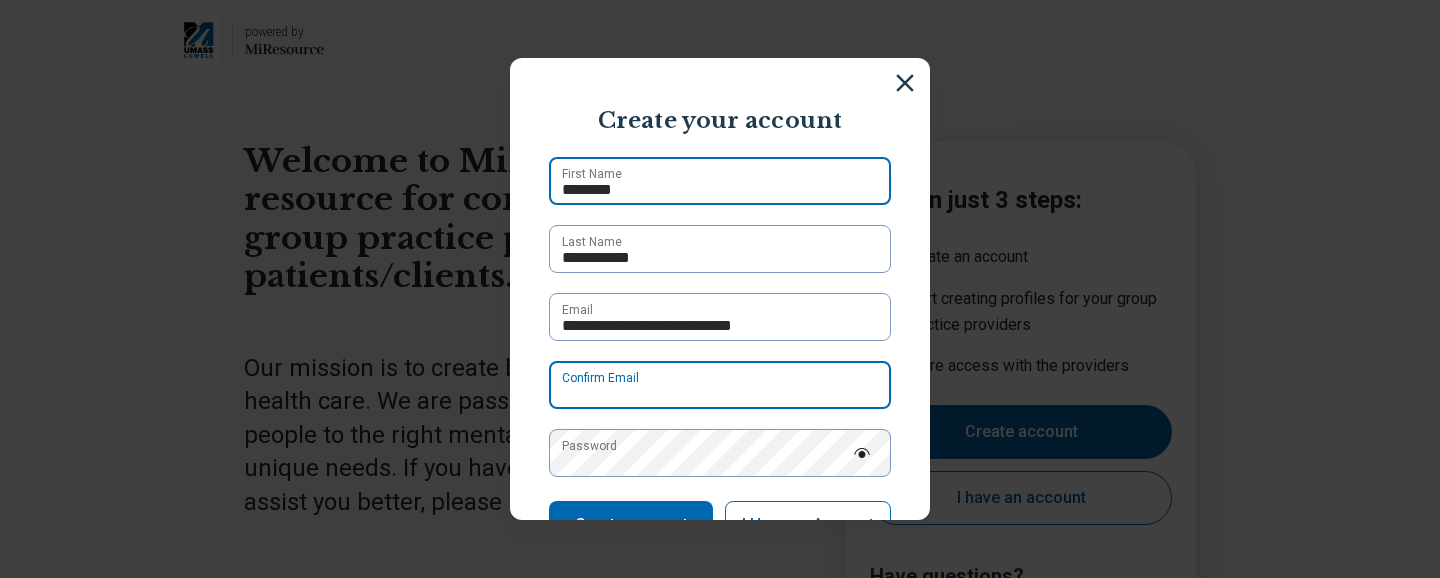 type on "**********" 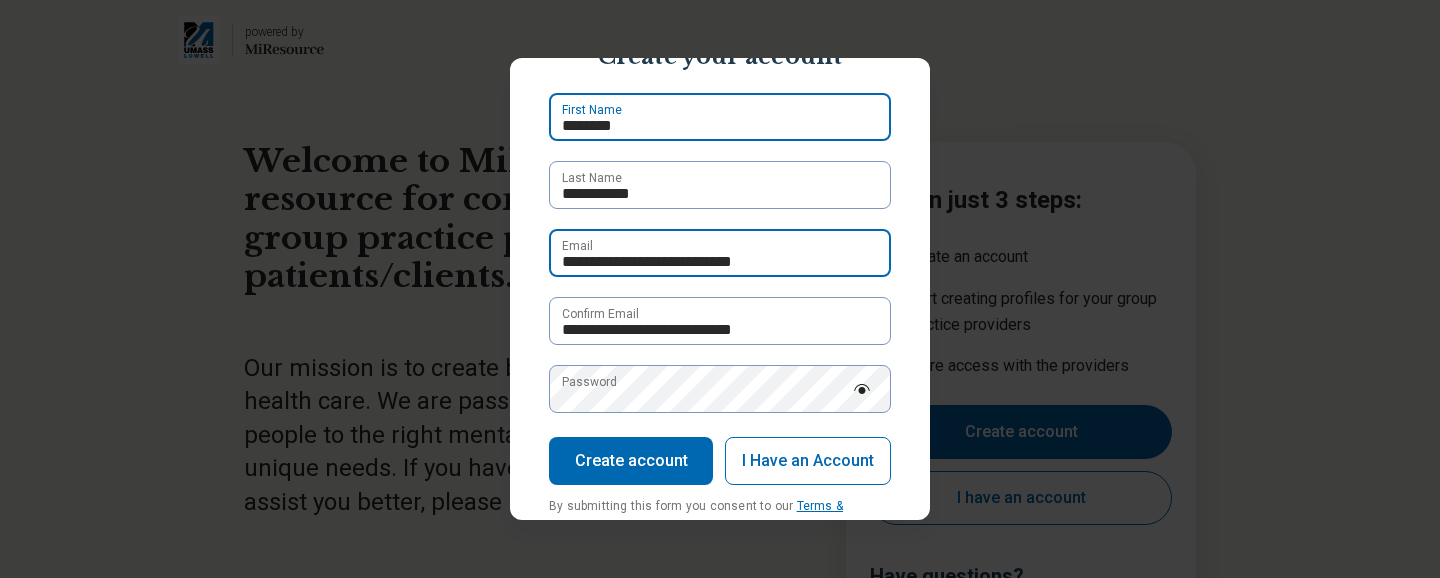 scroll, scrollTop: 124, scrollLeft: 0, axis: vertical 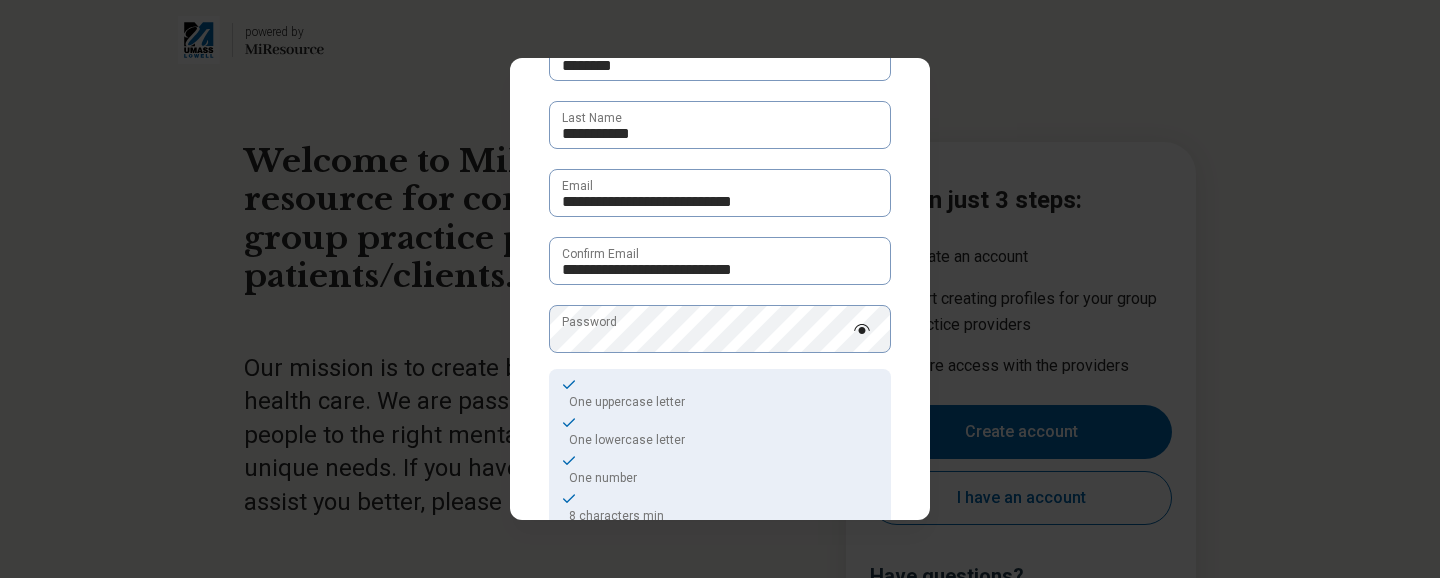 click at bounding box center [862, 329] 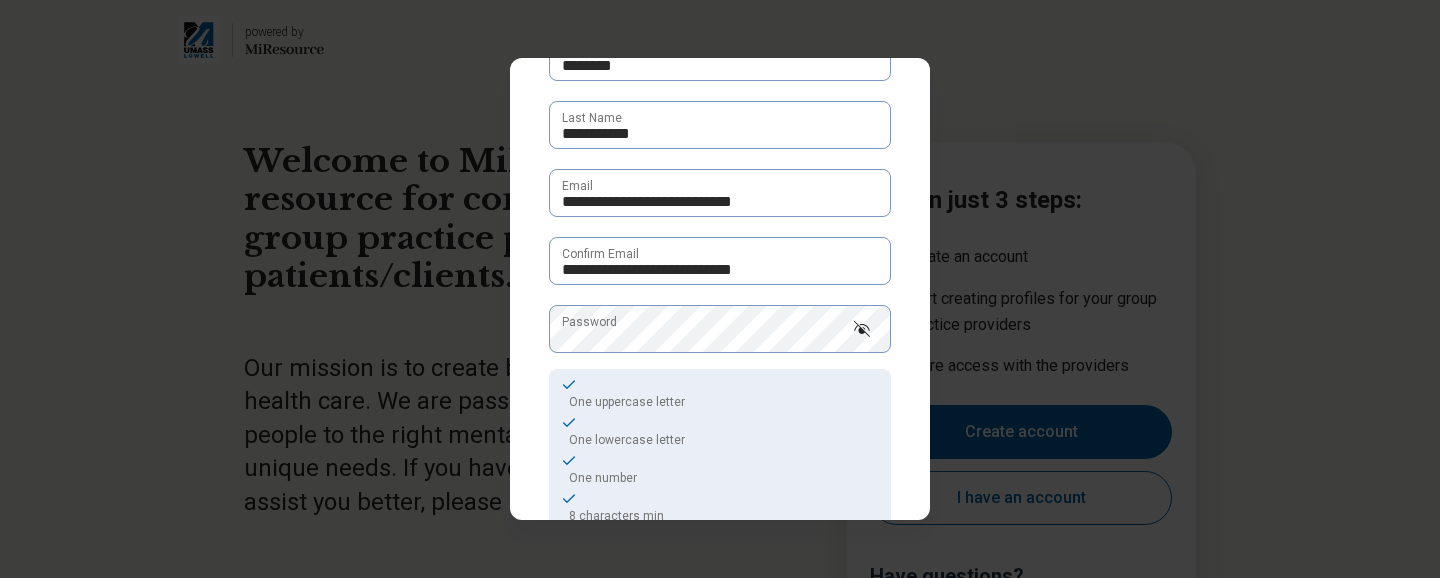 click on "**********" at bounding box center (720, 289) 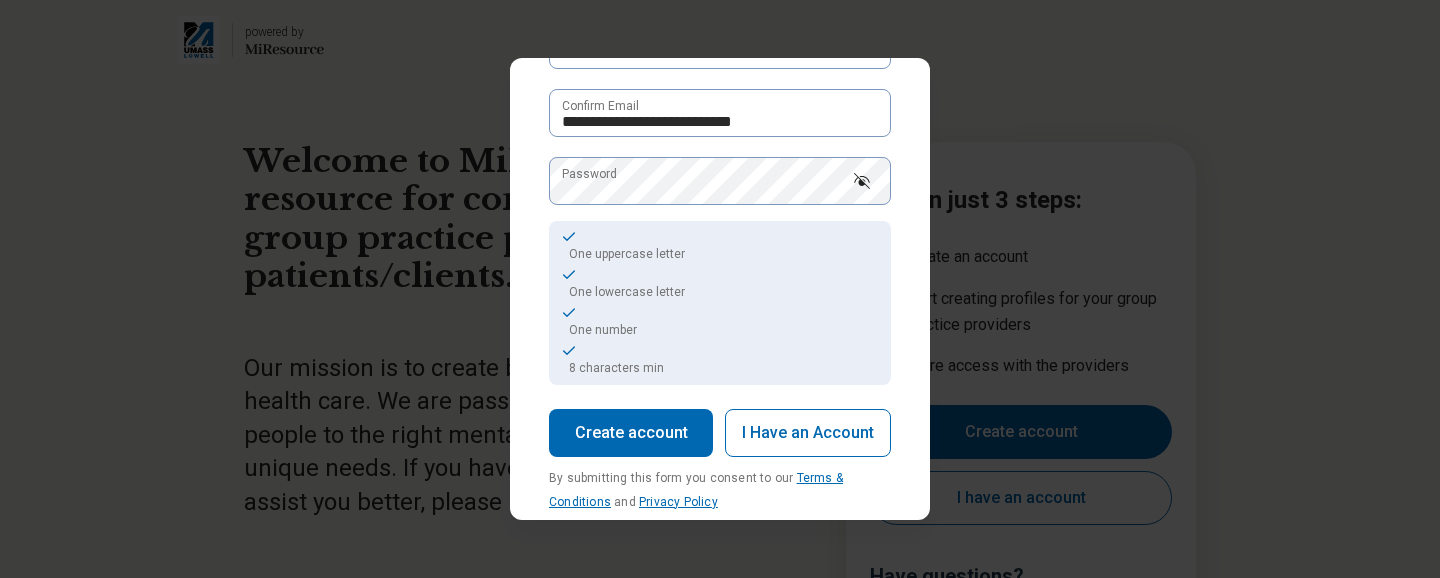 scroll, scrollTop: 304, scrollLeft: 0, axis: vertical 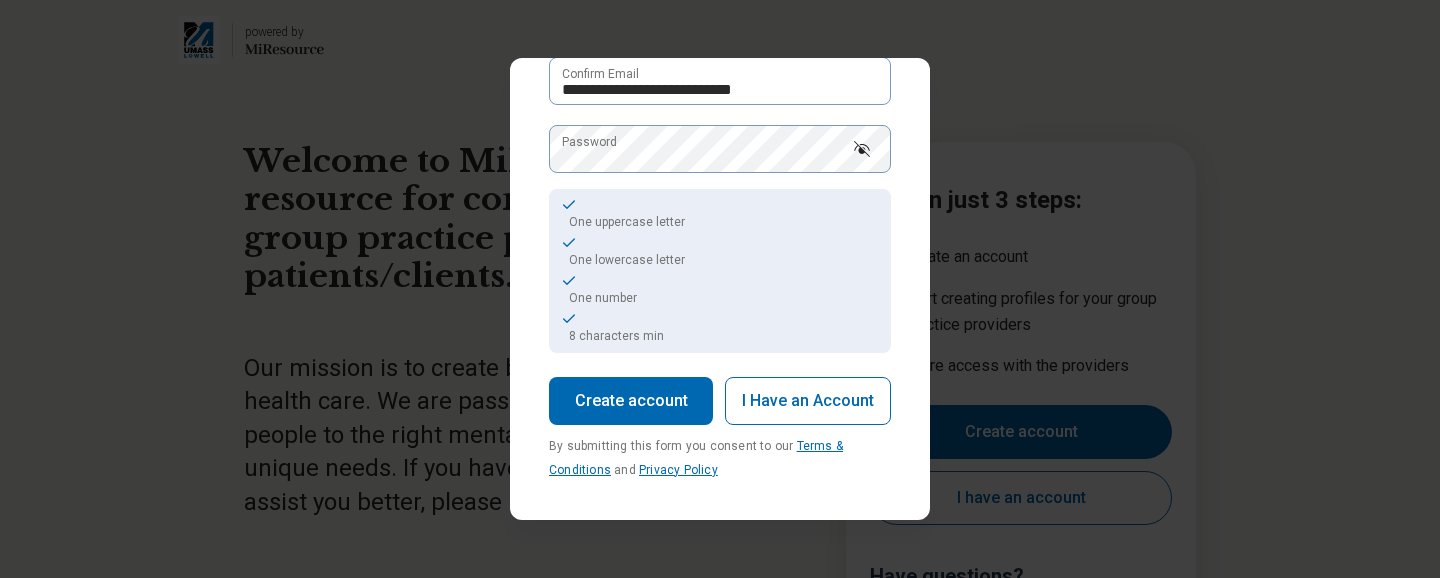 click on "I Have an Account" at bounding box center [808, 401] 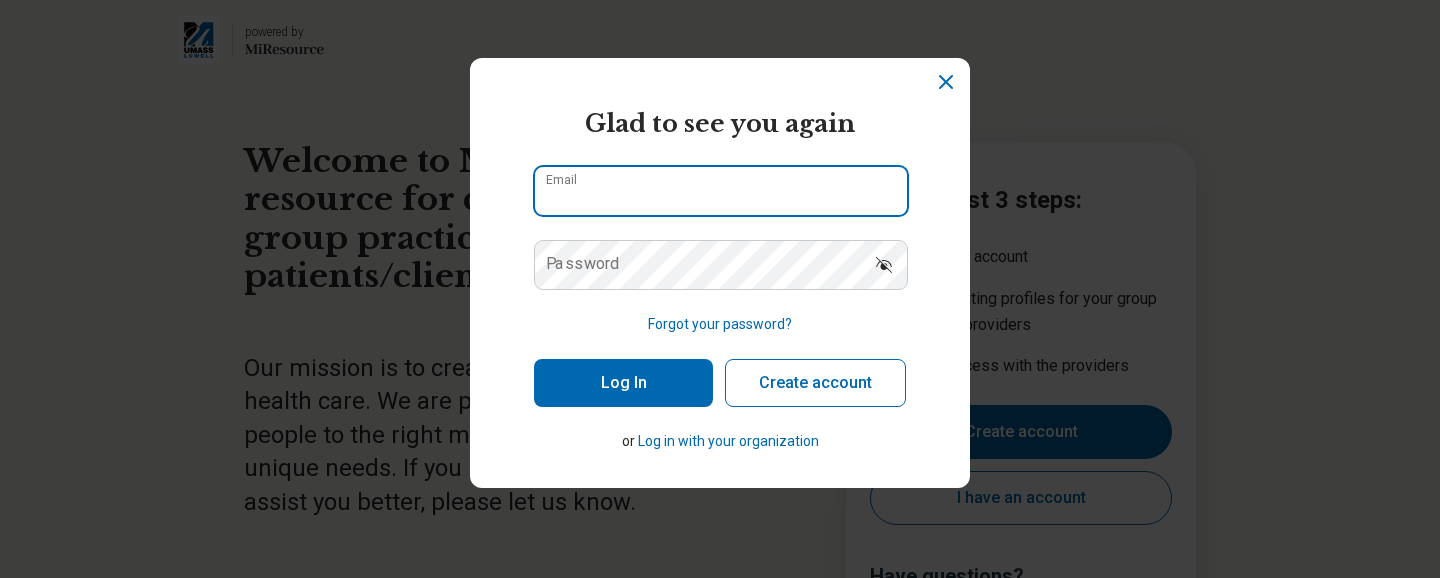 type on "**********" 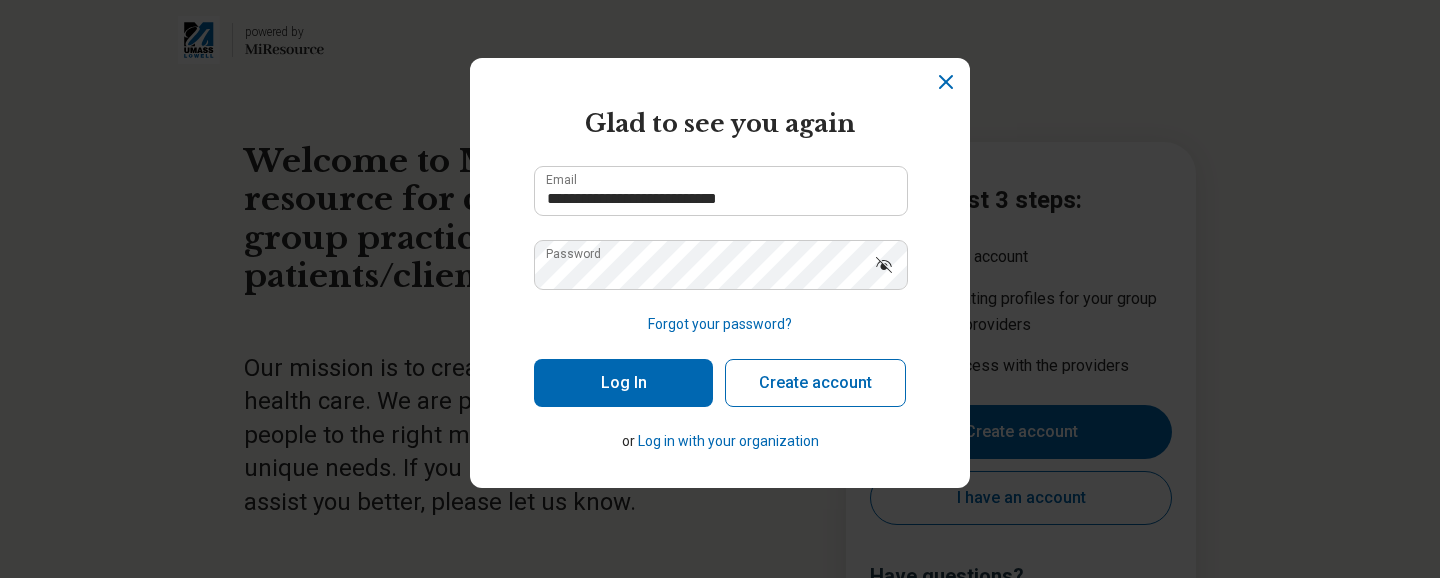 click 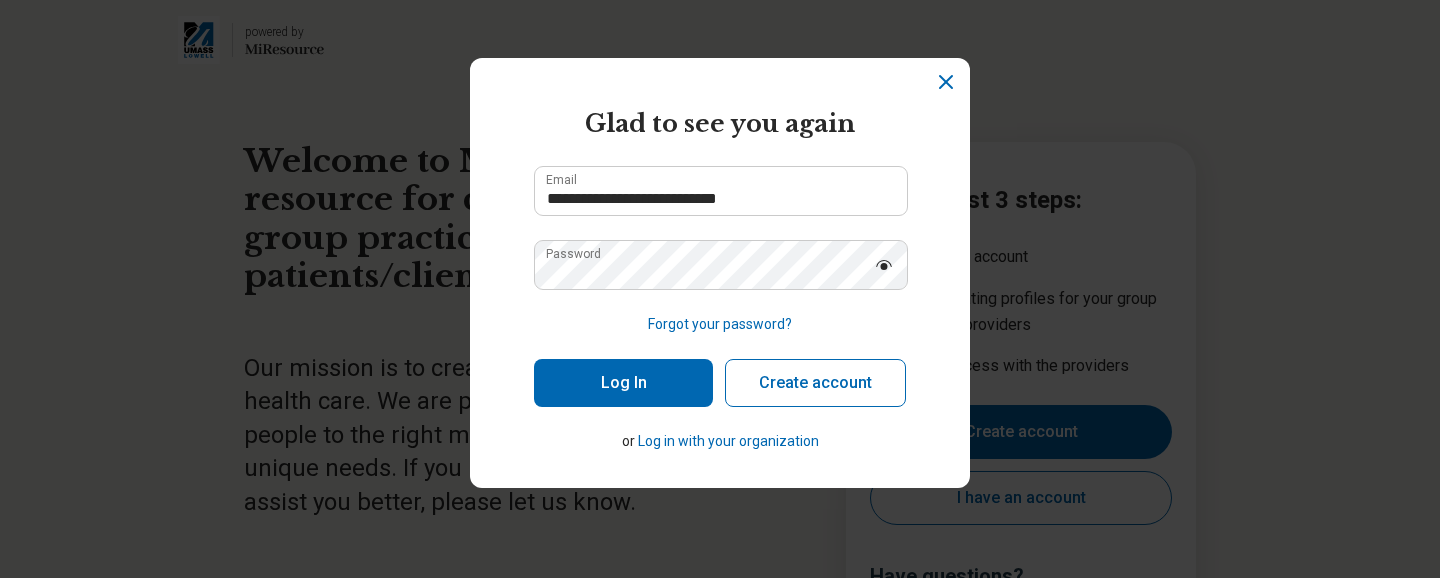 click on "Log In" at bounding box center [623, 383] 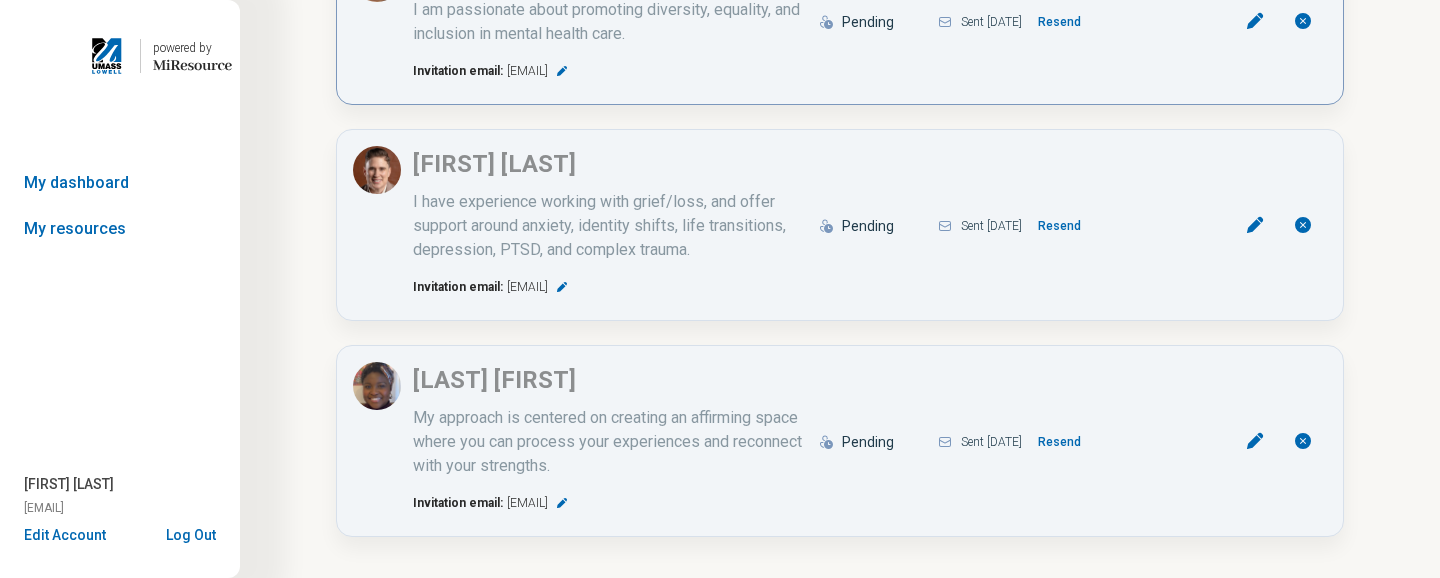 scroll, scrollTop: 477, scrollLeft: 0, axis: vertical 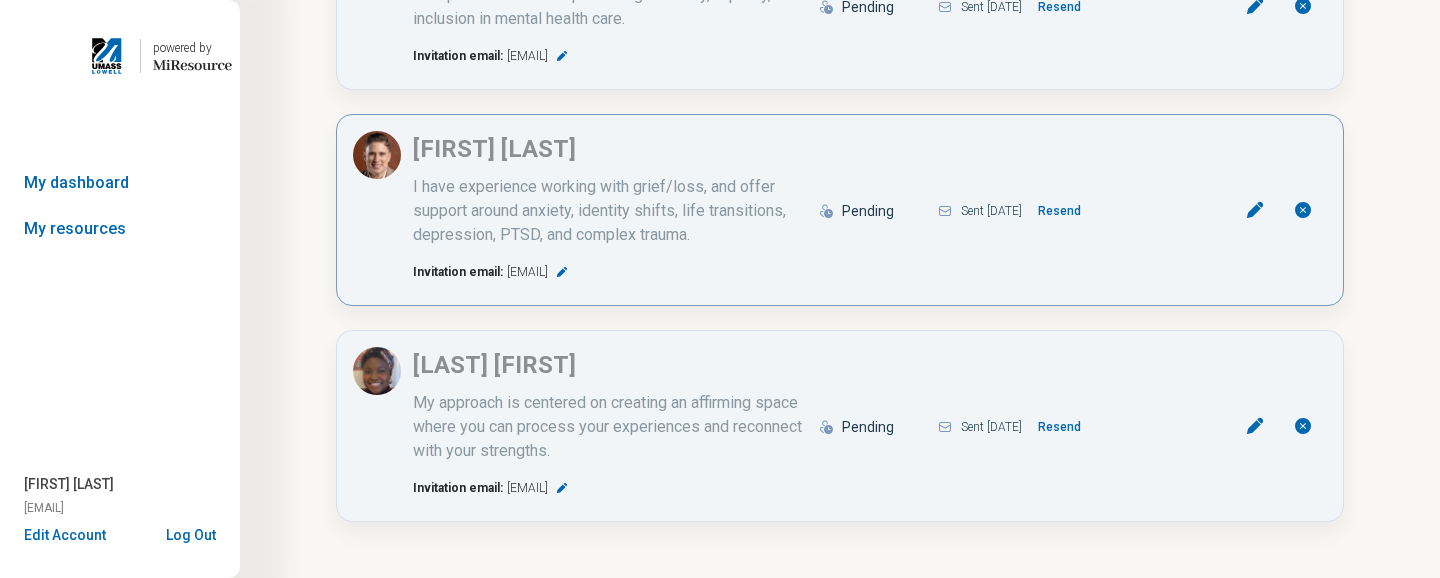 click 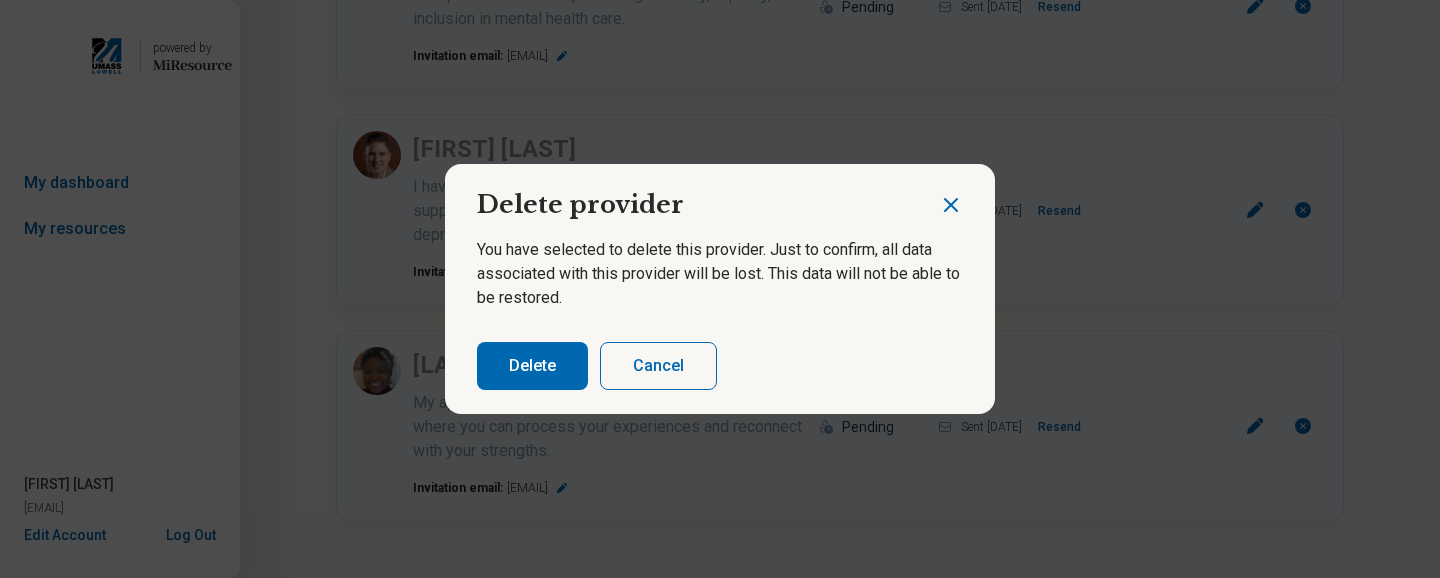 click on "Delete" at bounding box center [532, 366] 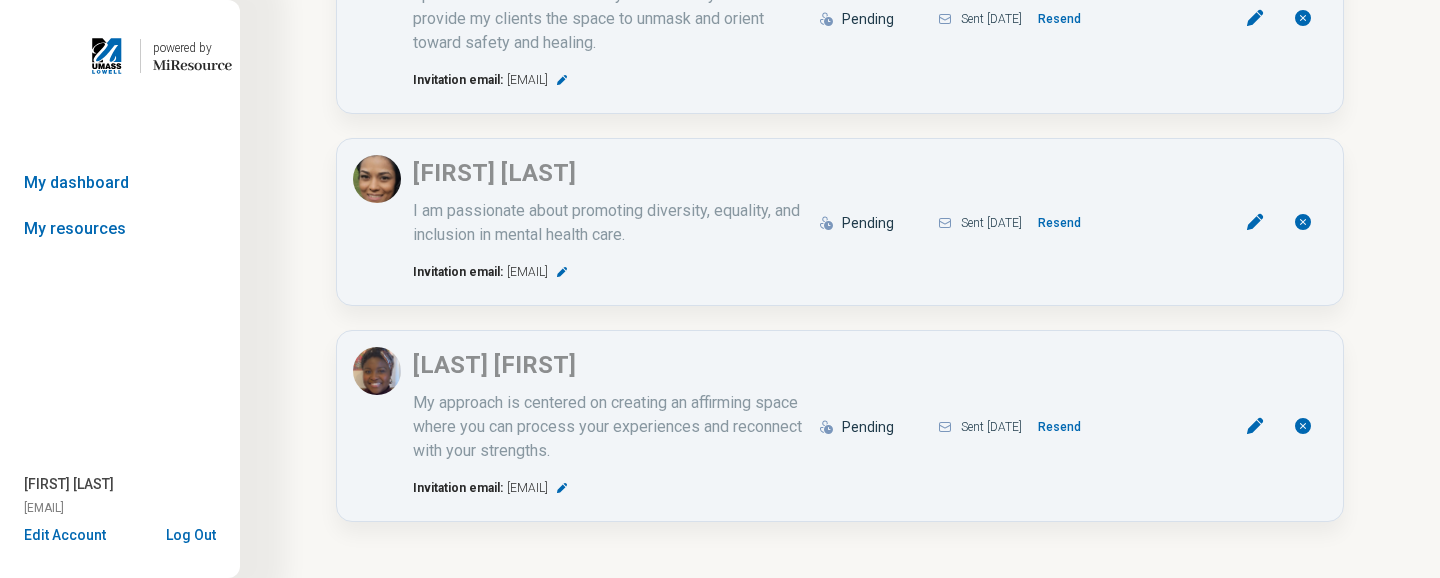 scroll, scrollTop: 261, scrollLeft: 0, axis: vertical 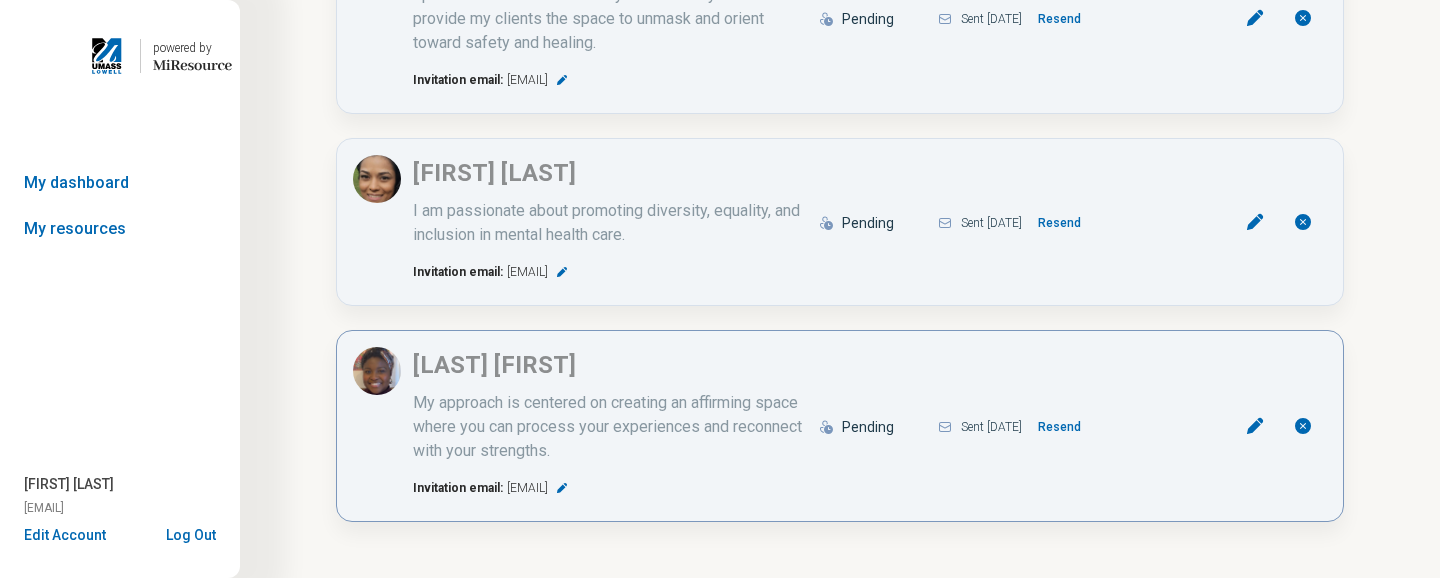 click on "Resend" at bounding box center [1059, 427] 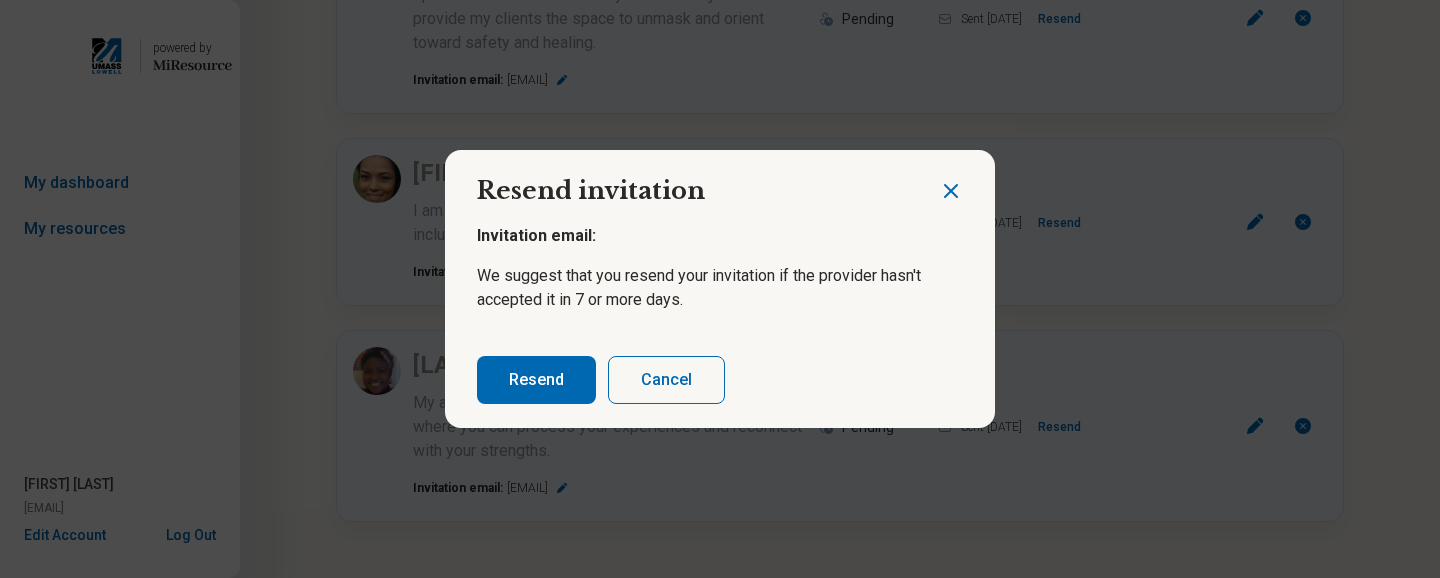 click on "Resend" at bounding box center (536, 380) 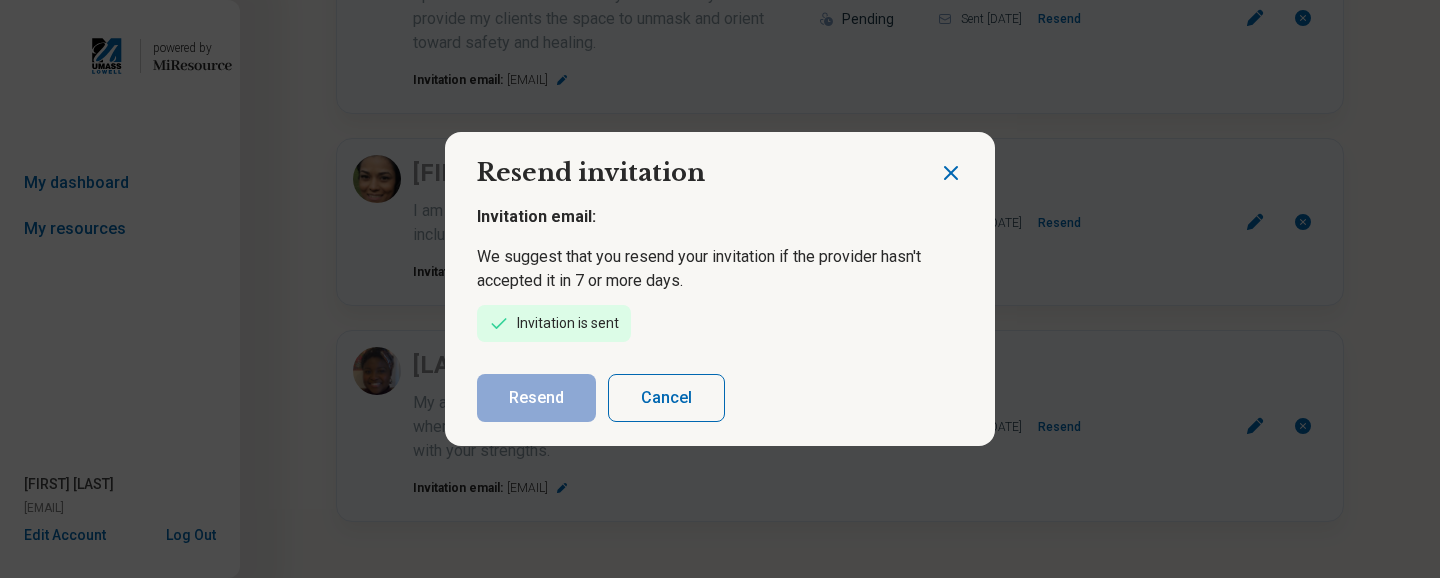 click 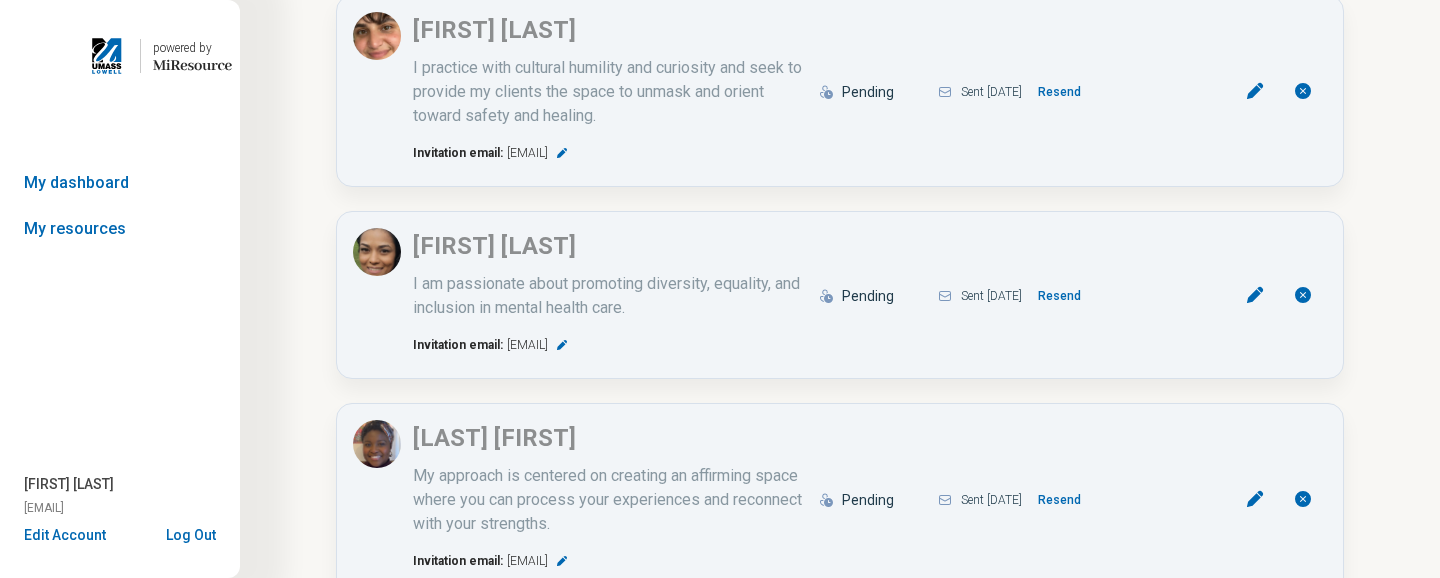scroll, scrollTop: 164, scrollLeft: 0, axis: vertical 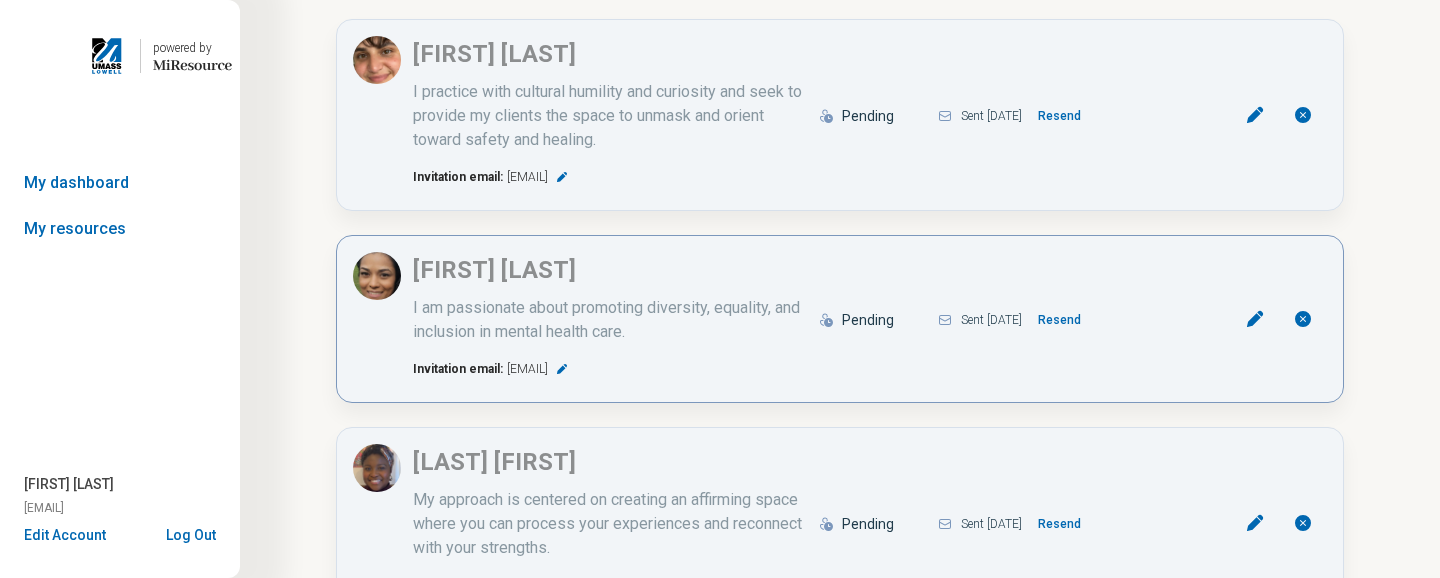 click on "Resend" at bounding box center [1059, 320] 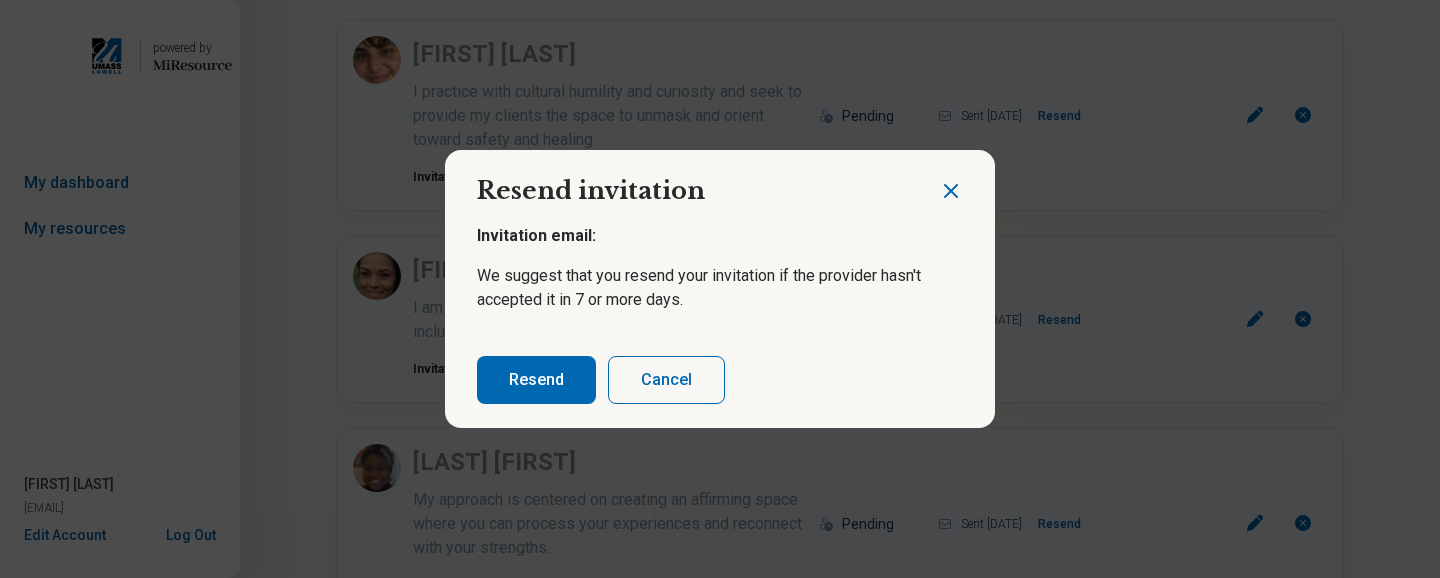 click on "Resend" at bounding box center [536, 380] 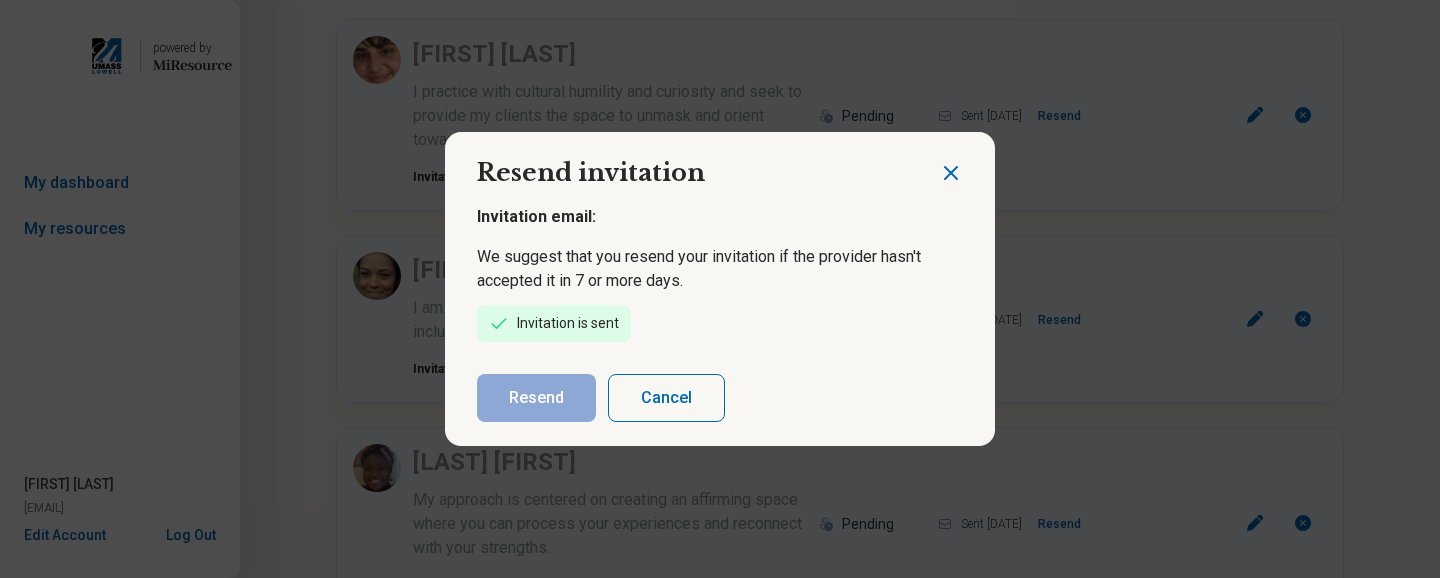 click 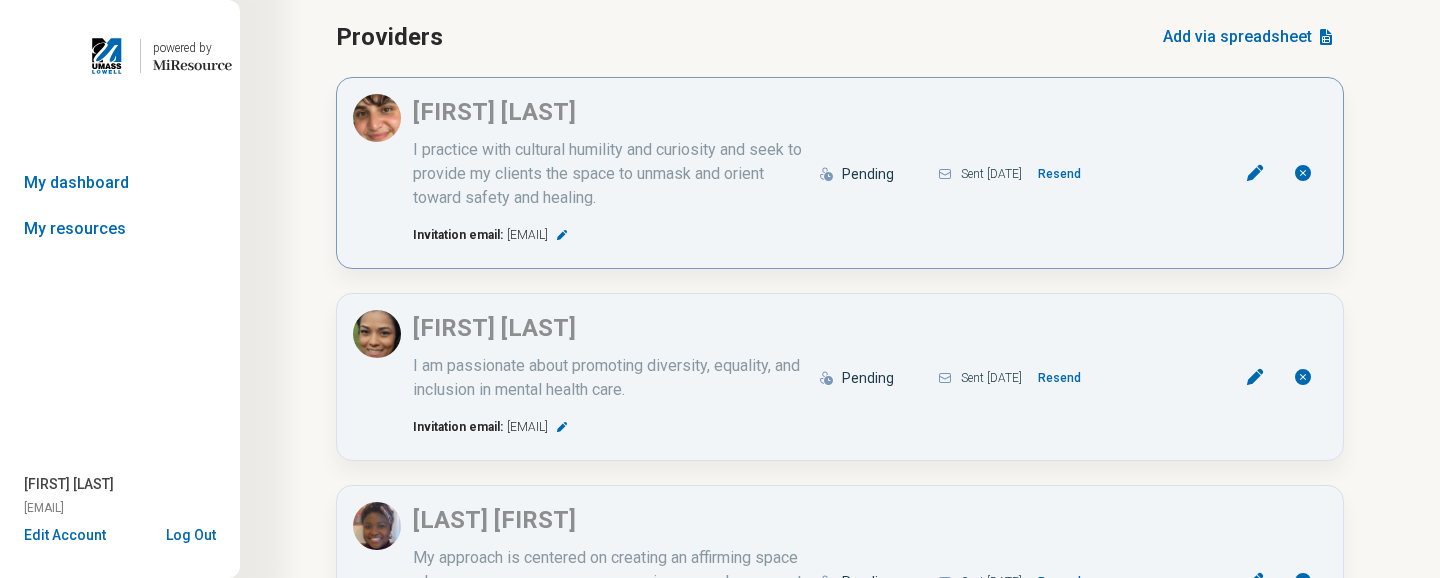 scroll, scrollTop: 105, scrollLeft: 0, axis: vertical 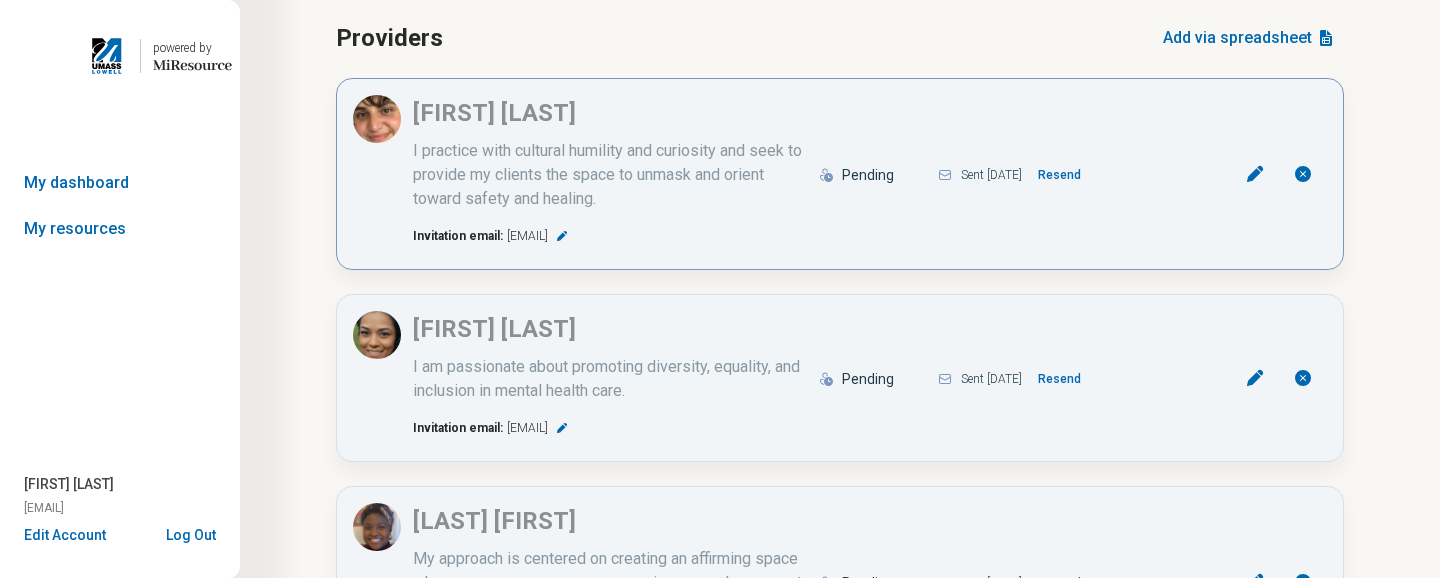 click on "Resend" at bounding box center (1059, 175) 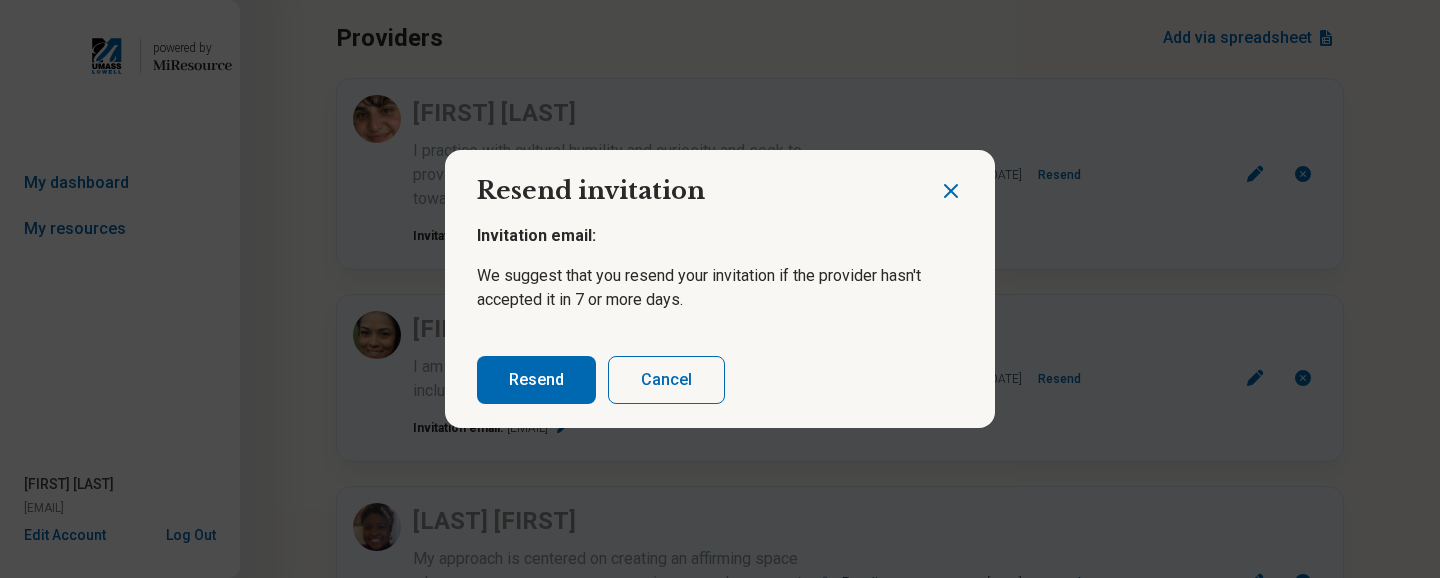 click on "Resend" at bounding box center (536, 380) 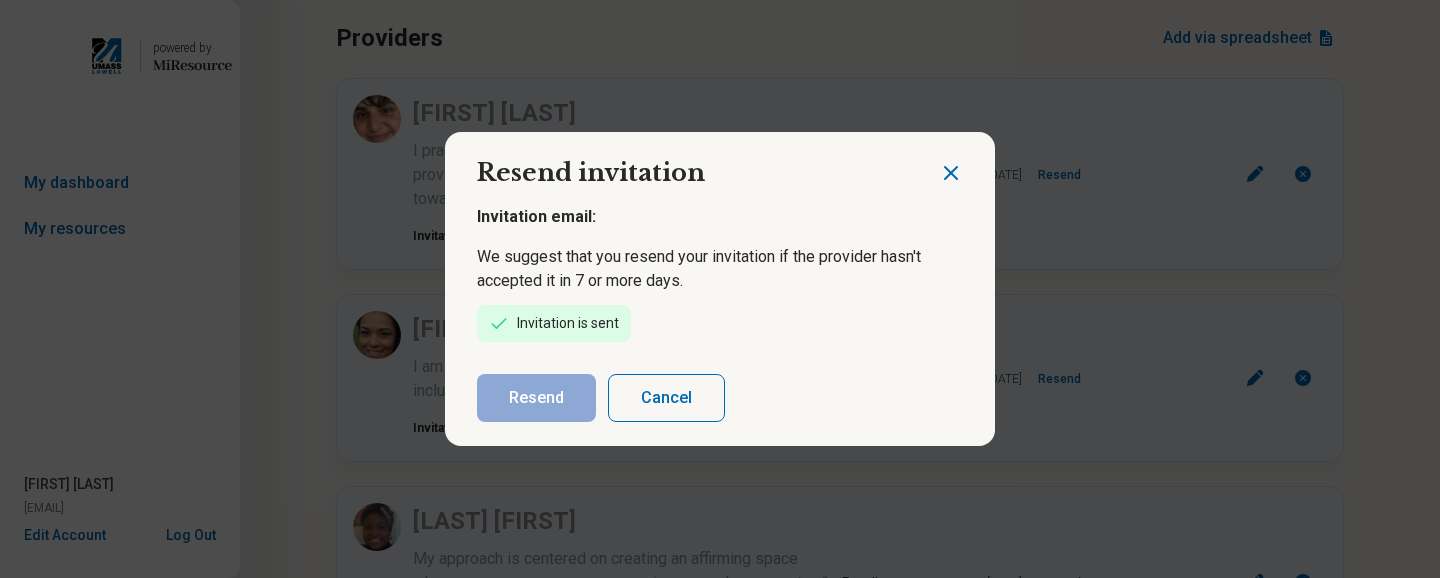click 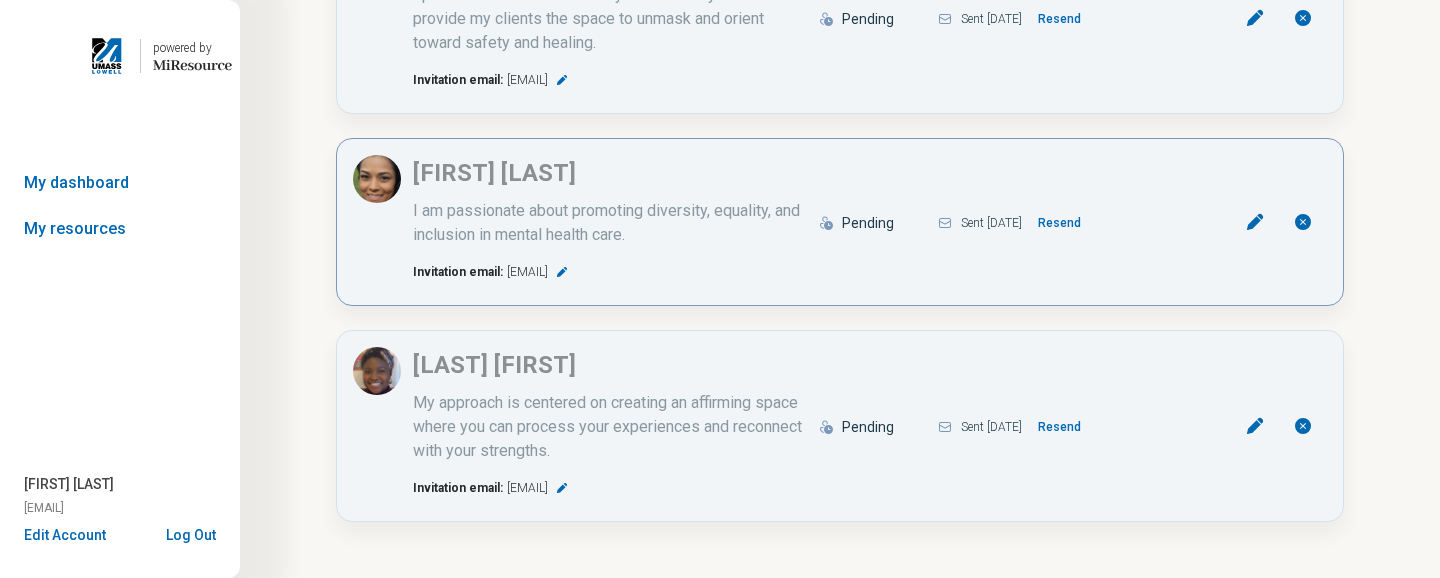 scroll, scrollTop: 0, scrollLeft: 0, axis: both 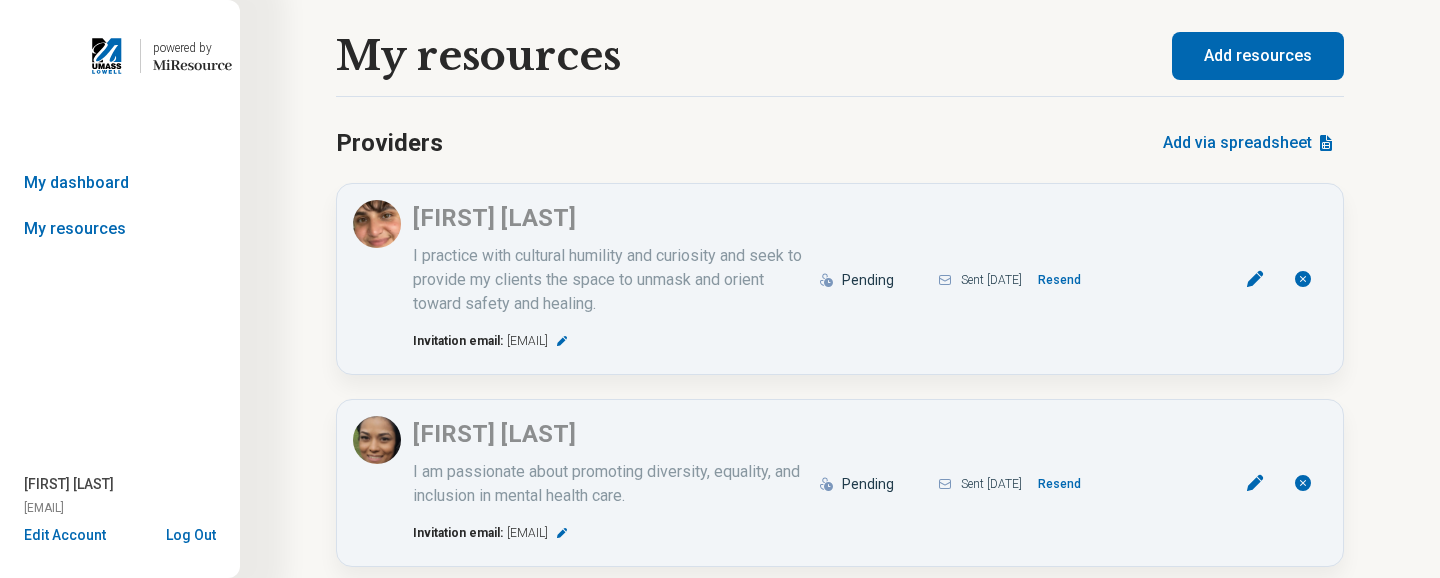 click on "Add resources" at bounding box center [1258, 56] 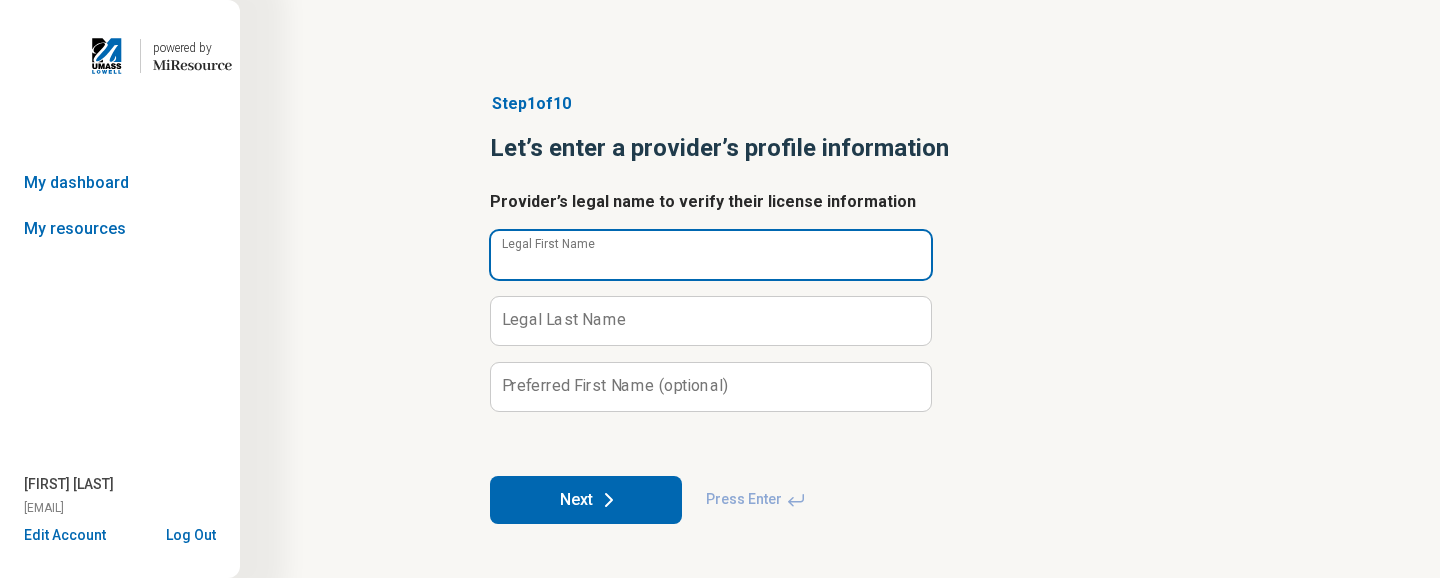 click on "Legal First Name" at bounding box center [711, 255] 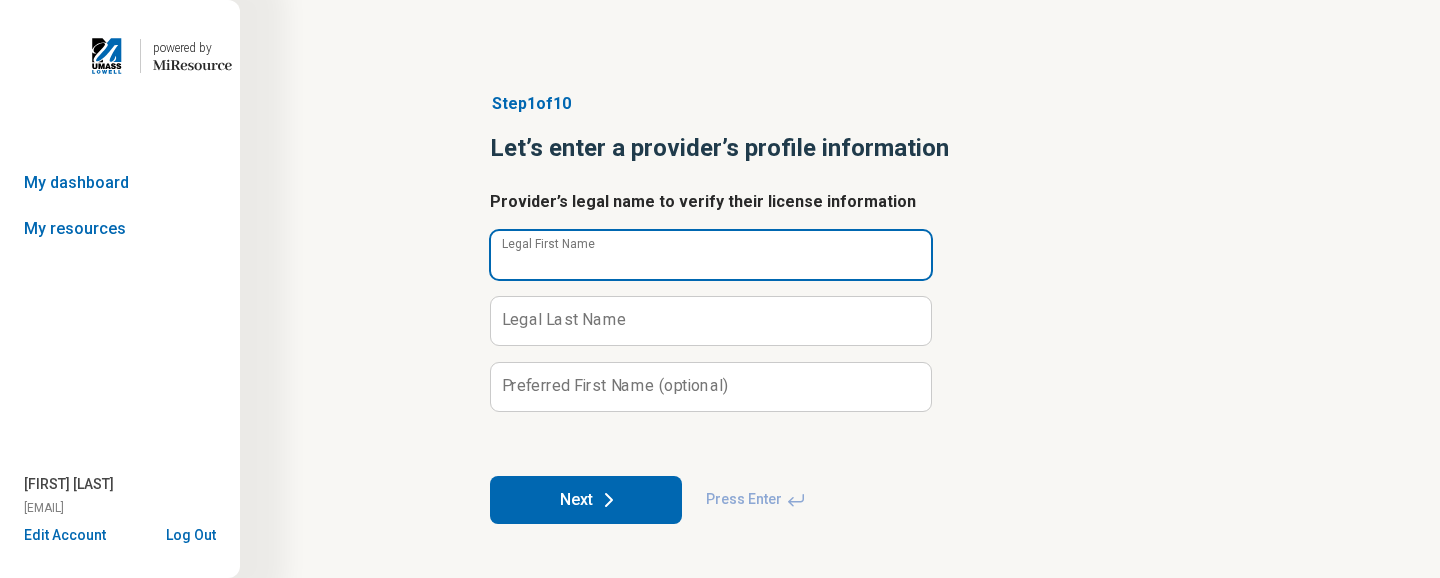 type on "******" 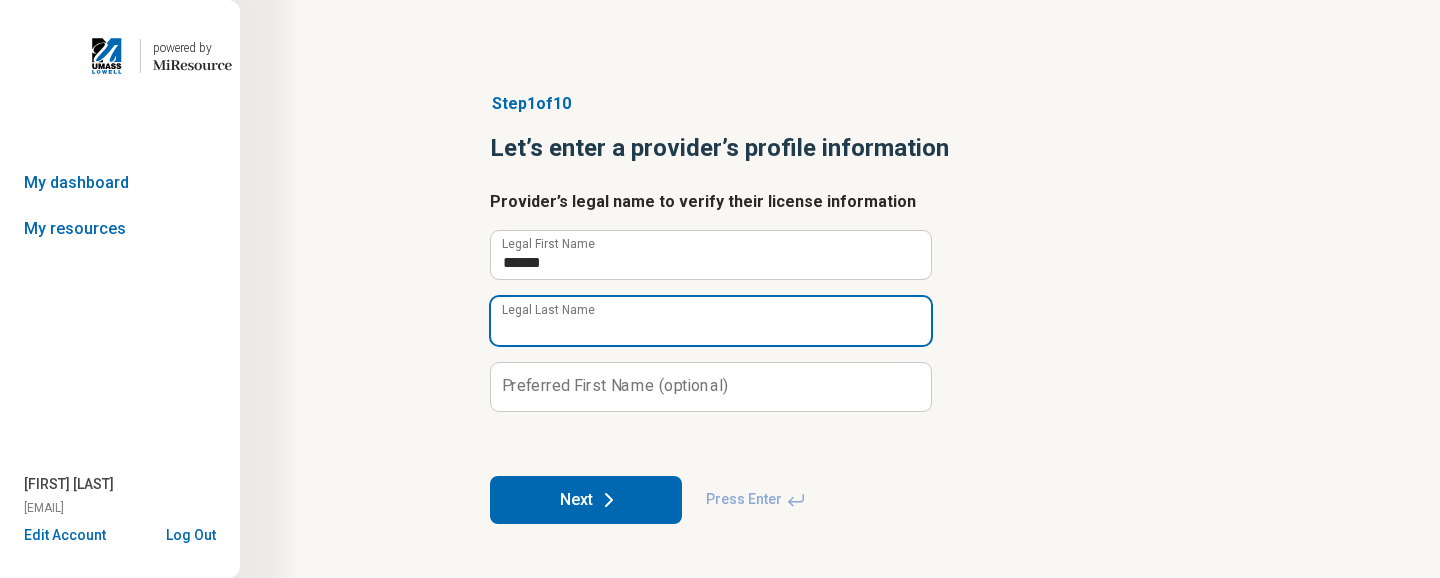 click on "Legal Last Name" at bounding box center [711, 321] 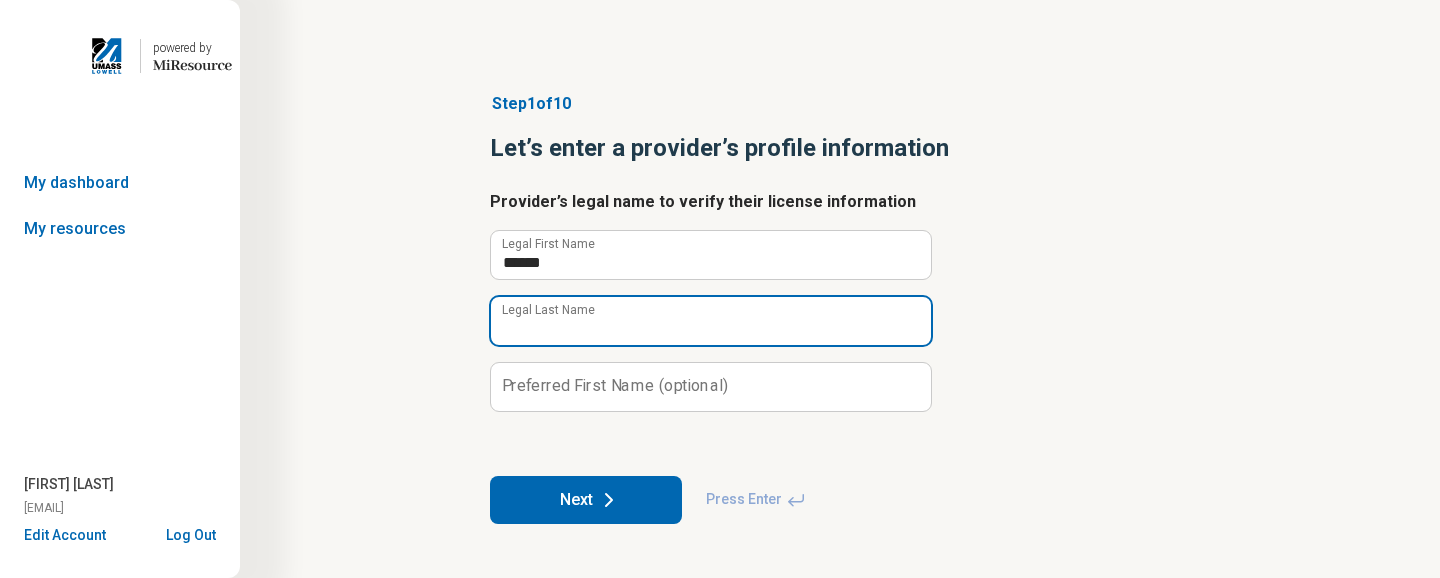type on "******" 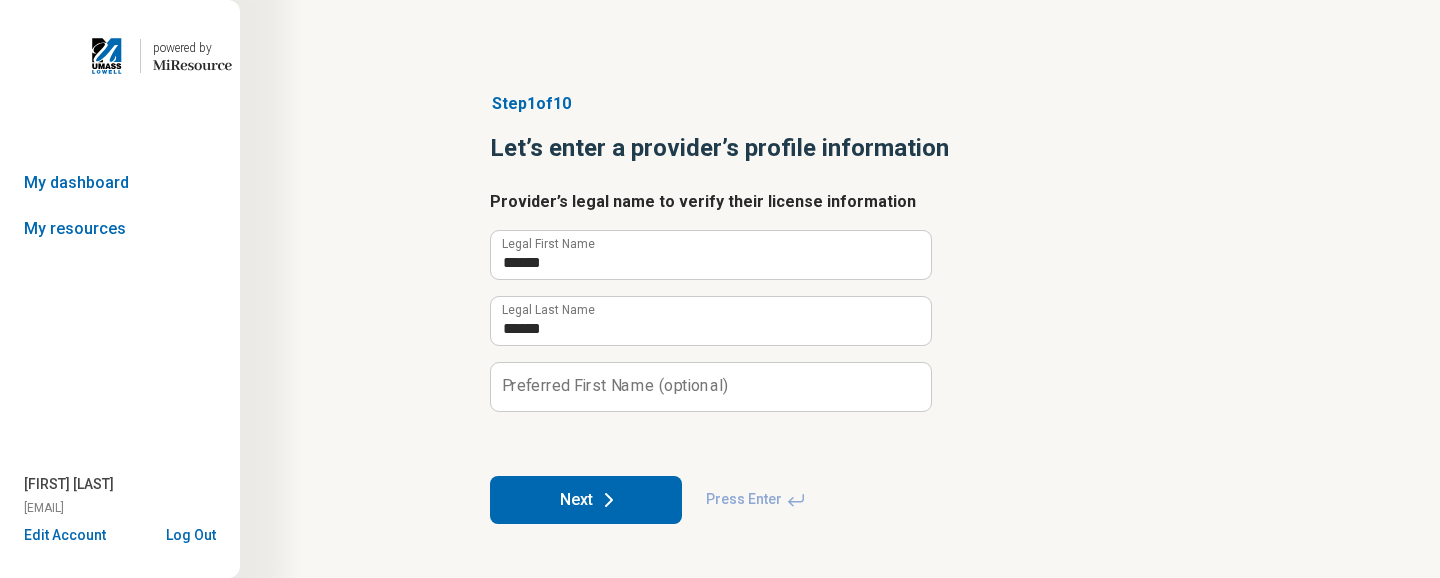 click on "Next" at bounding box center [586, 500] 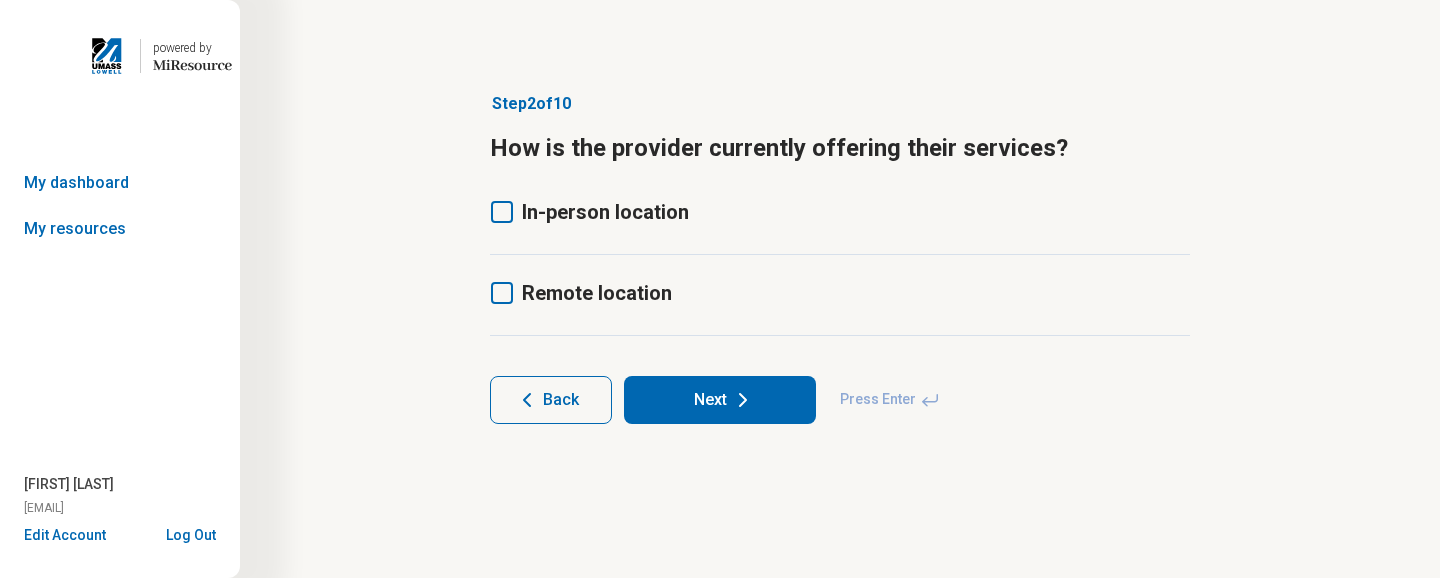 click 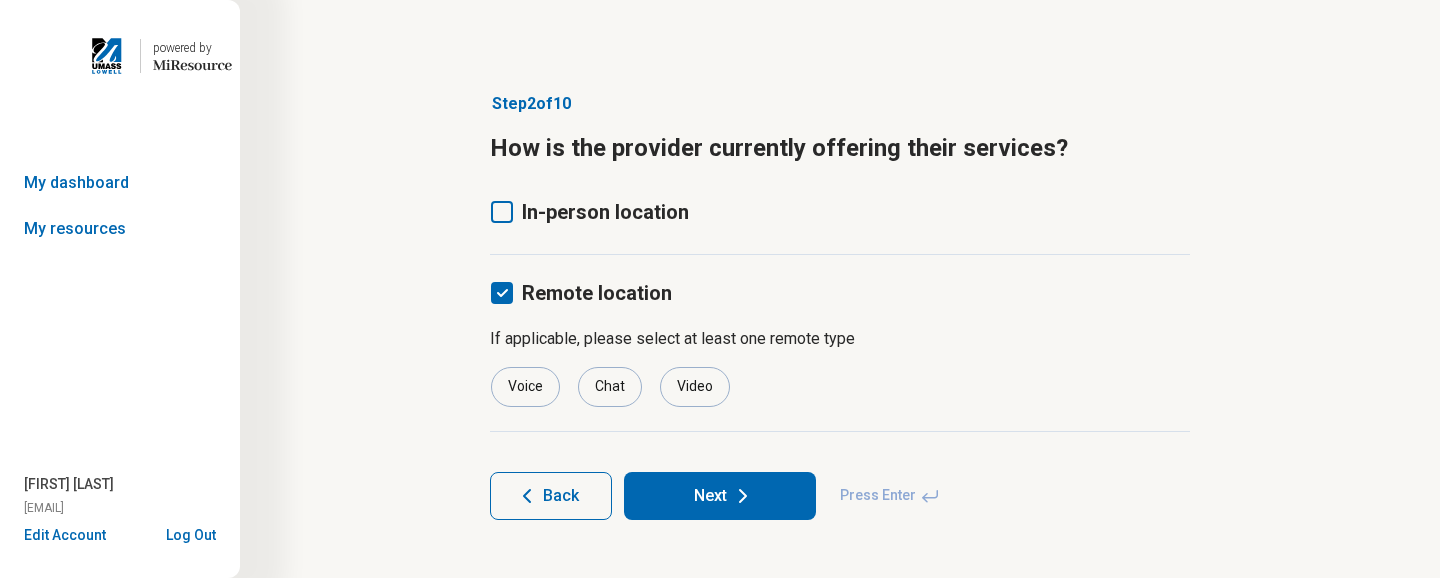 scroll, scrollTop: 10, scrollLeft: 0, axis: vertical 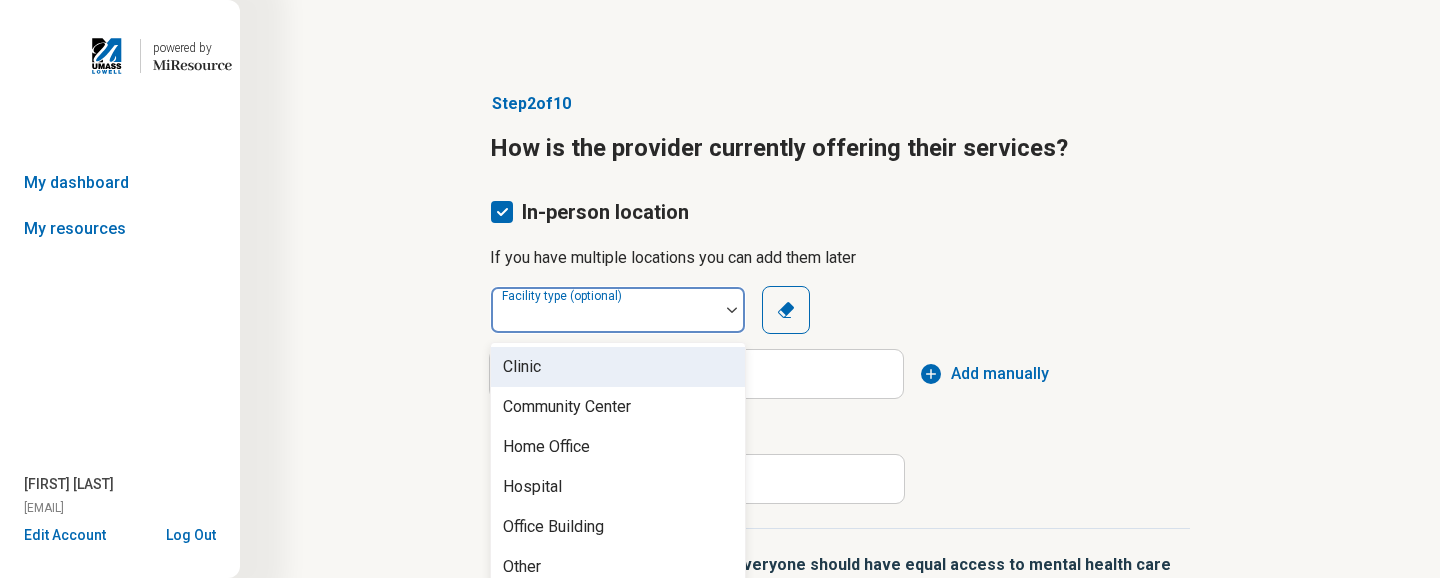 click at bounding box center [605, 318] 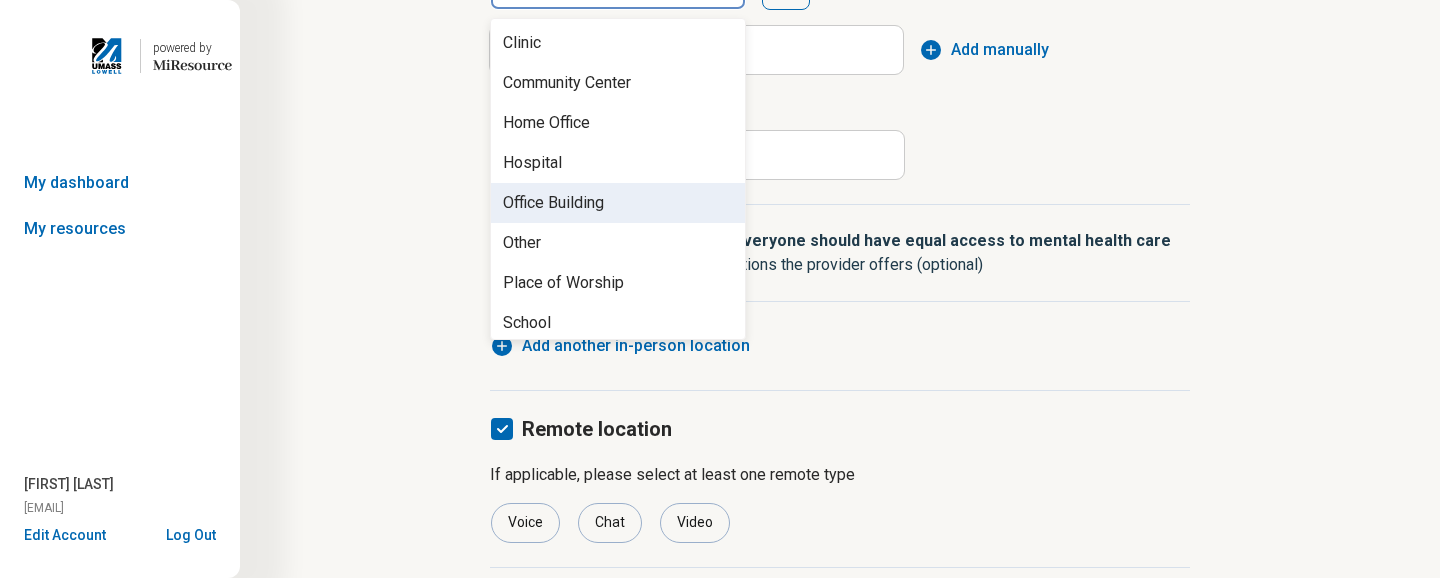 scroll, scrollTop: 333, scrollLeft: 0, axis: vertical 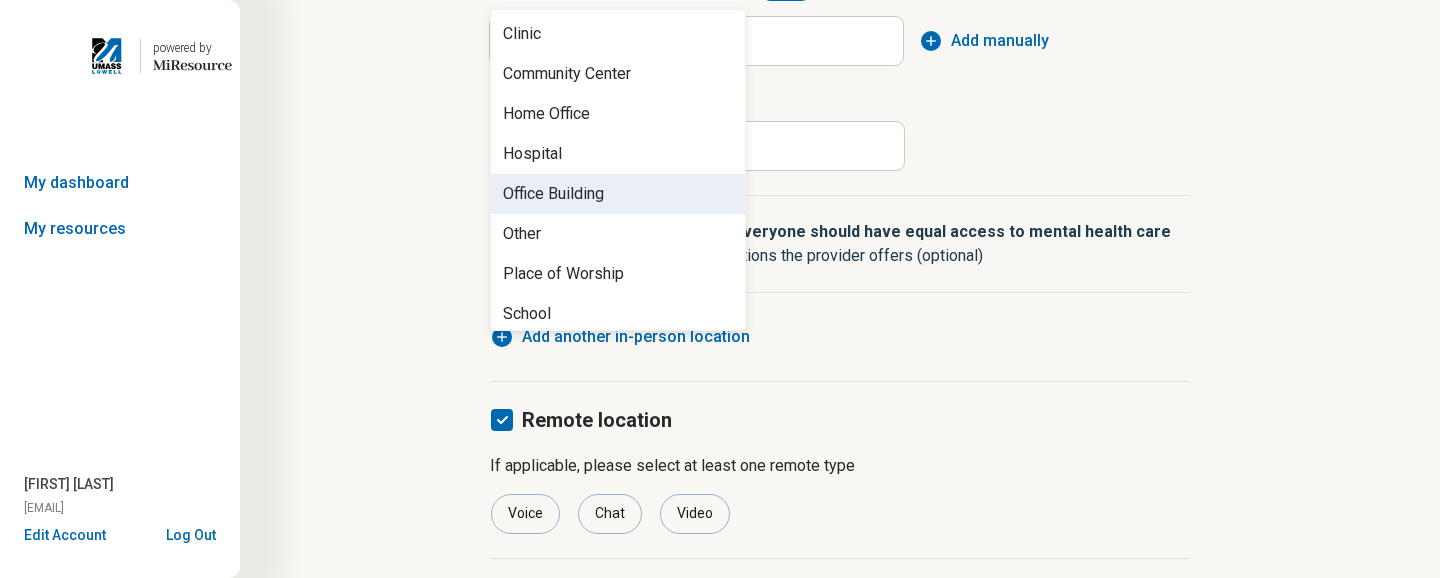 click on "Office Building" at bounding box center (618, 194) 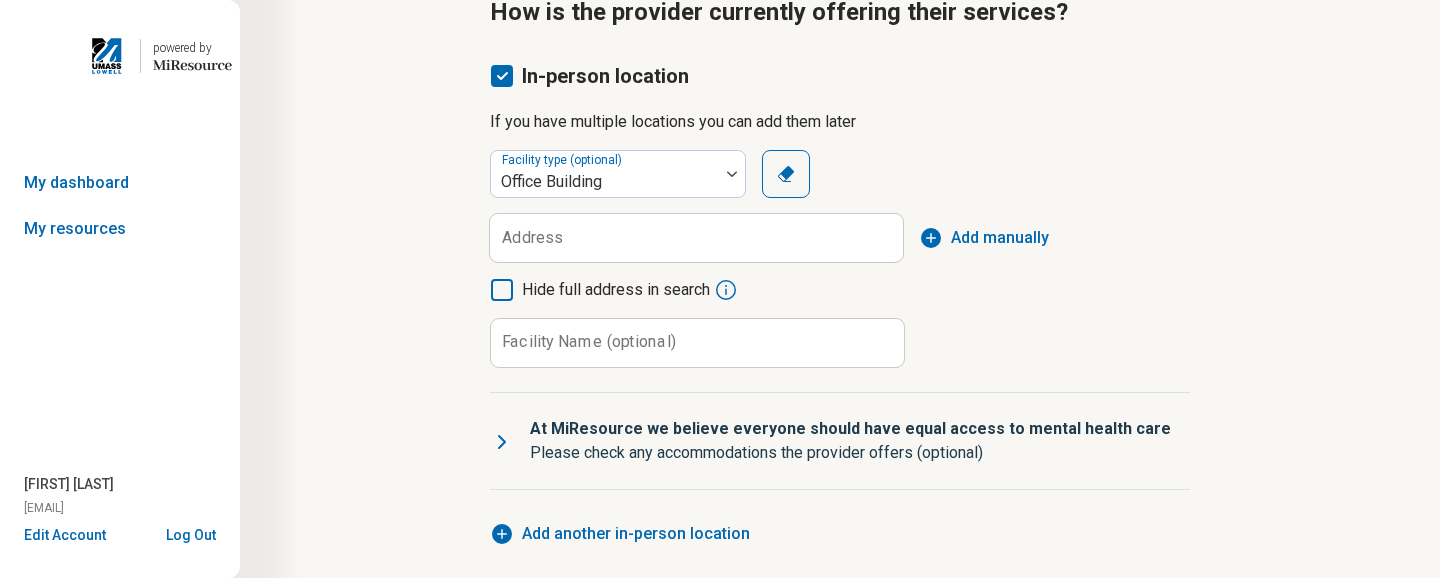 scroll, scrollTop: 129, scrollLeft: 0, axis: vertical 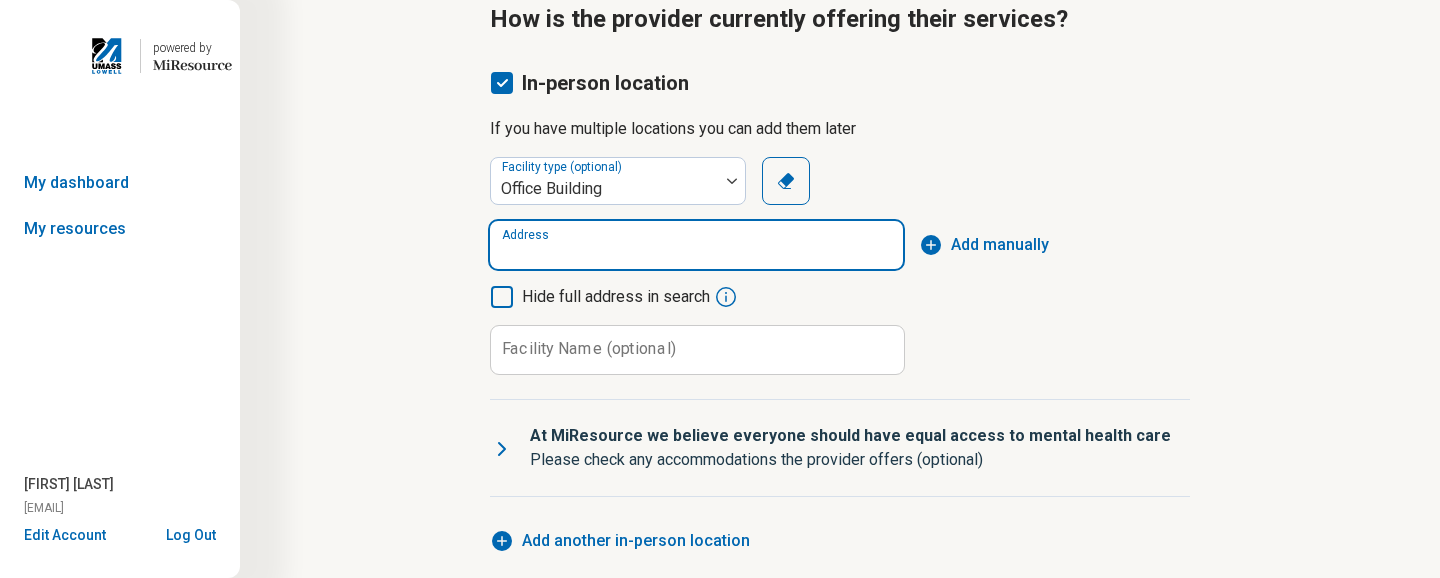 click on "Address" at bounding box center [696, 245] 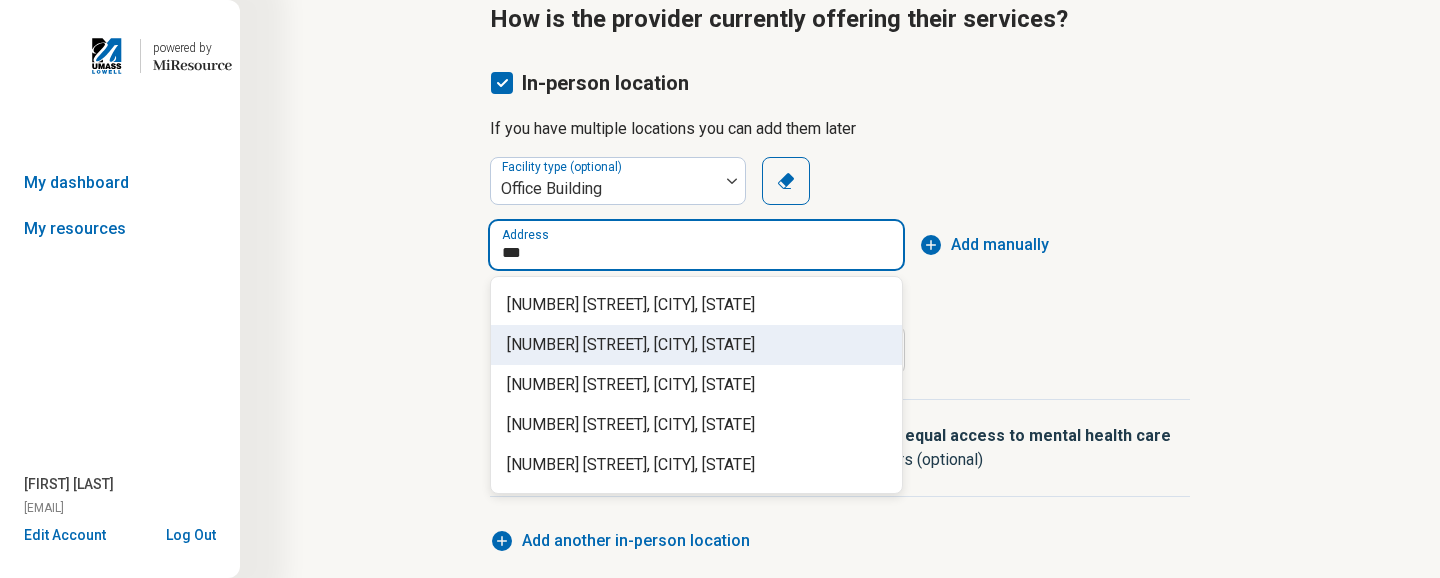 click on "[NUMBER] [STREET], [CITY], [STATE]" at bounding box center (700, 345) 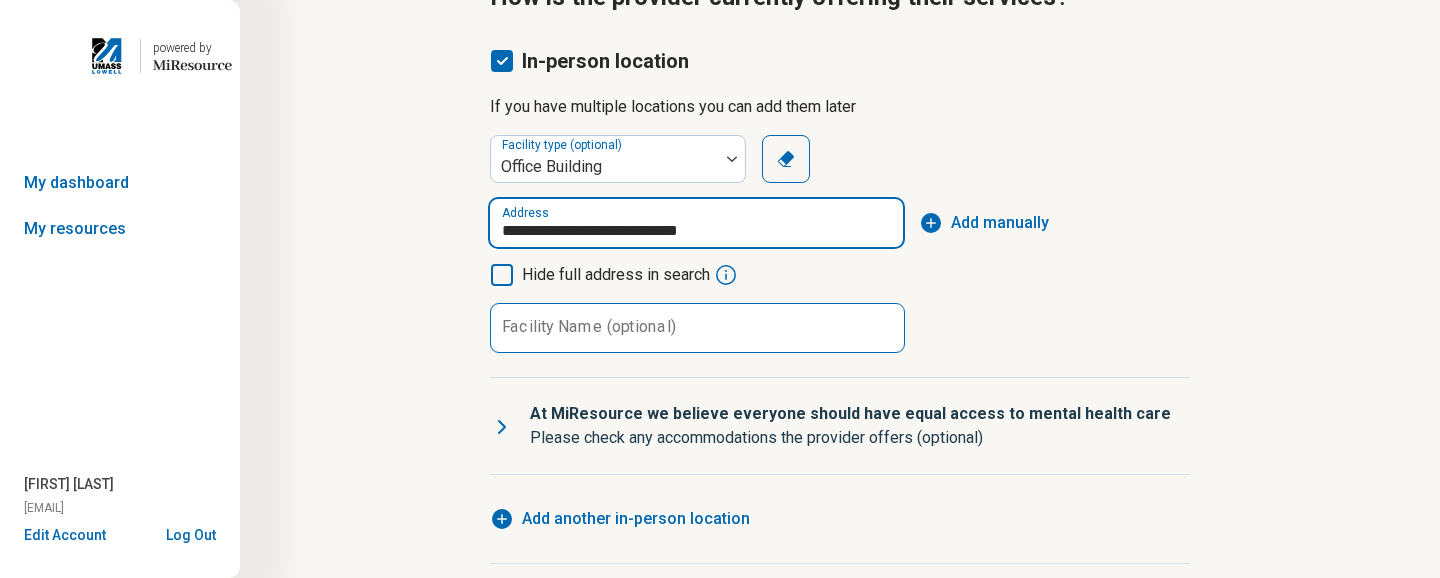 scroll, scrollTop: 153, scrollLeft: 0, axis: vertical 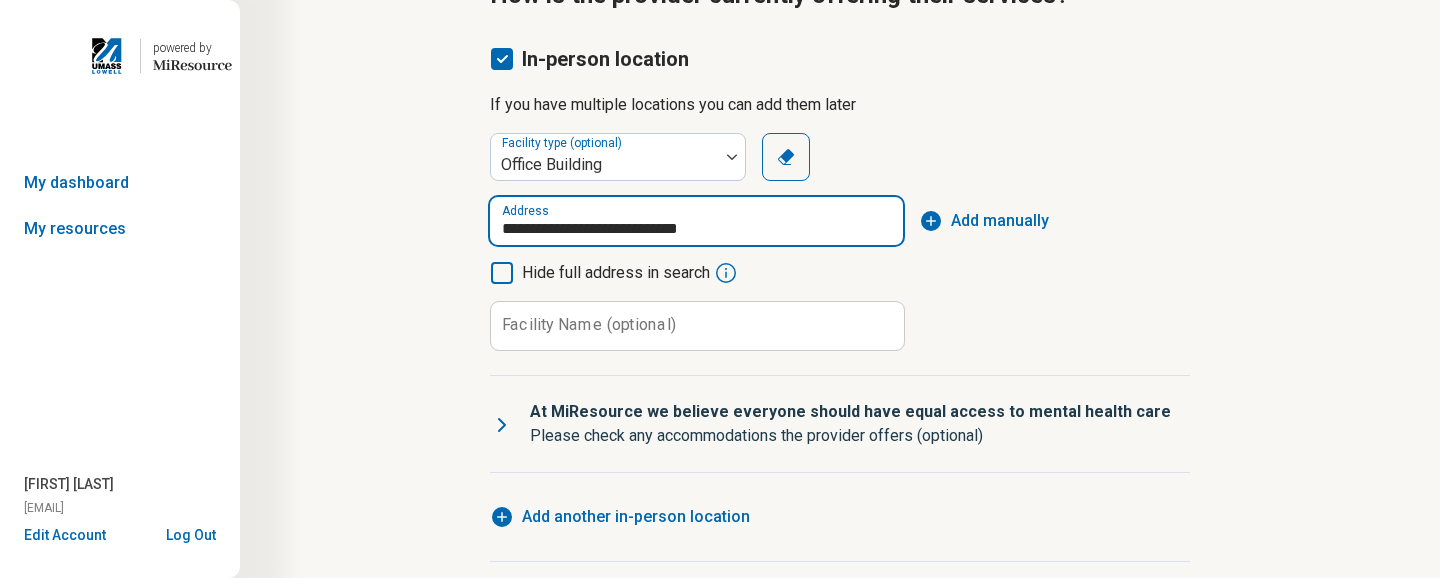 type on "**********" 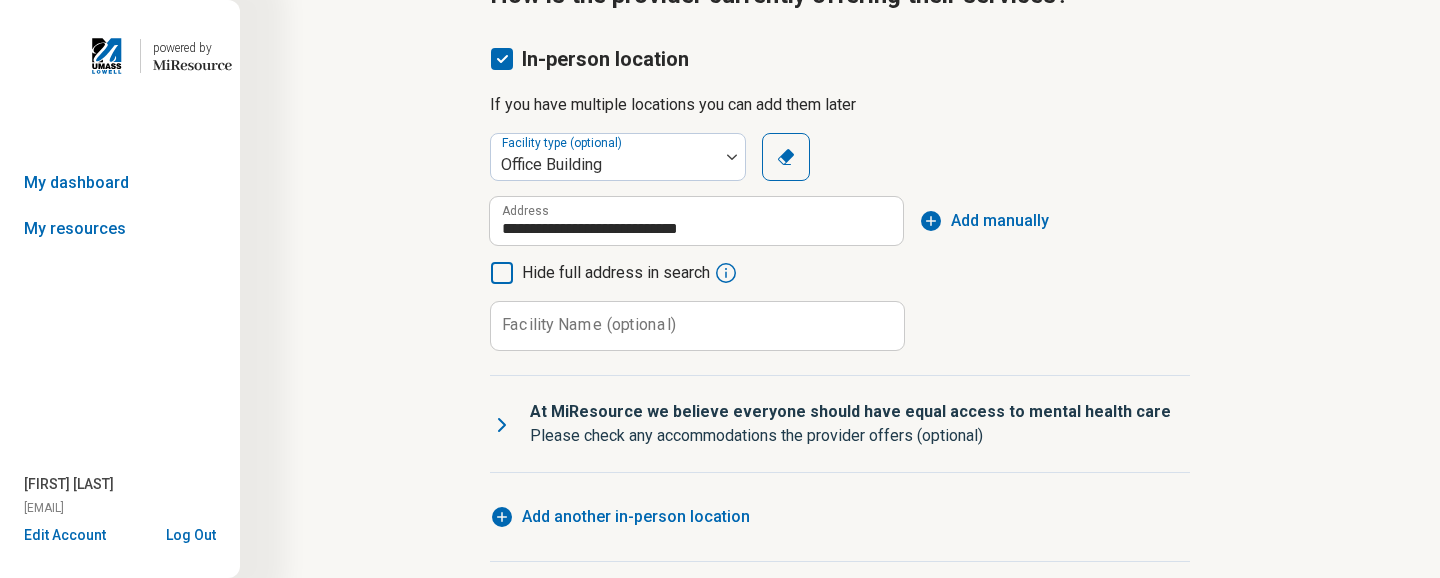 click on "Facility Name (optional)" at bounding box center [589, 325] 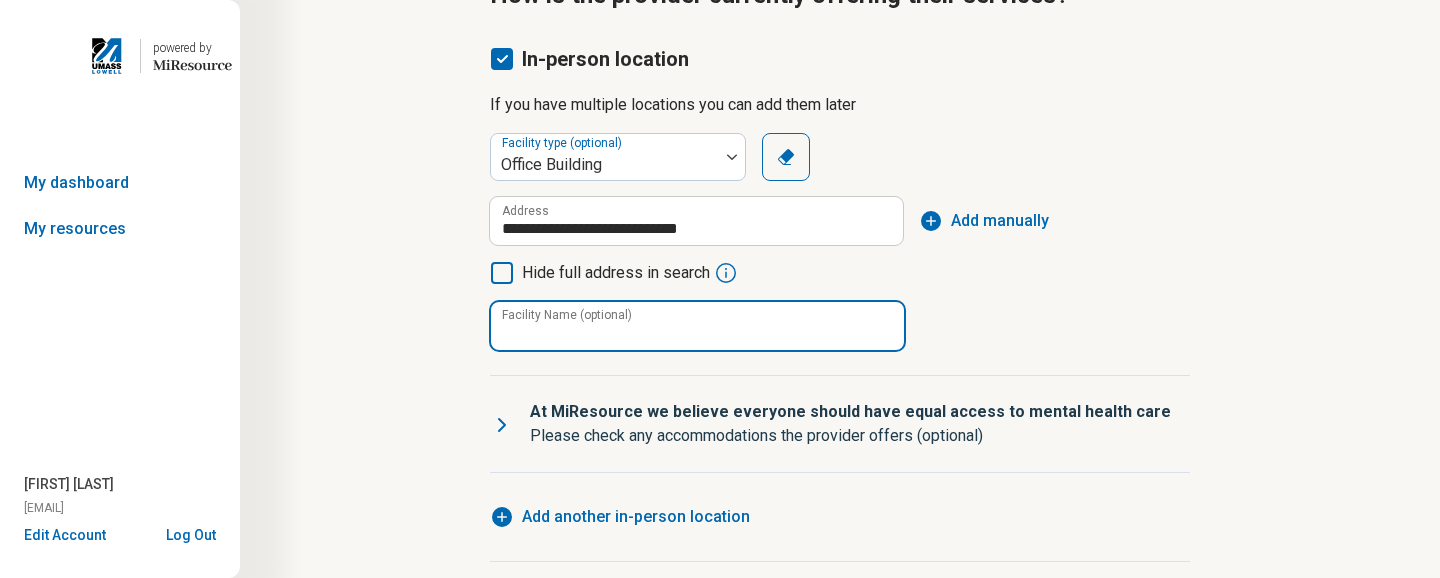 click on "Facility Name (optional)" at bounding box center [697, 326] 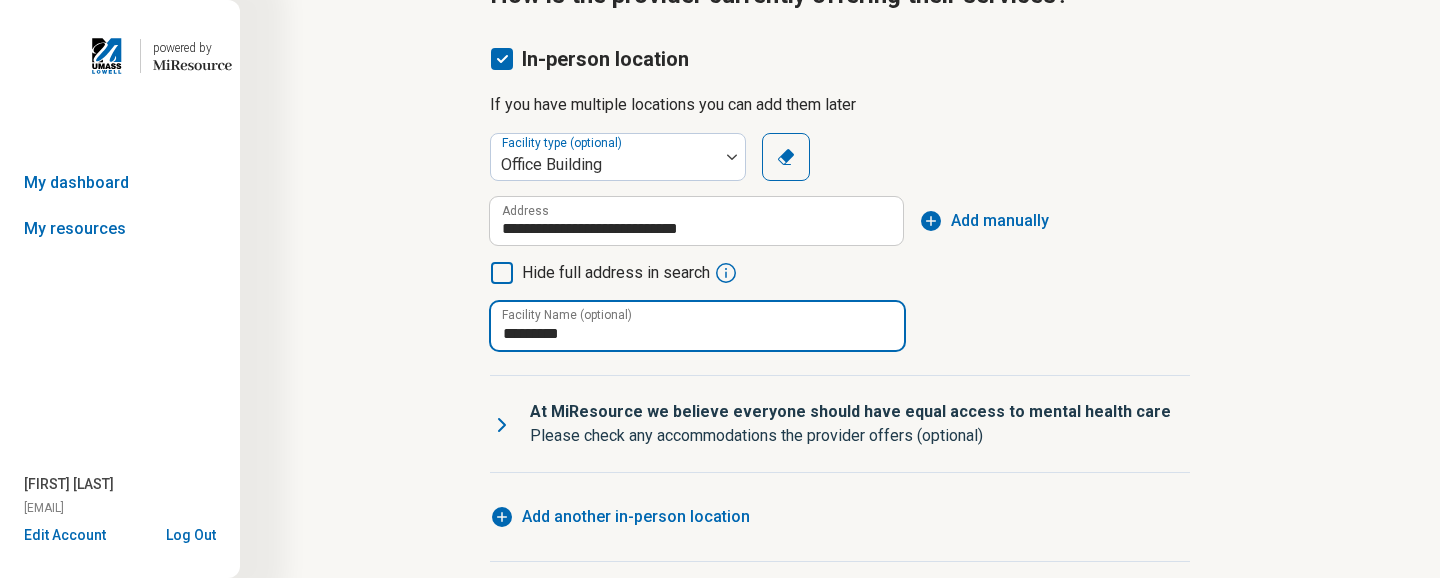 type on "**********" 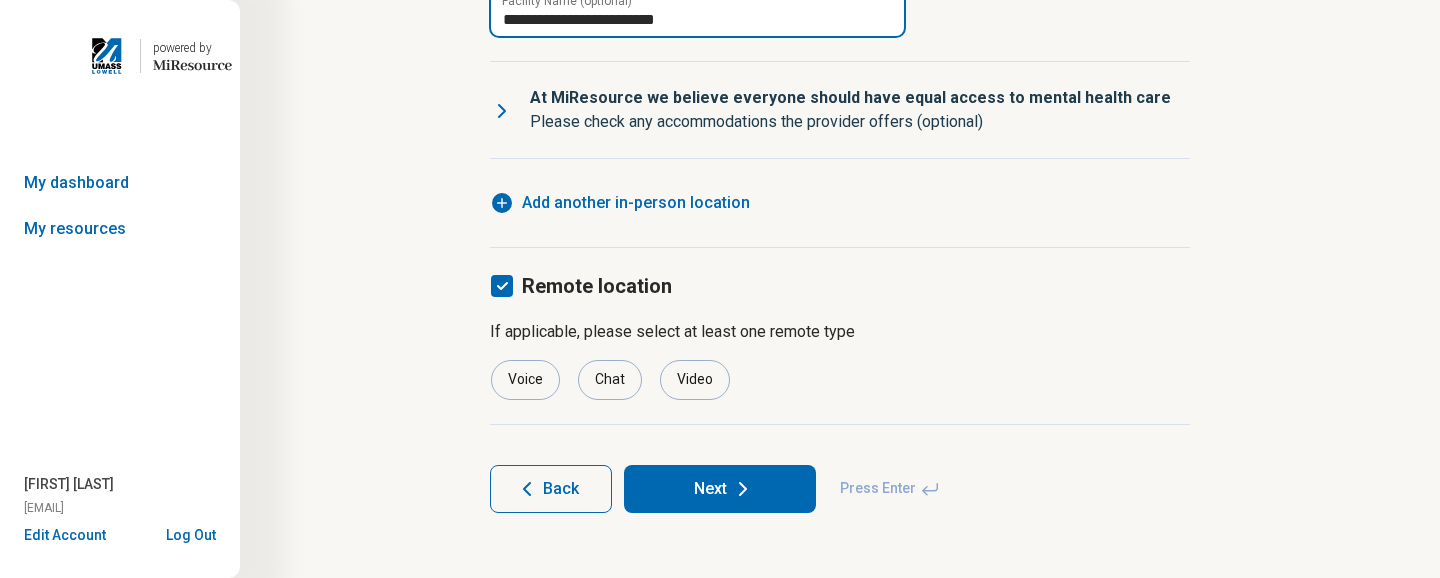 scroll, scrollTop: 472, scrollLeft: 0, axis: vertical 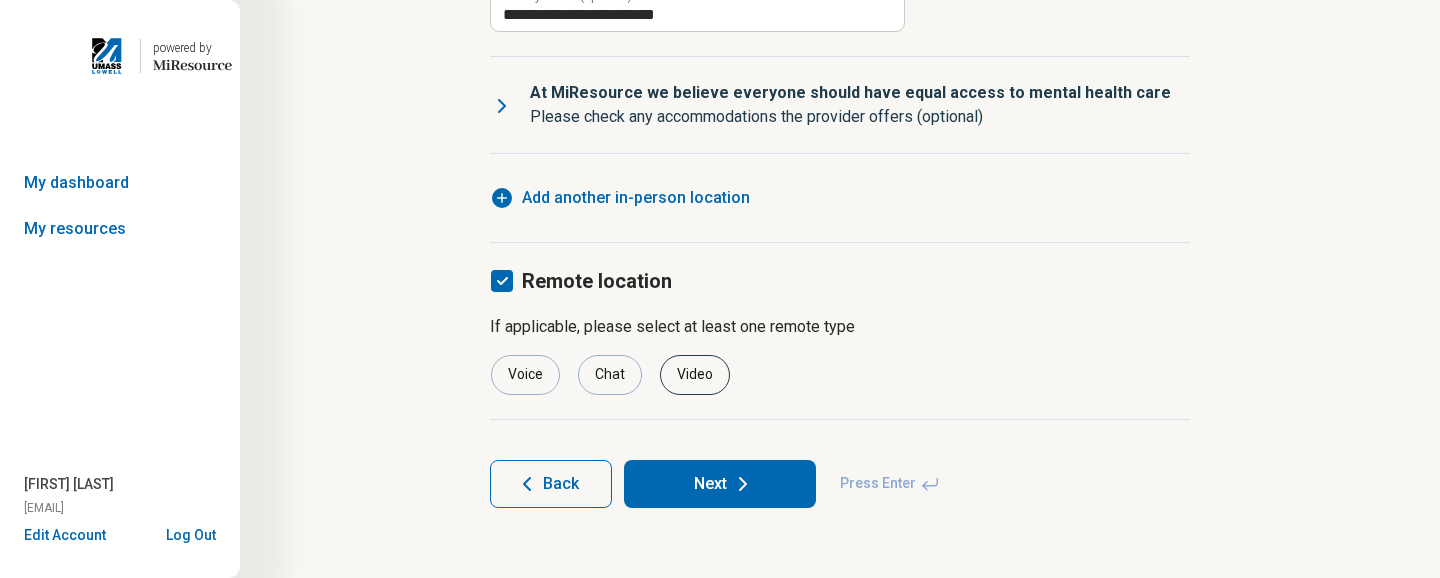 click on "Video" at bounding box center [695, 375] 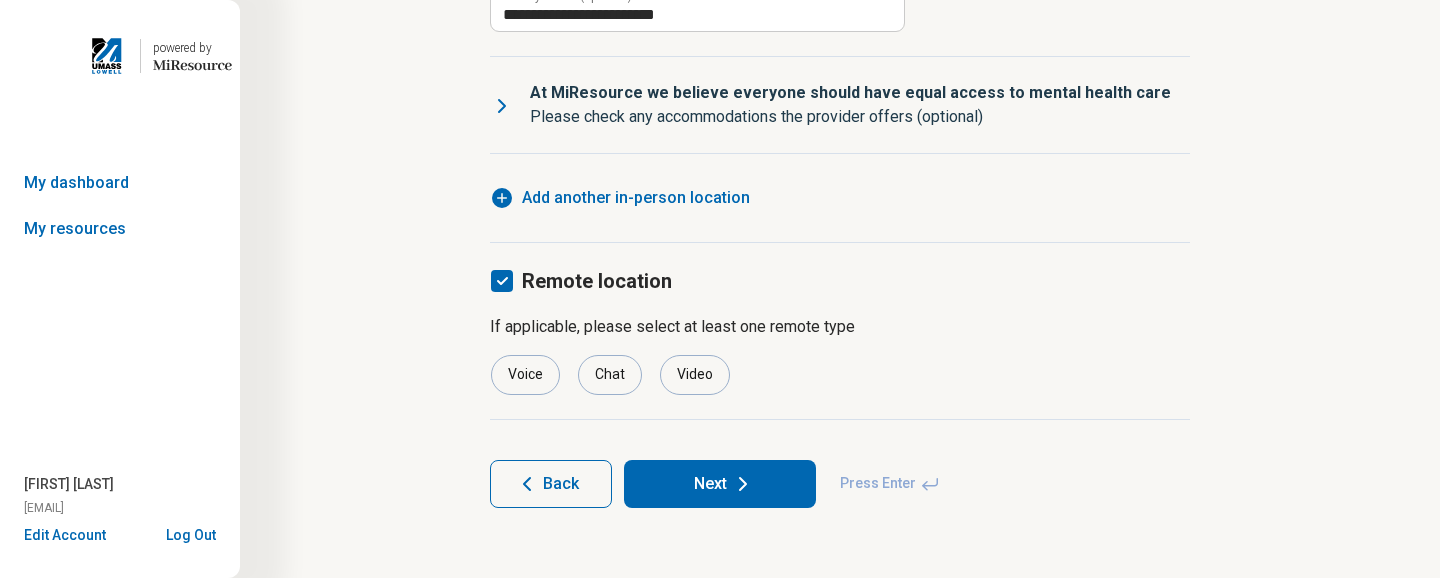 click on "Next" at bounding box center [720, 484] 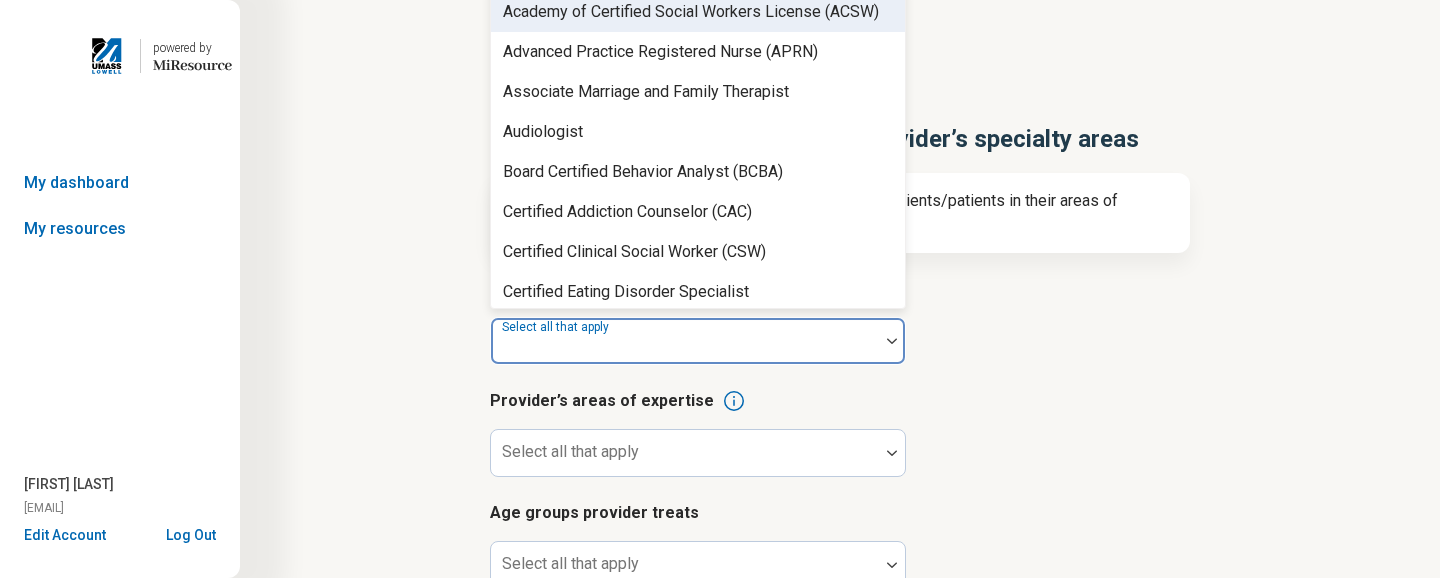click at bounding box center [892, 341] 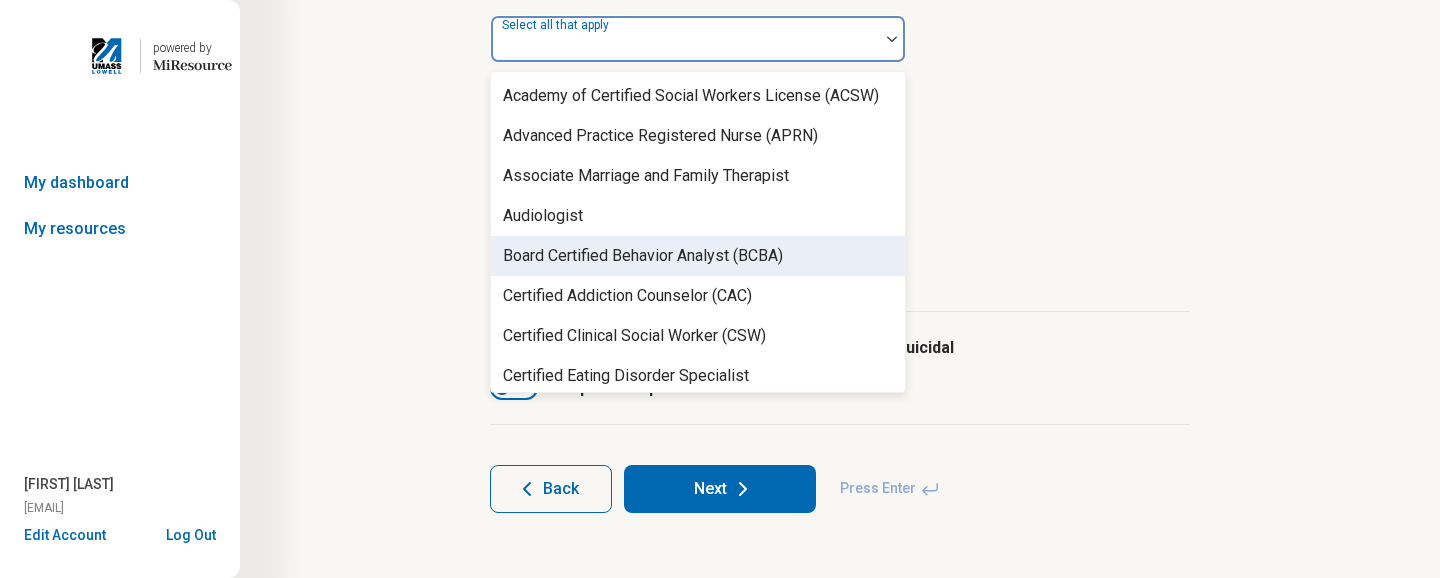 scroll, scrollTop: 317, scrollLeft: 0, axis: vertical 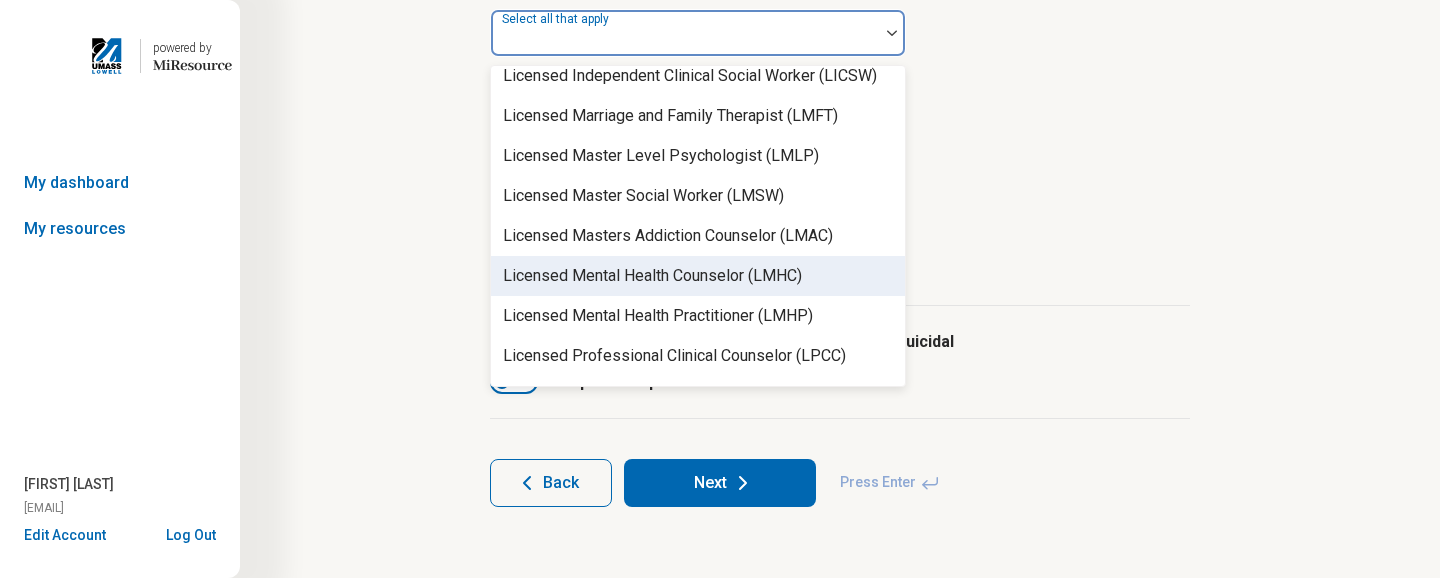 click on "Licensed Mental Health Counselor (LMHC)" at bounding box center (698, 276) 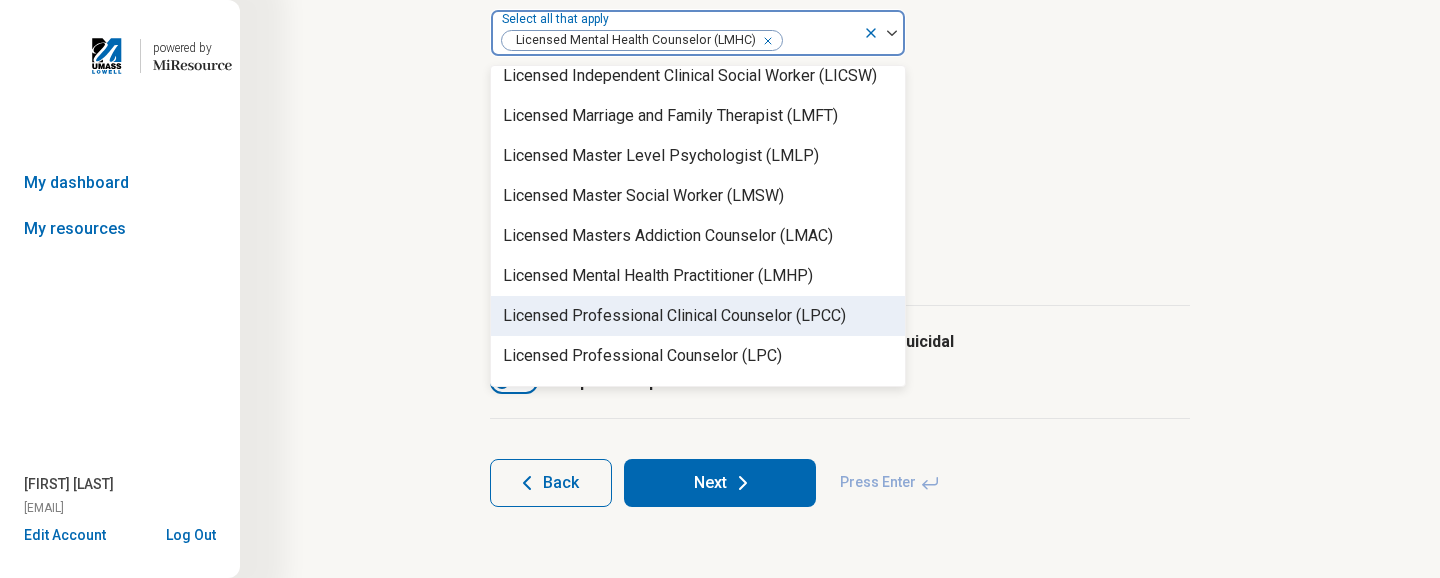click on "Next" at bounding box center (720, 483) 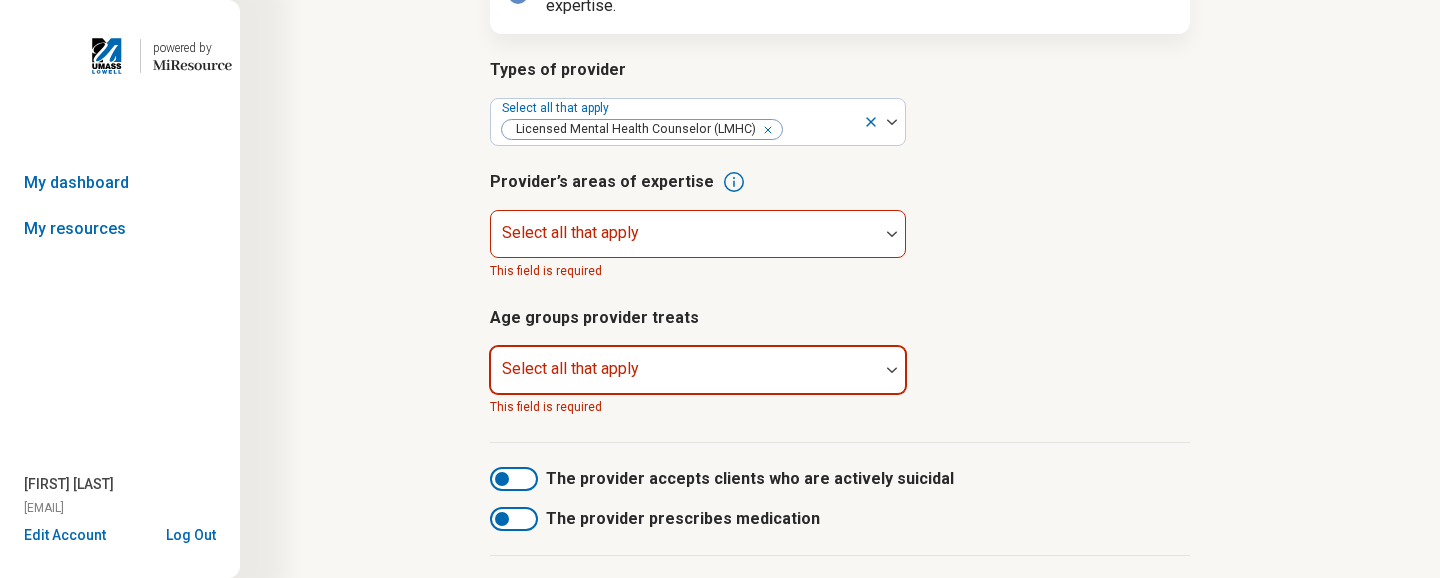 scroll, scrollTop: 225, scrollLeft: 0, axis: vertical 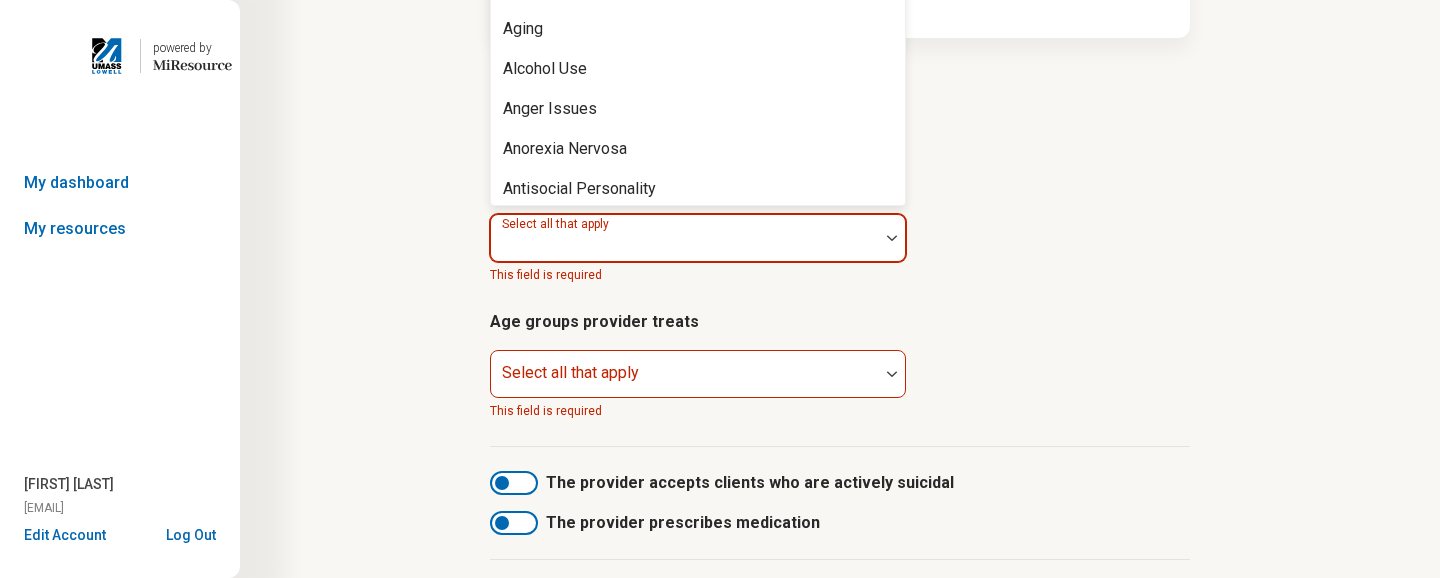 click at bounding box center [685, 246] 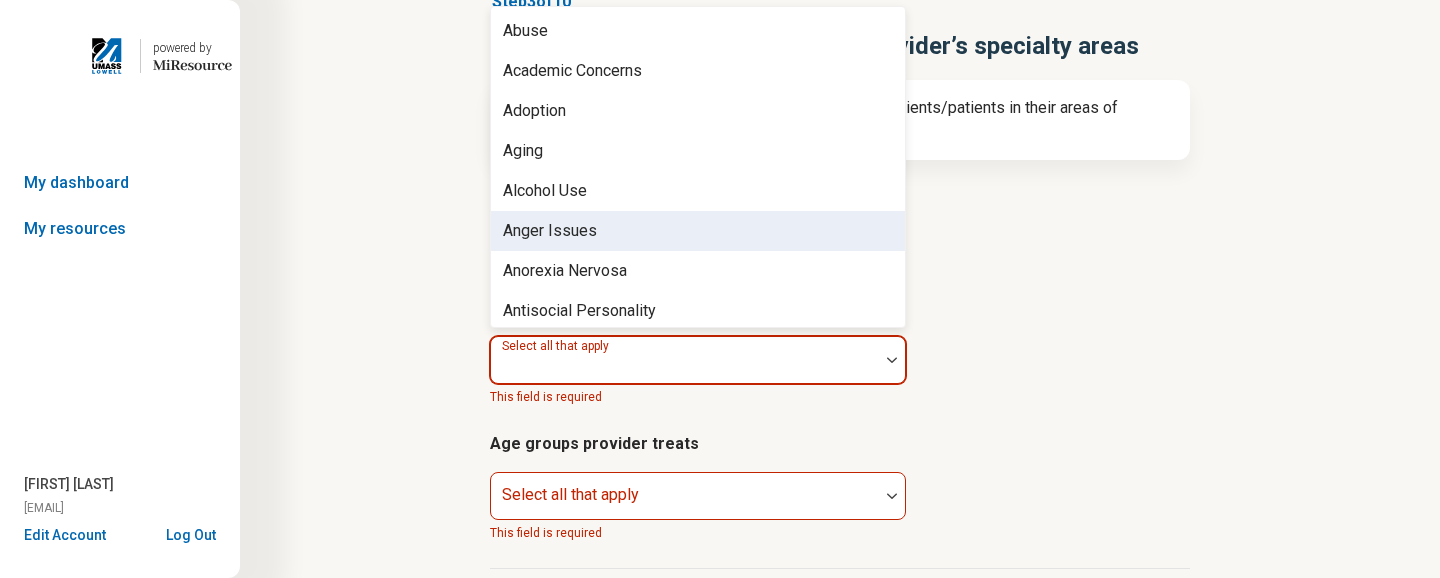 scroll, scrollTop: 99, scrollLeft: 0, axis: vertical 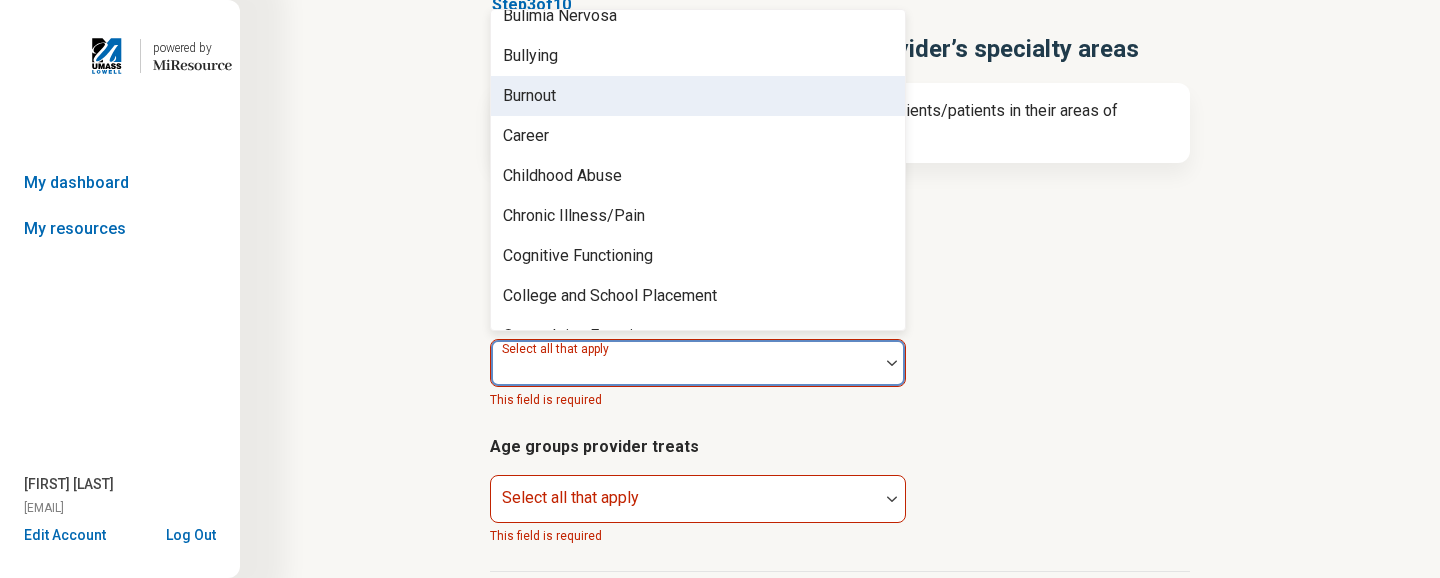 click on "Burnout" at bounding box center (698, 96) 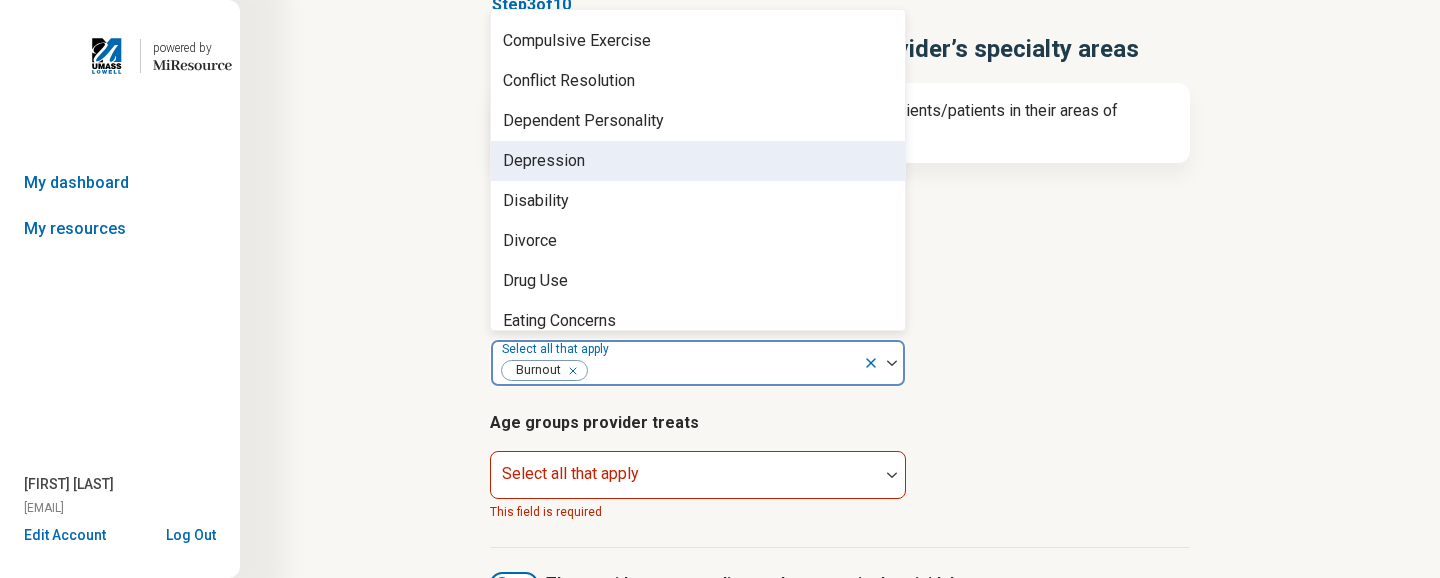 scroll, scrollTop: 1041, scrollLeft: 0, axis: vertical 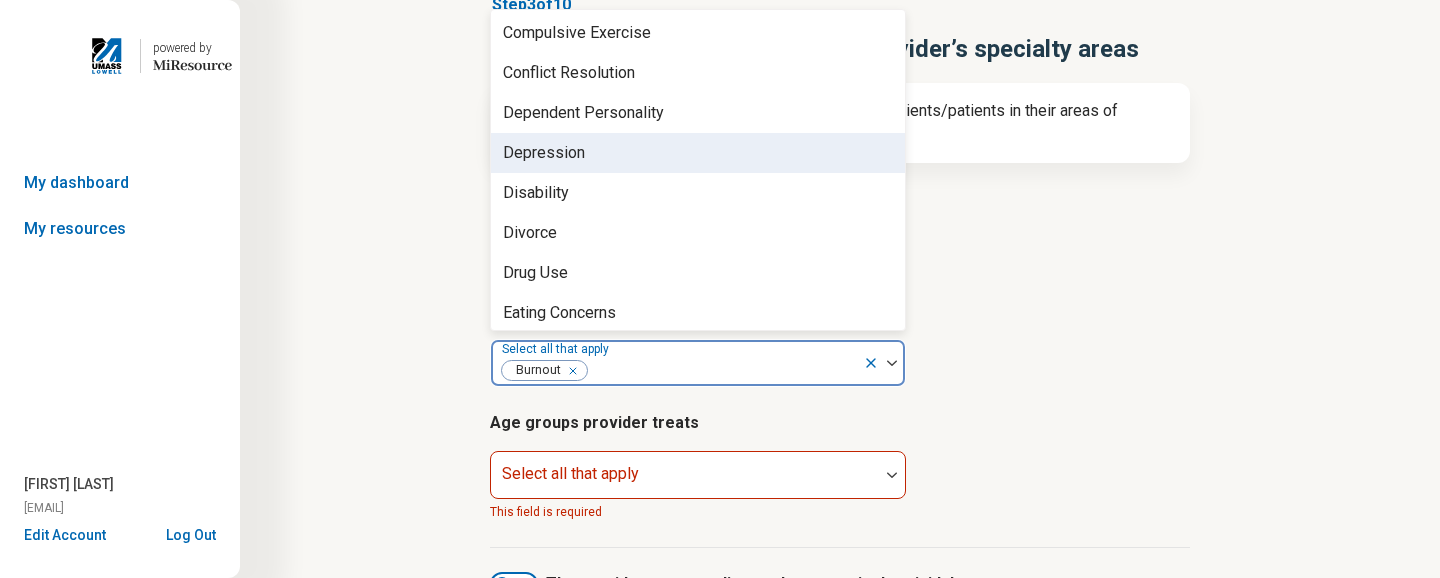 click on "Depression" at bounding box center (698, 153) 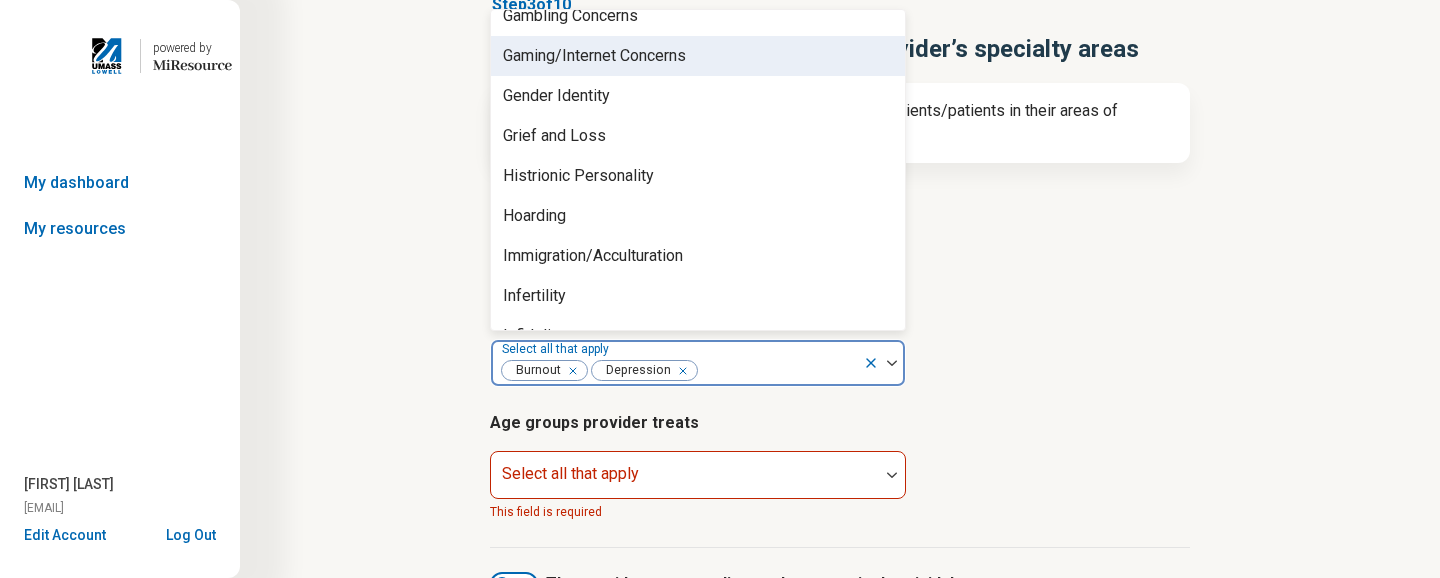 scroll, scrollTop: 1499, scrollLeft: 0, axis: vertical 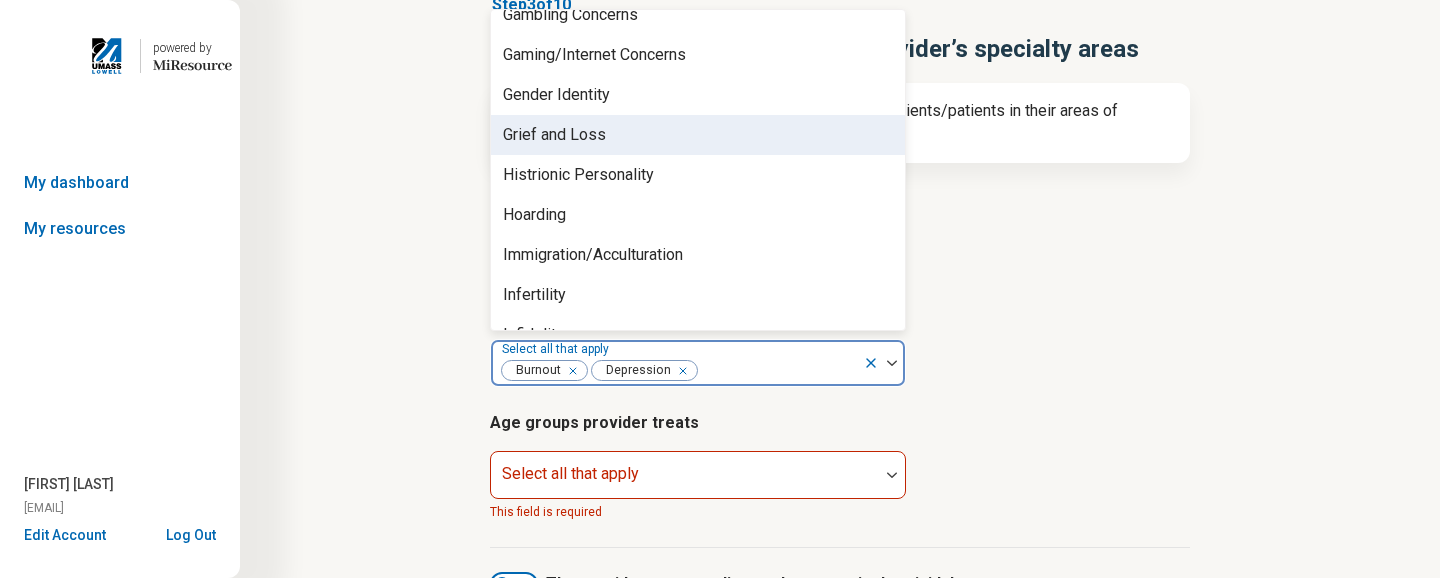 click on "Grief and Loss" at bounding box center (698, 135) 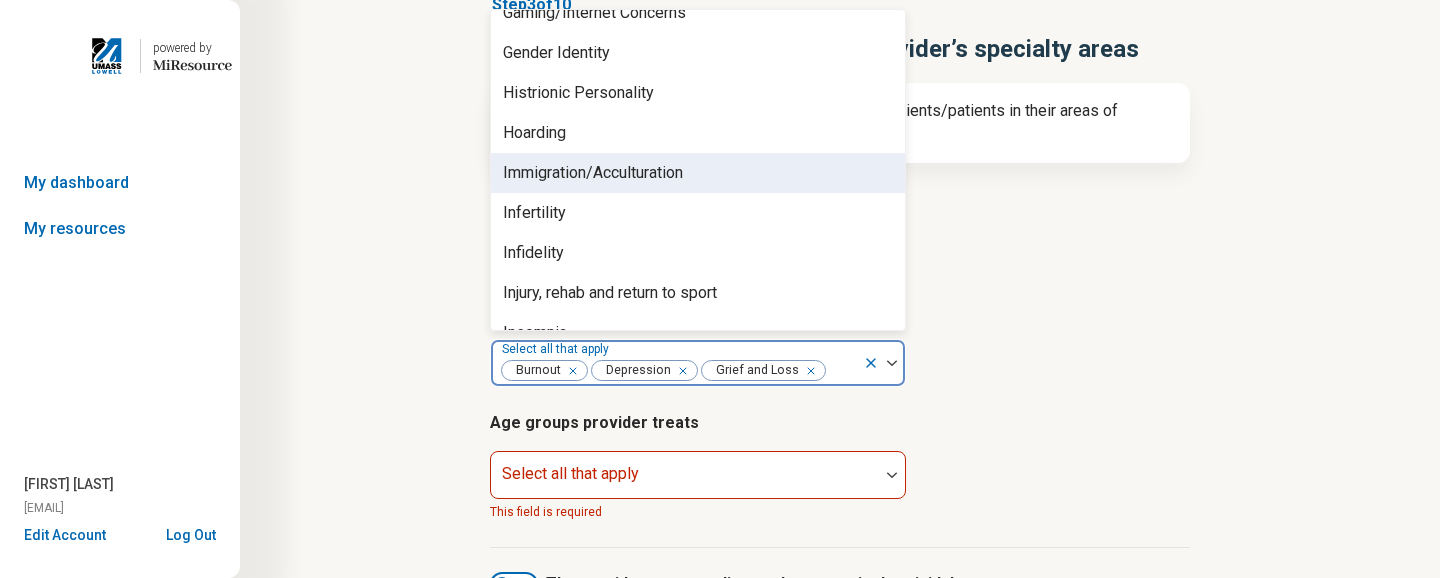 click on "Immigration/Acculturation" at bounding box center [698, 173] 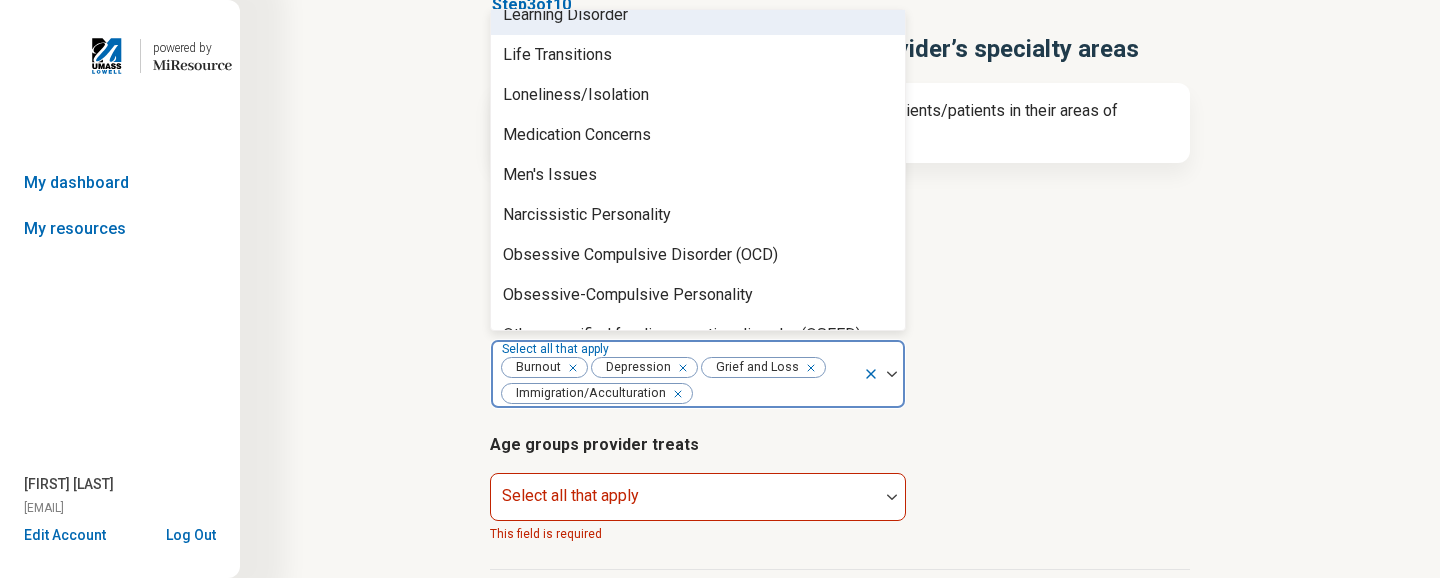 scroll, scrollTop: 1909, scrollLeft: 0, axis: vertical 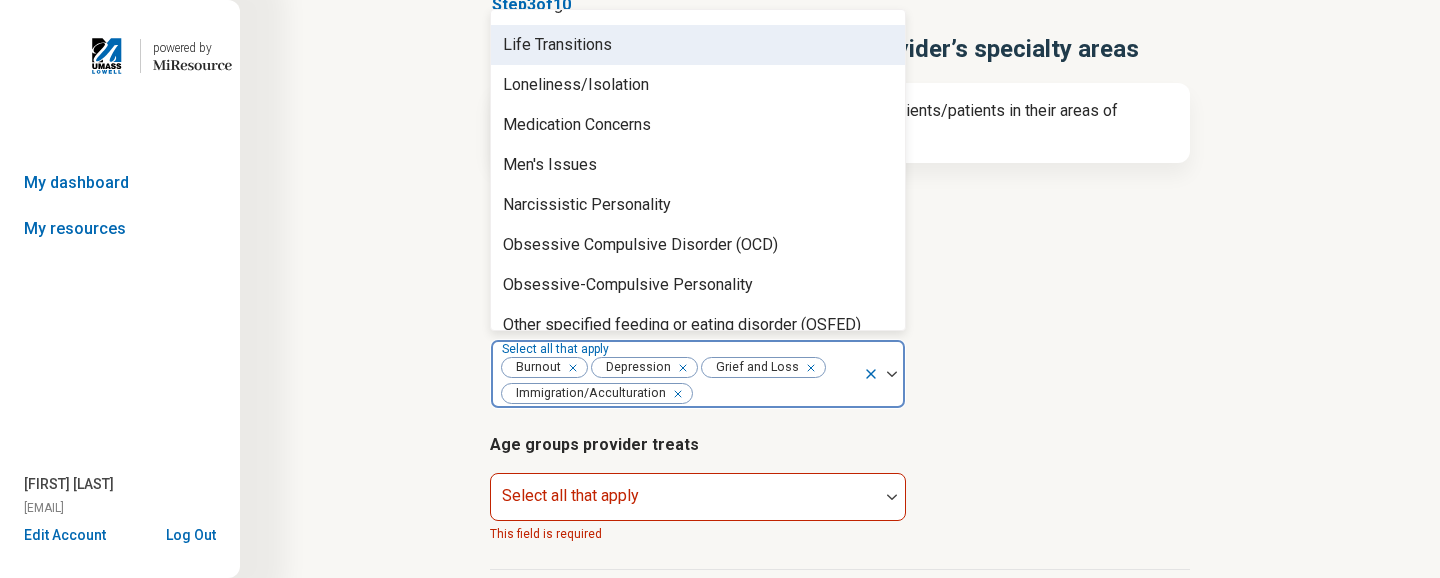 click on "Life Transitions" at bounding box center [698, 45] 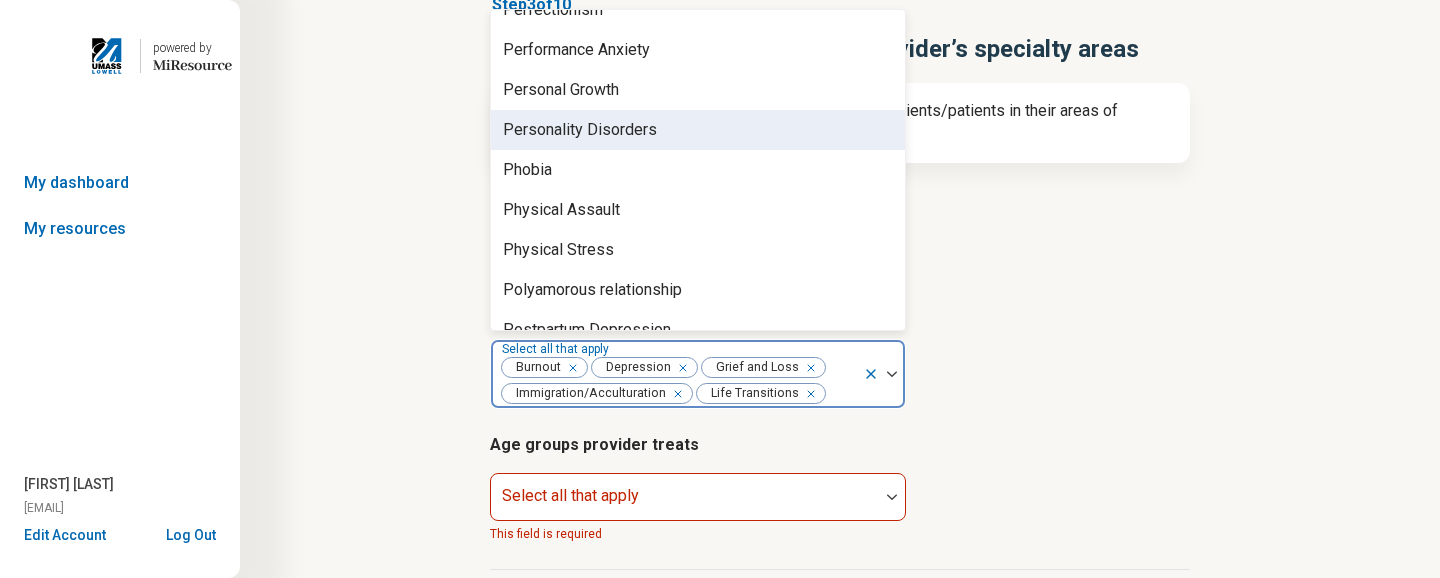 scroll, scrollTop: 2385, scrollLeft: 0, axis: vertical 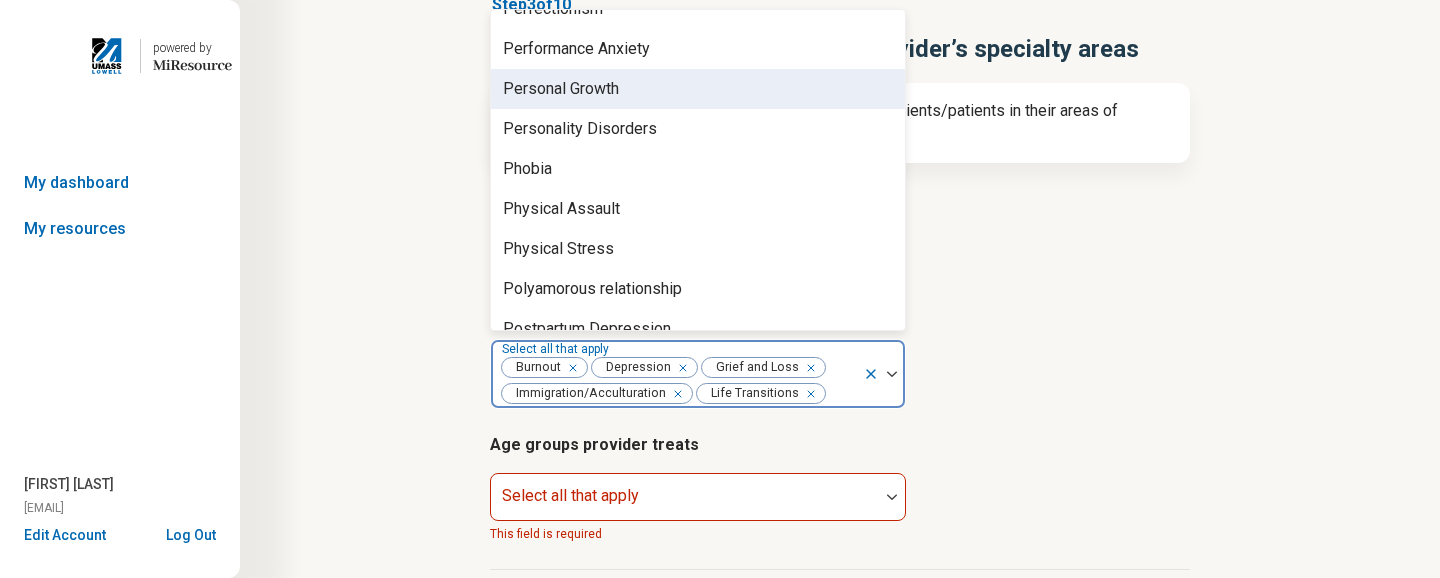 click on "Personal Growth" at bounding box center (698, 89) 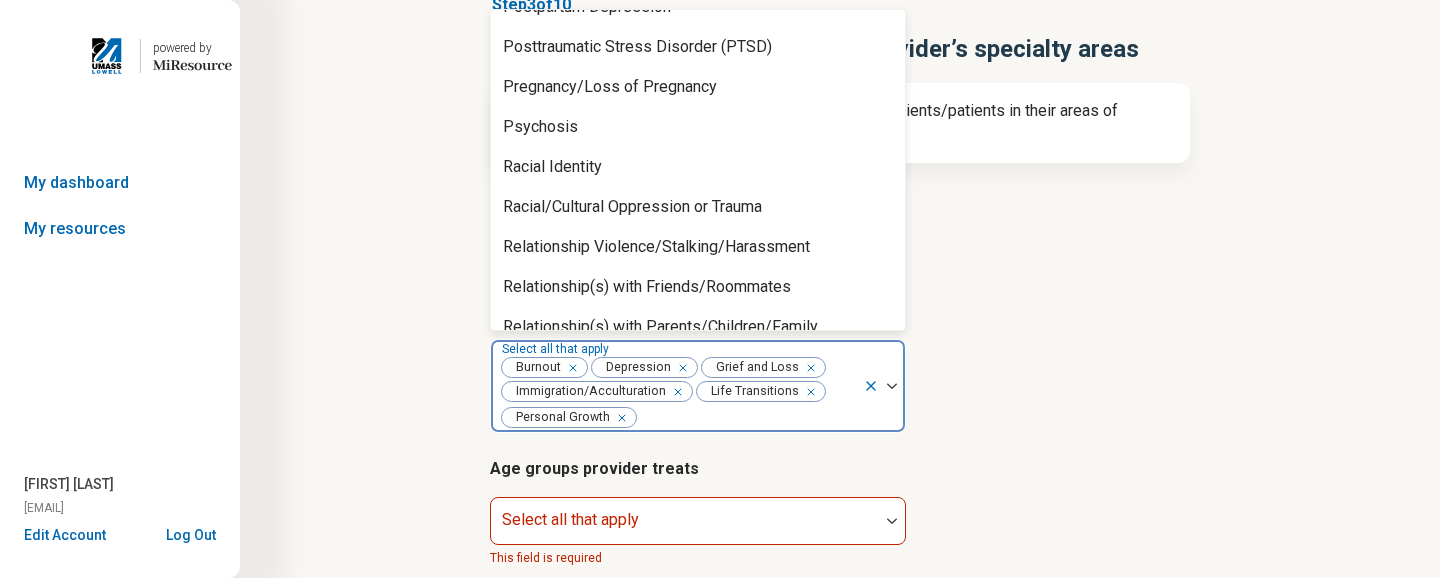 scroll, scrollTop: 2775, scrollLeft: 0, axis: vertical 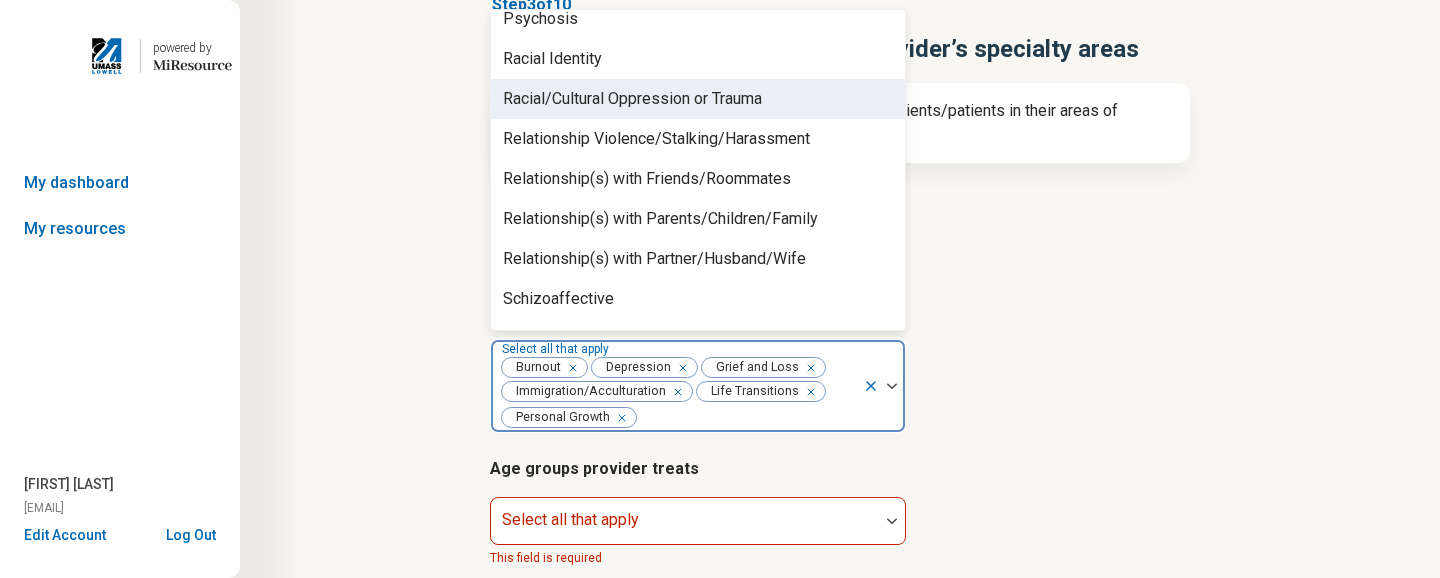 click on "Racial/Cultural Oppression or Trauma" at bounding box center [632, 99] 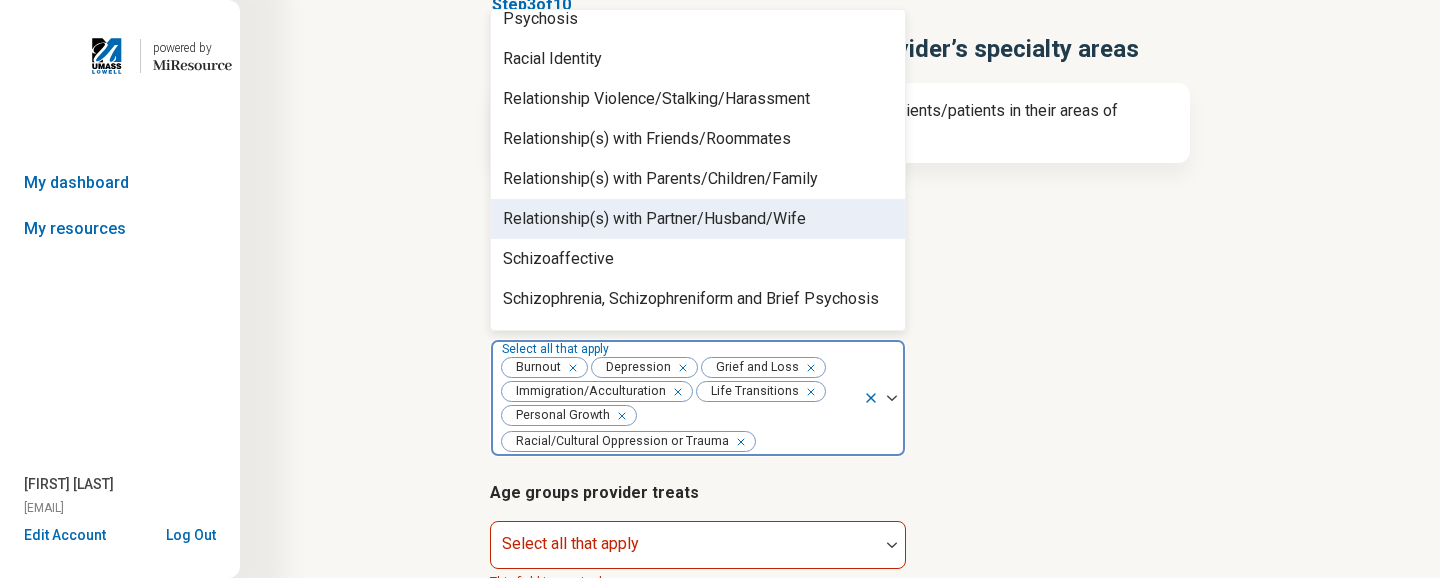 scroll, scrollTop: 3408, scrollLeft: 0, axis: vertical 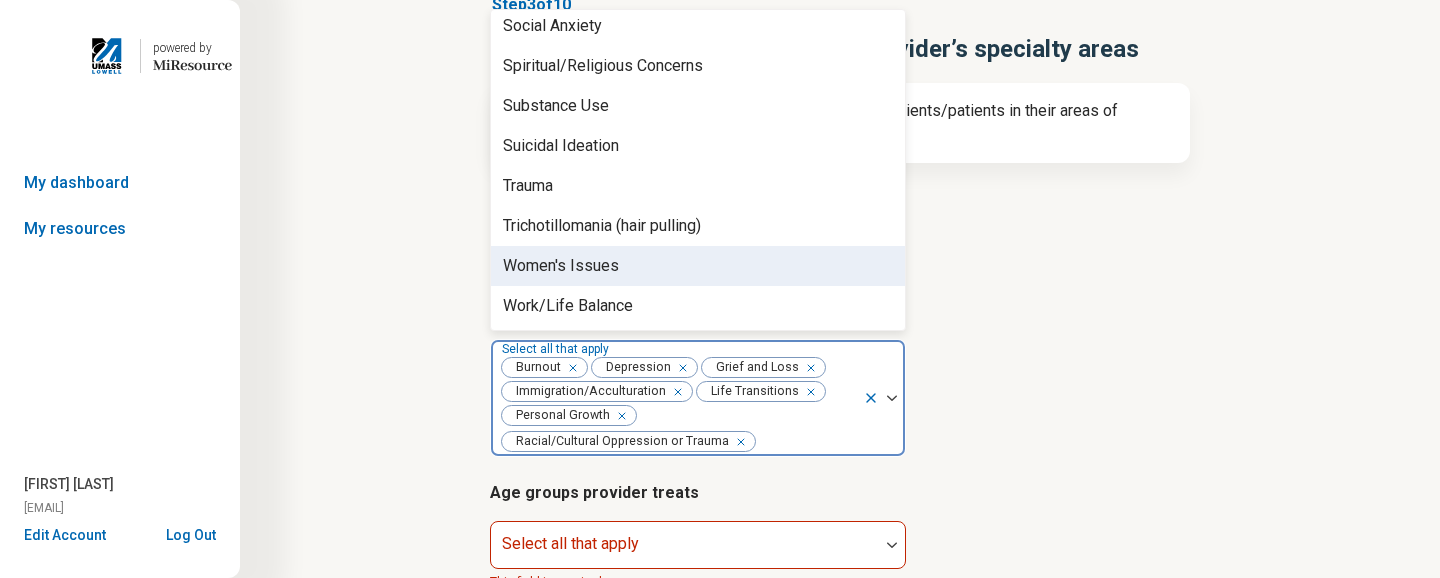 click on "Women's Issues" at bounding box center [698, 266] 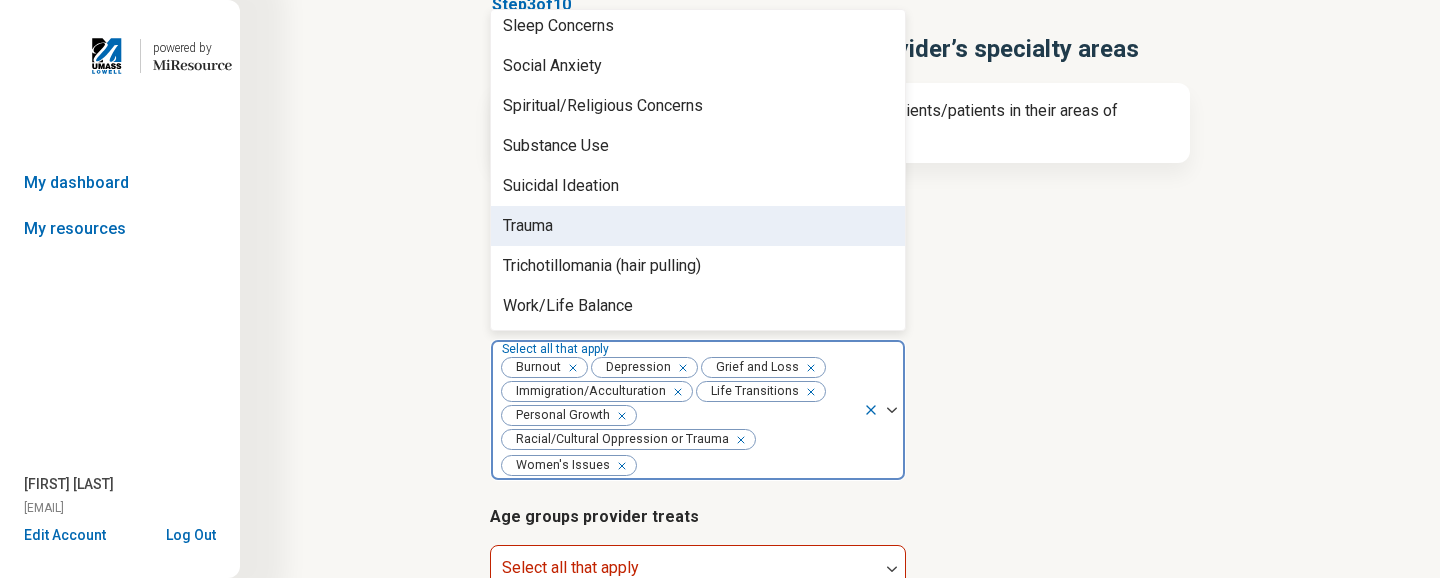 click on "Trauma" at bounding box center [698, 226] 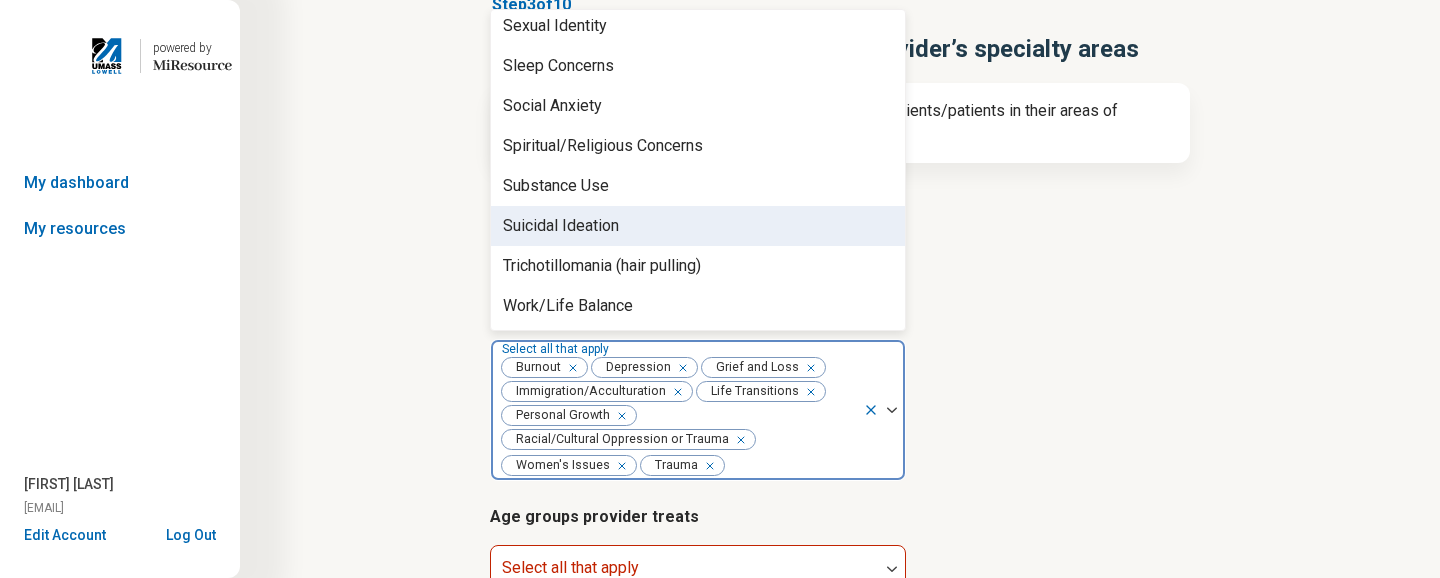 scroll, scrollTop: 3328, scrollLeft: 0, axis: vertical 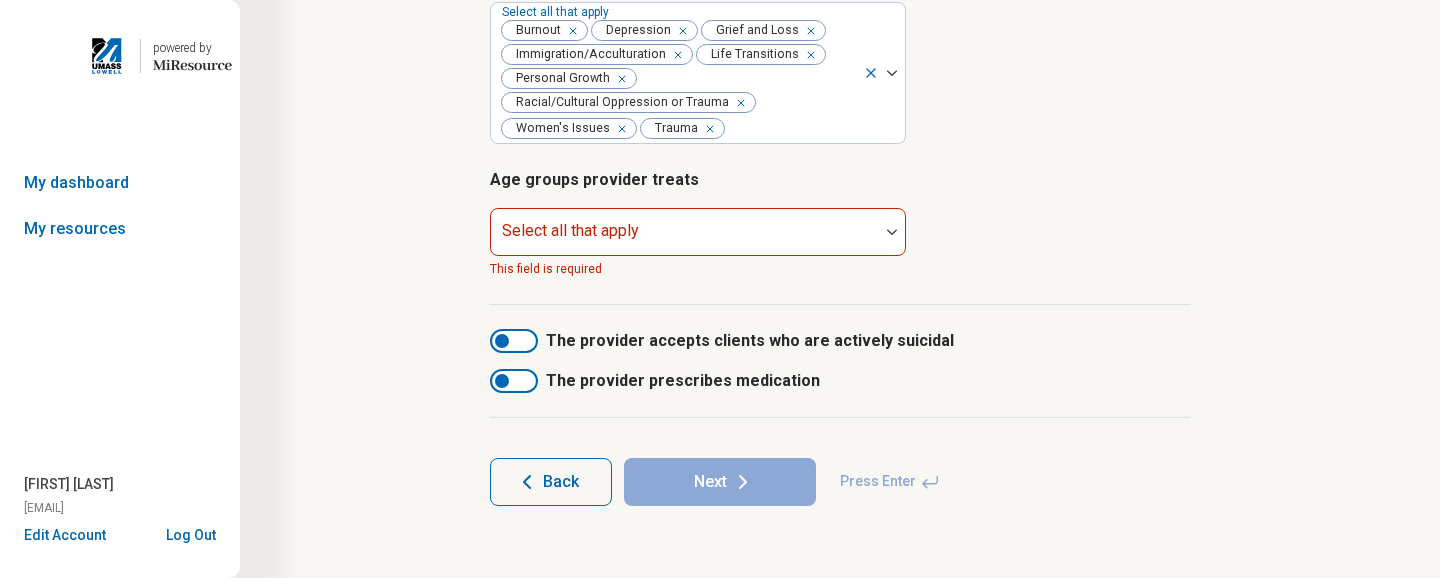 click on "Types of provider Select all that apply Licensed Mental Health Counselor (LMHC) Provider’s areas of expertise Select all that apply Burnout Depression Grief and Loss Immigration/Acculturation Life Transitions Personal Growth Racial/Cultural Oppression or Trauma Women's Issues Trauma Age groups provider treats Select all that apply This field is required" at bounding box center (840, 77) 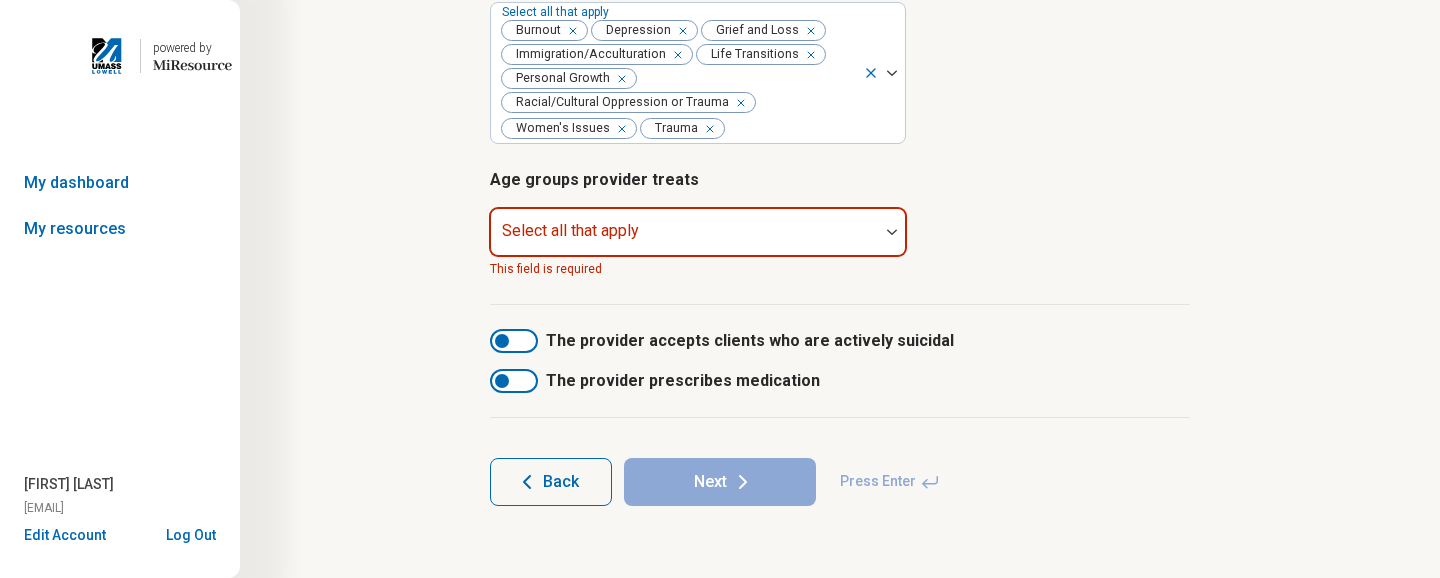 click at bounding box center (892, 232) 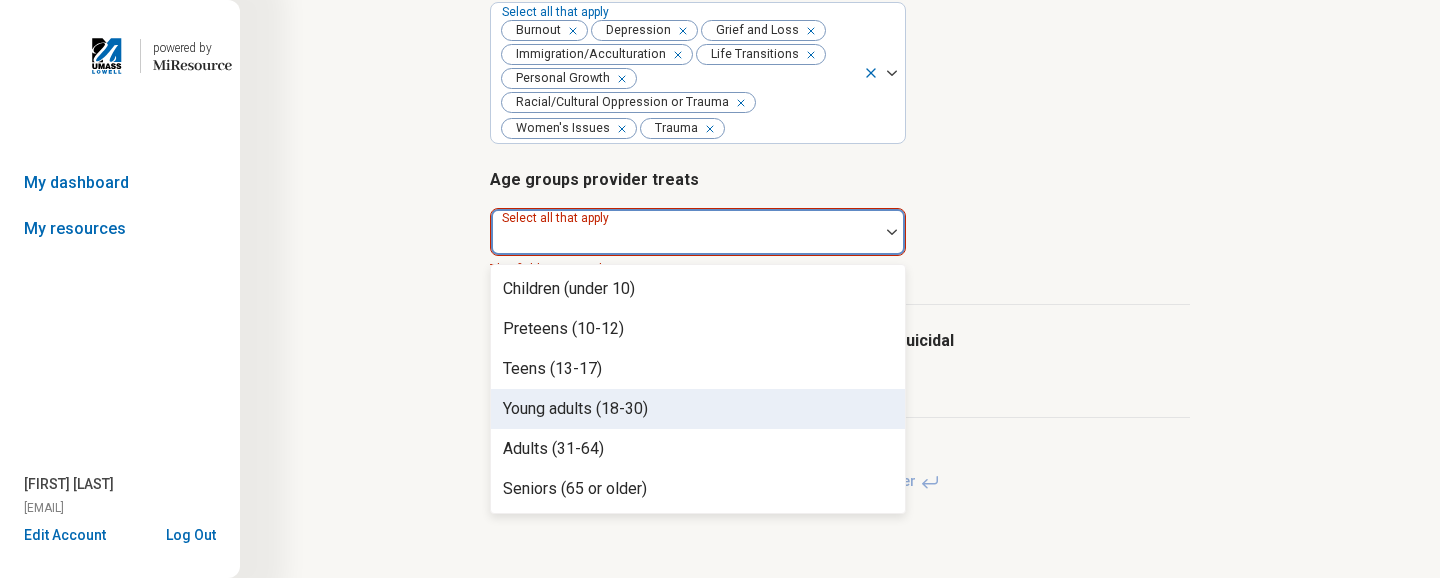 click on "Young adults (18-30)" at bounding box center (698, 409) 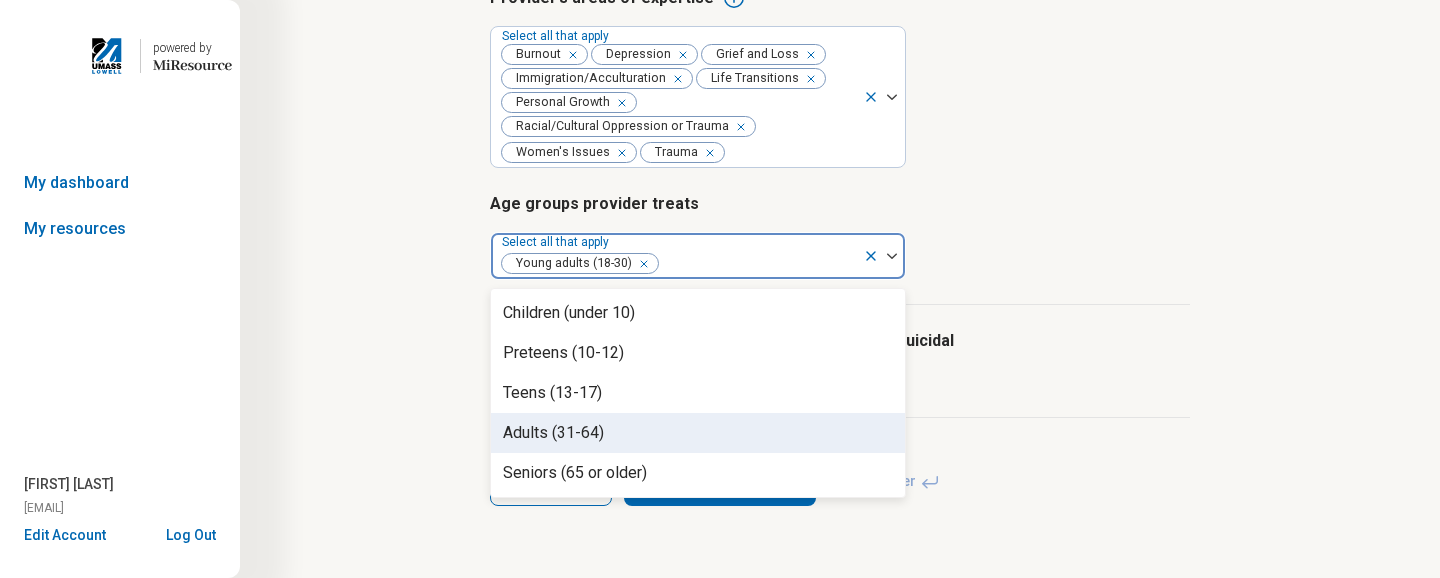 click on "Adults (31-64)" at bounding box center [698, 433] 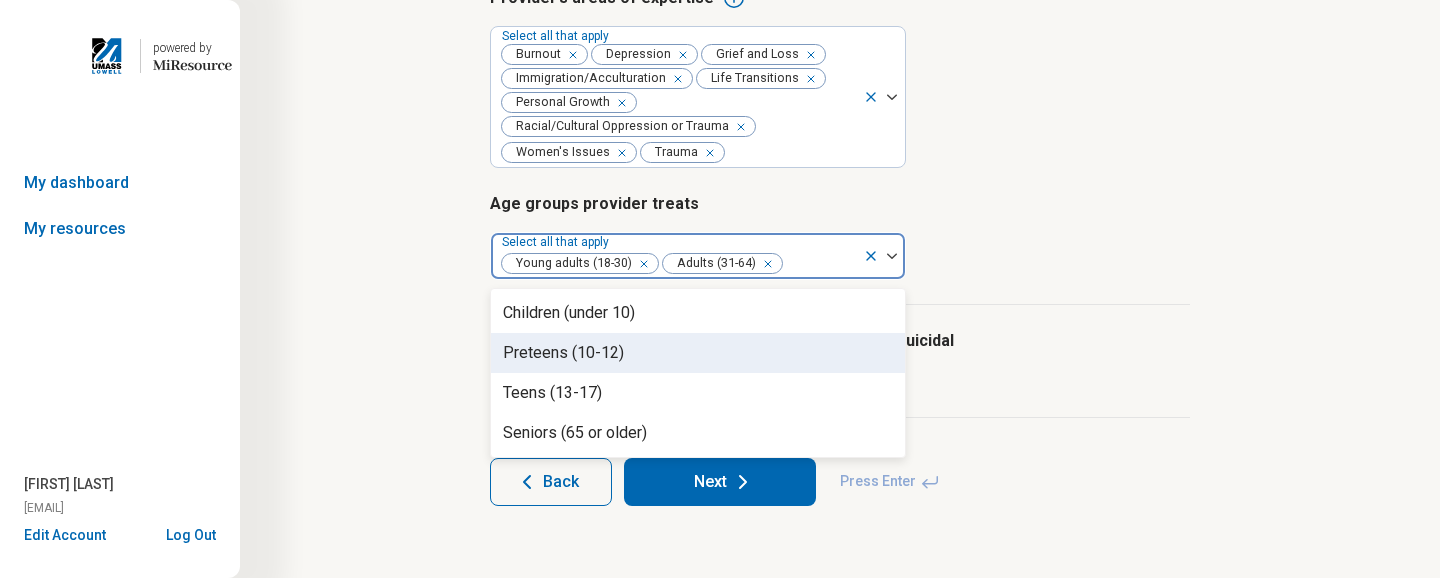 click on "The provider accepts clients who are actively suicidal The provider prescribes medication" at bounding box center [840, 361] 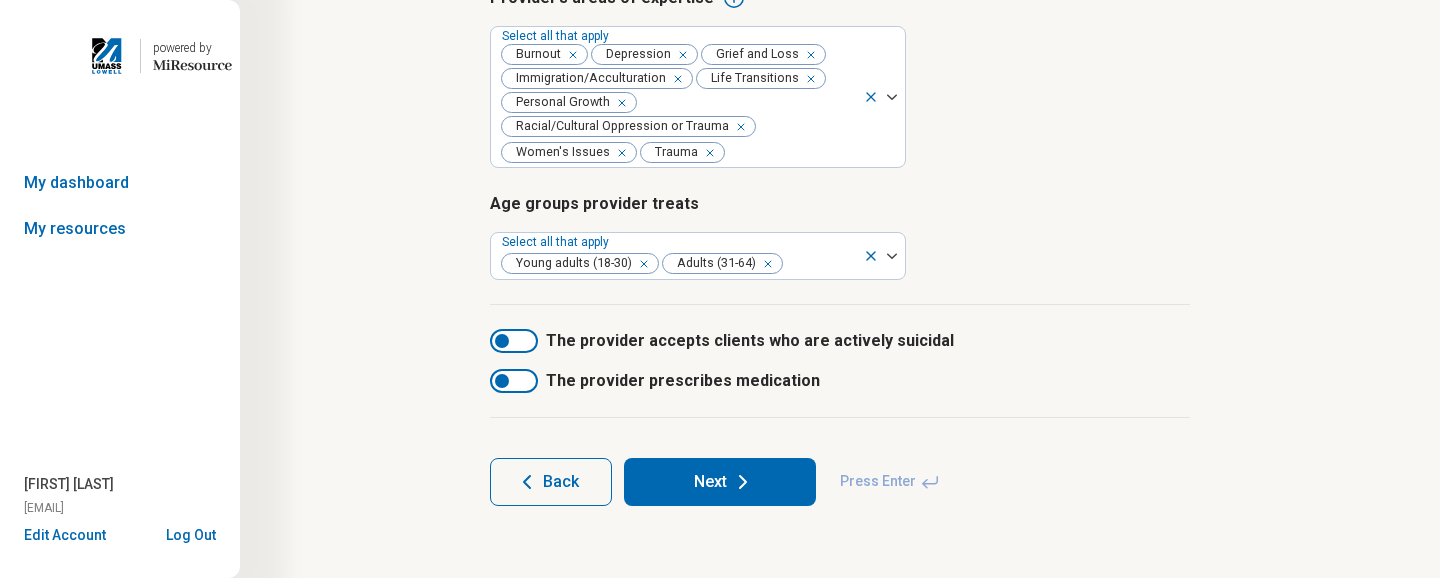 click at bounding box center (502, 341) 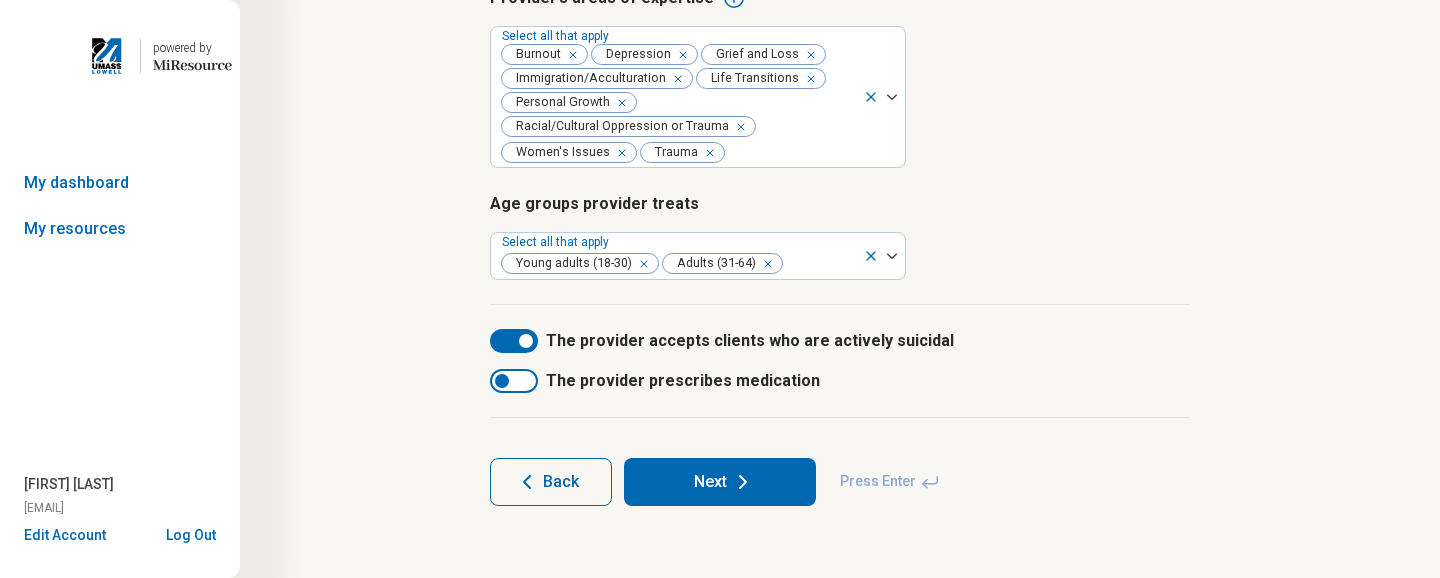 click at bounding box center [526, 341] 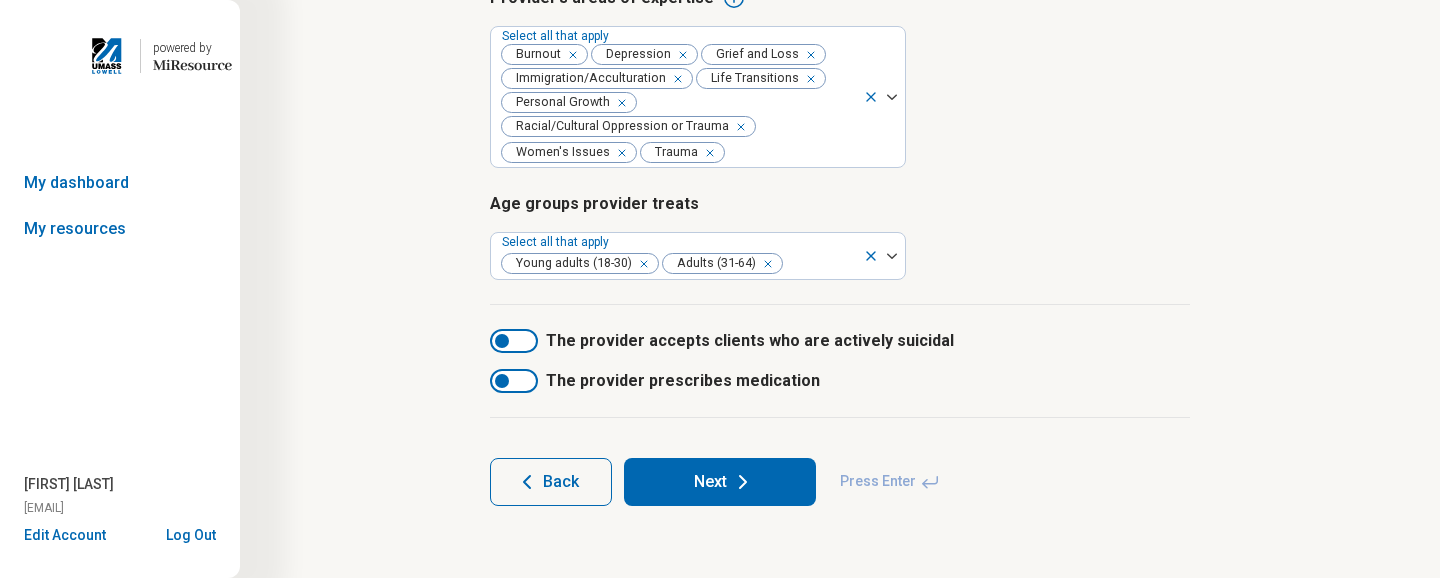 click on "Next" at bounding box center [720, 482] 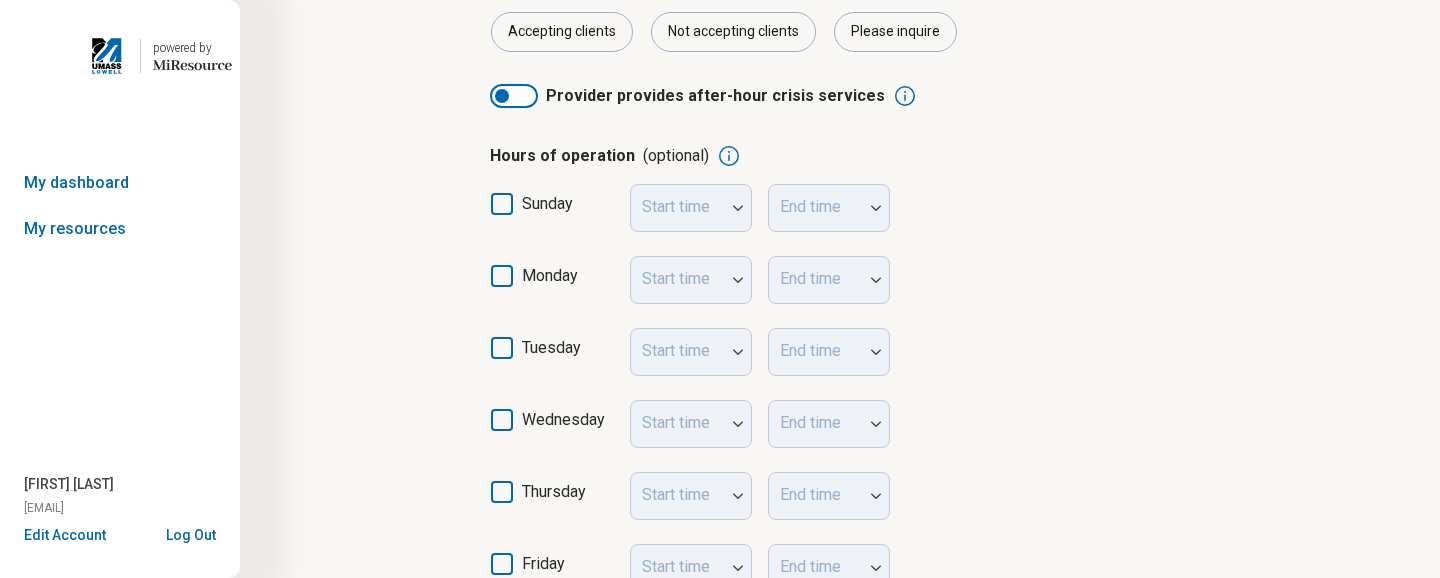 scroll, scrollTop: 303, scrollLeft: 0, axis: vertical 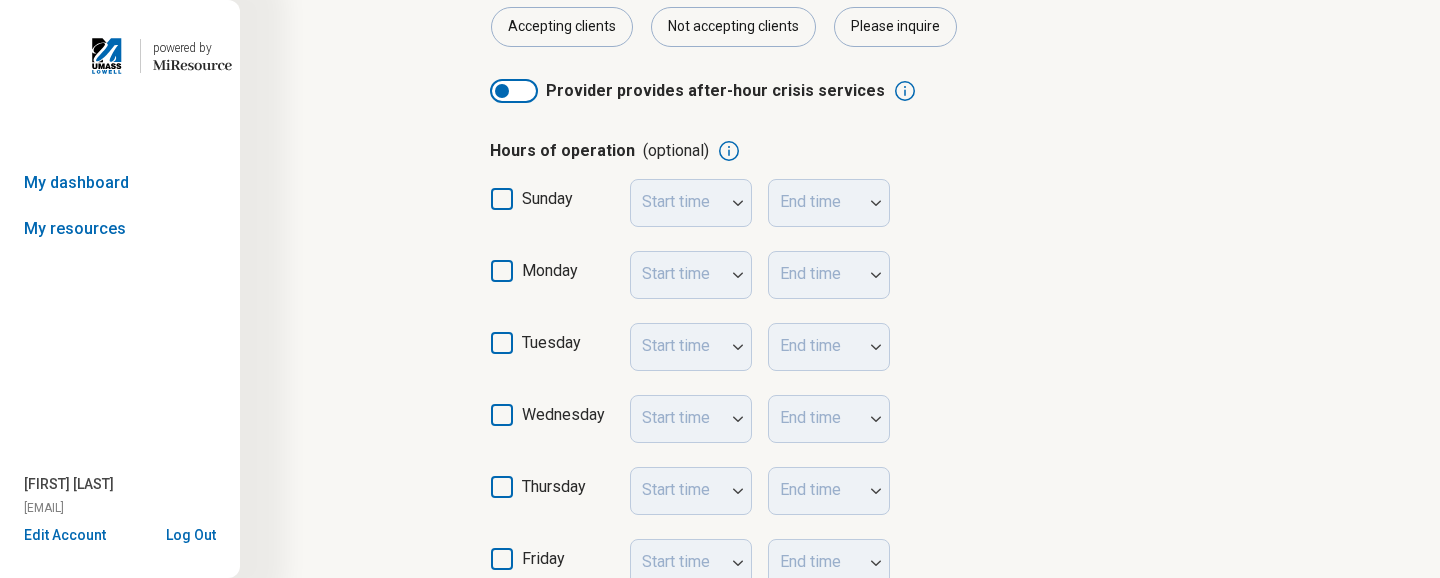 click at bounding box center [502, 91] 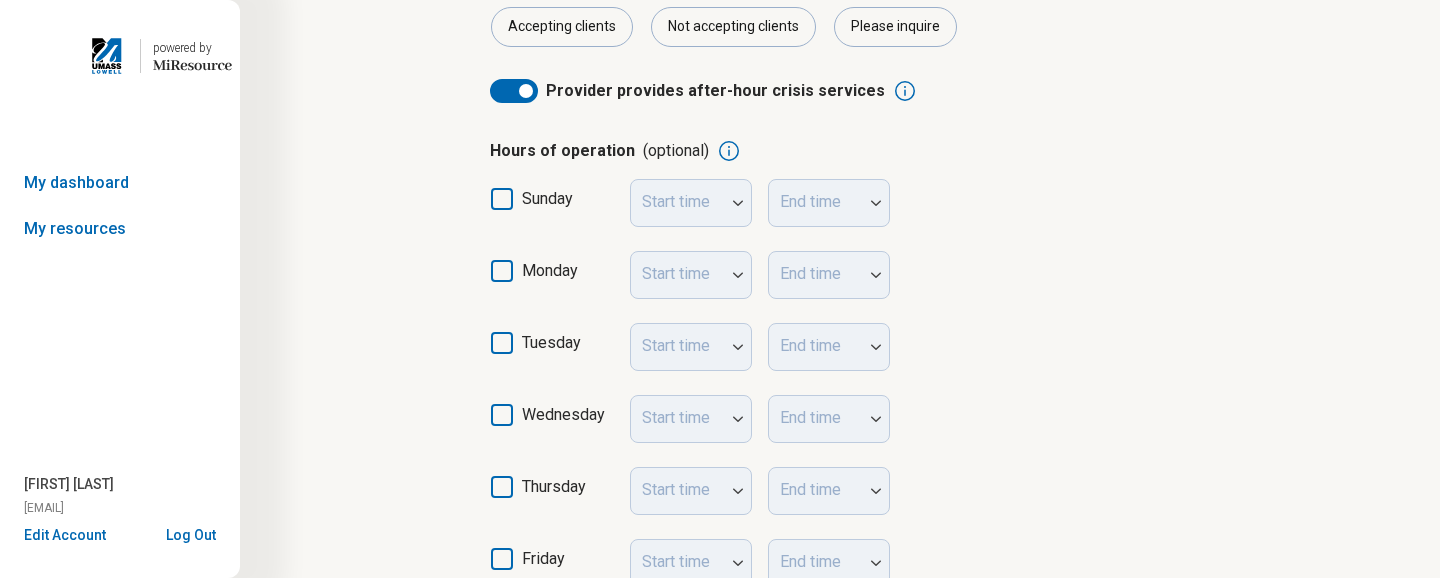 scroll, scrollTop: 10, scrollLeft: 0, axis: vertical 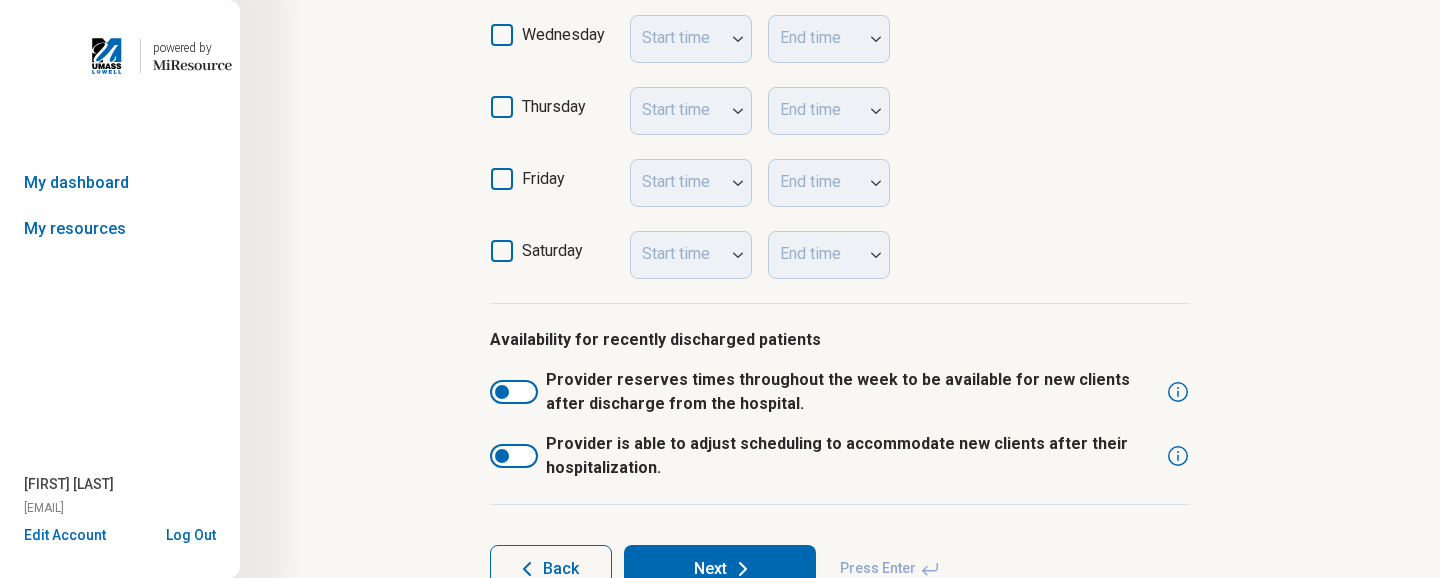 click 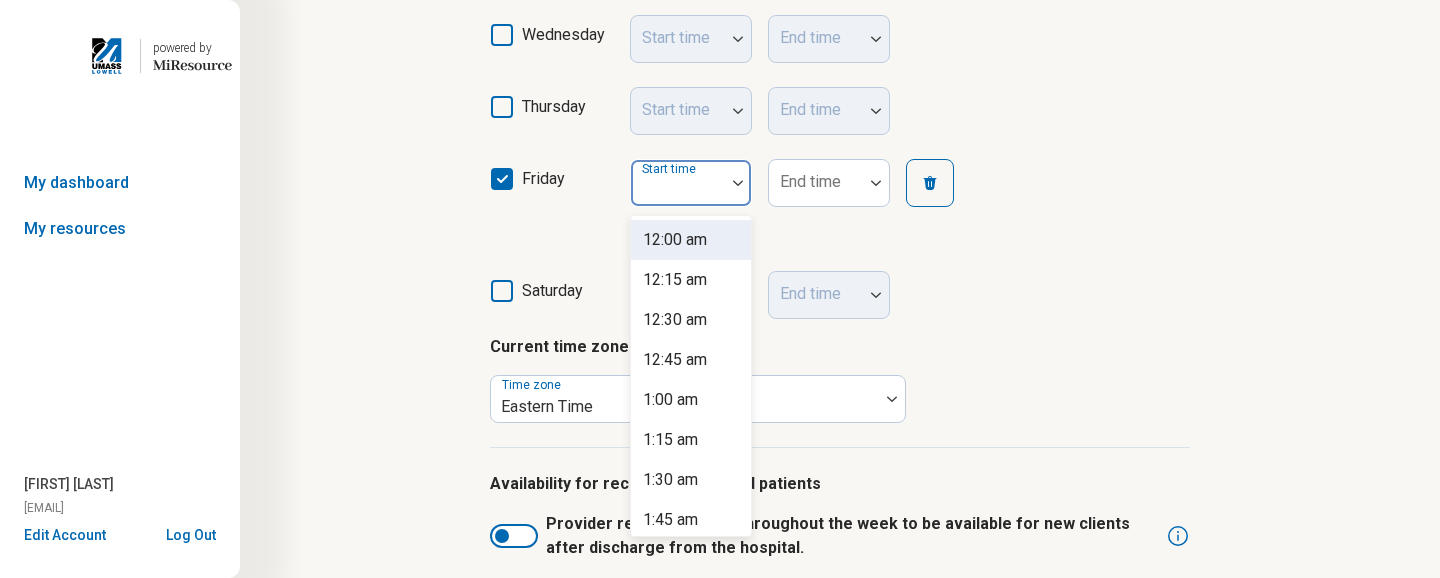 click at bounding box center (738, 183) 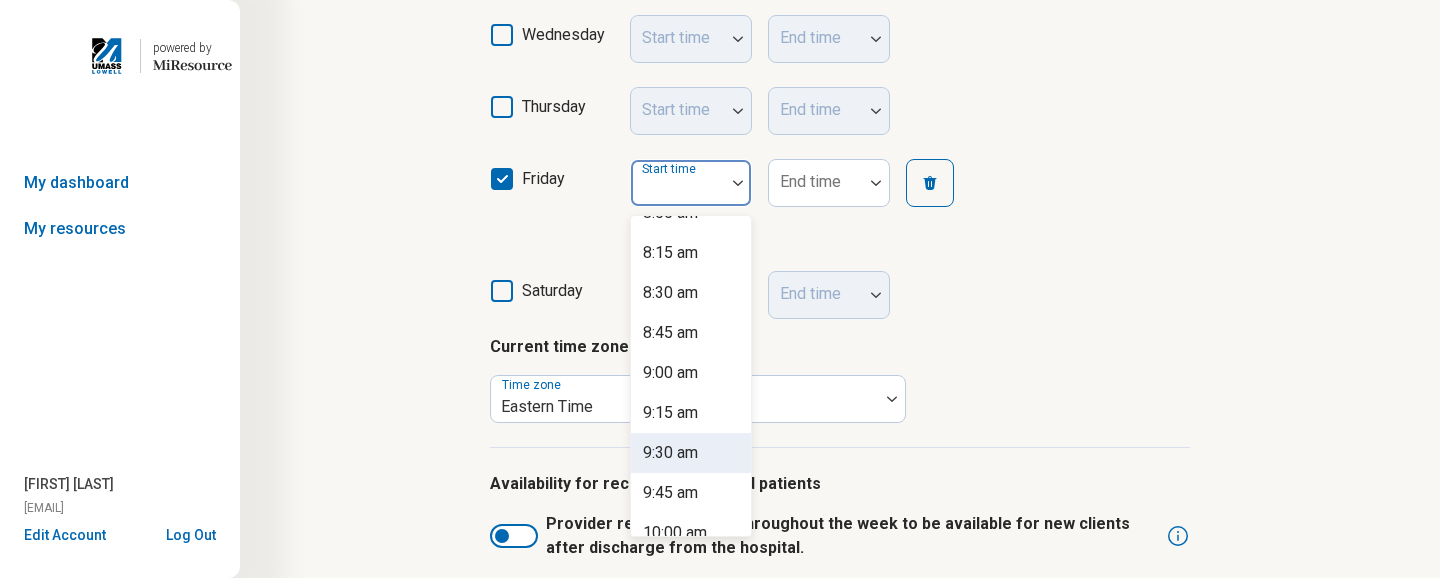 scroll, scrollTop: 1311, scrollLeft: 0, axis: vertical 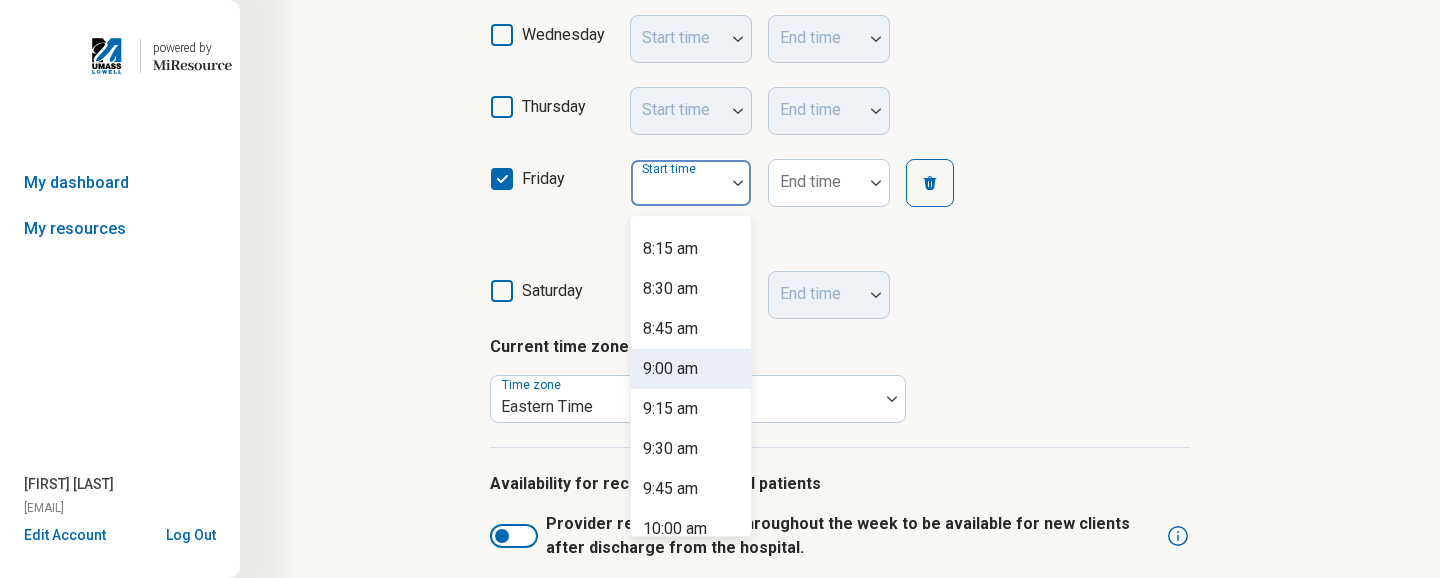 click on "9:00 am" at bounding box center (670, 369) 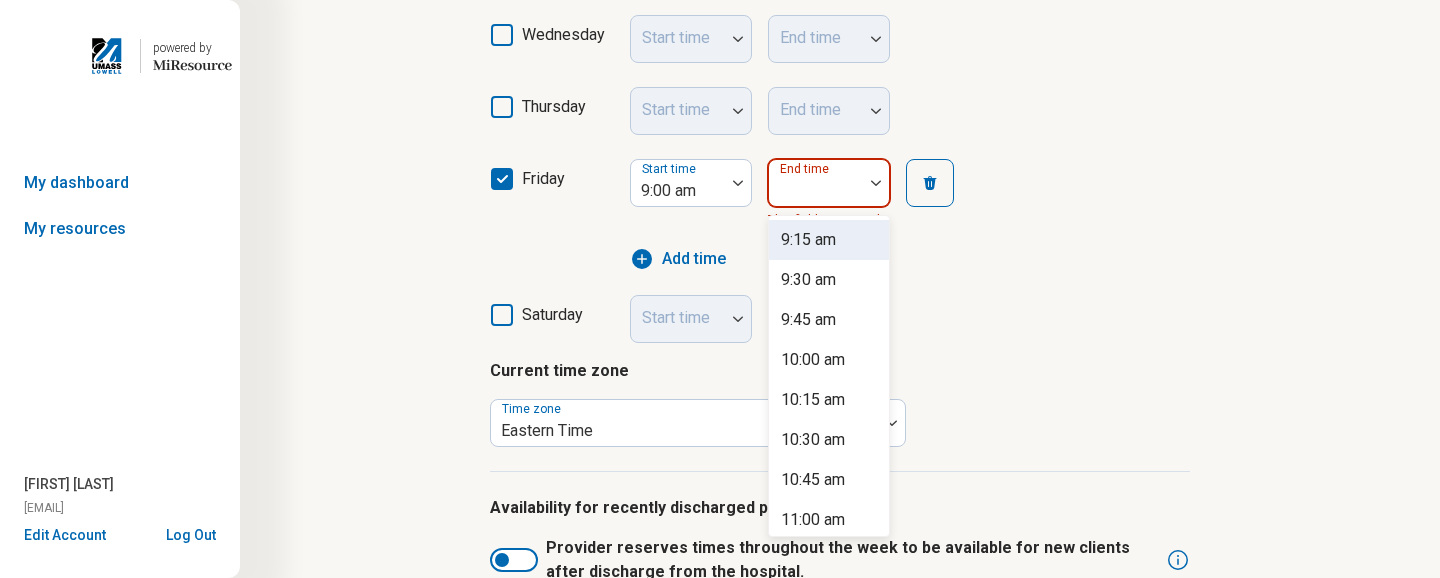 click on "End time" at bounding box center [829, 183] 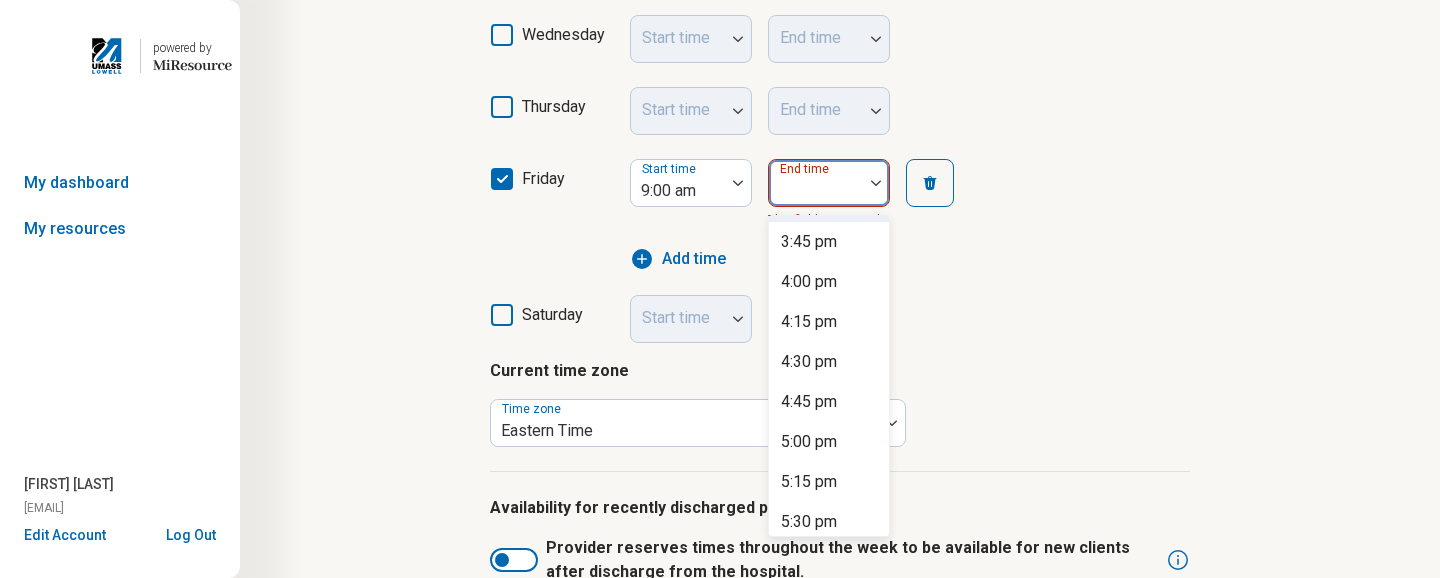 scroll, scrollTop: 1094, scrollLeft: 0, axis: vertical 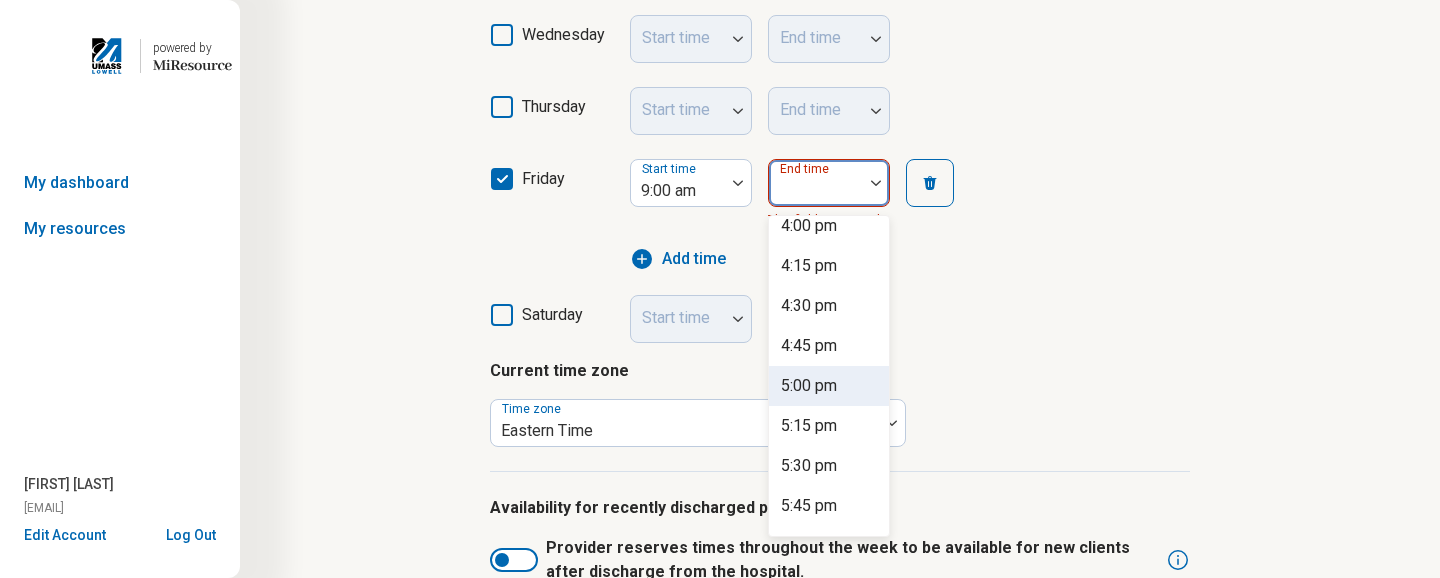 click on "5:00 pm" at bounding box center [809, 386] 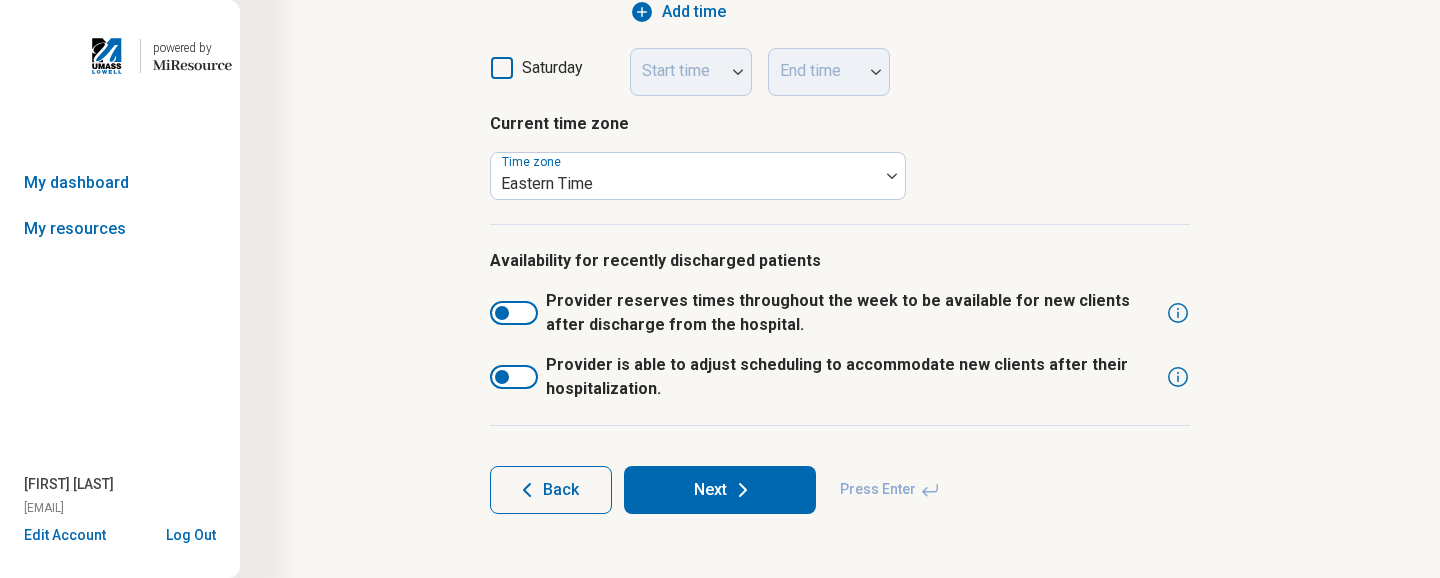 scroll, scrollTop: 913, scrollLeft: 0, axis: vertical 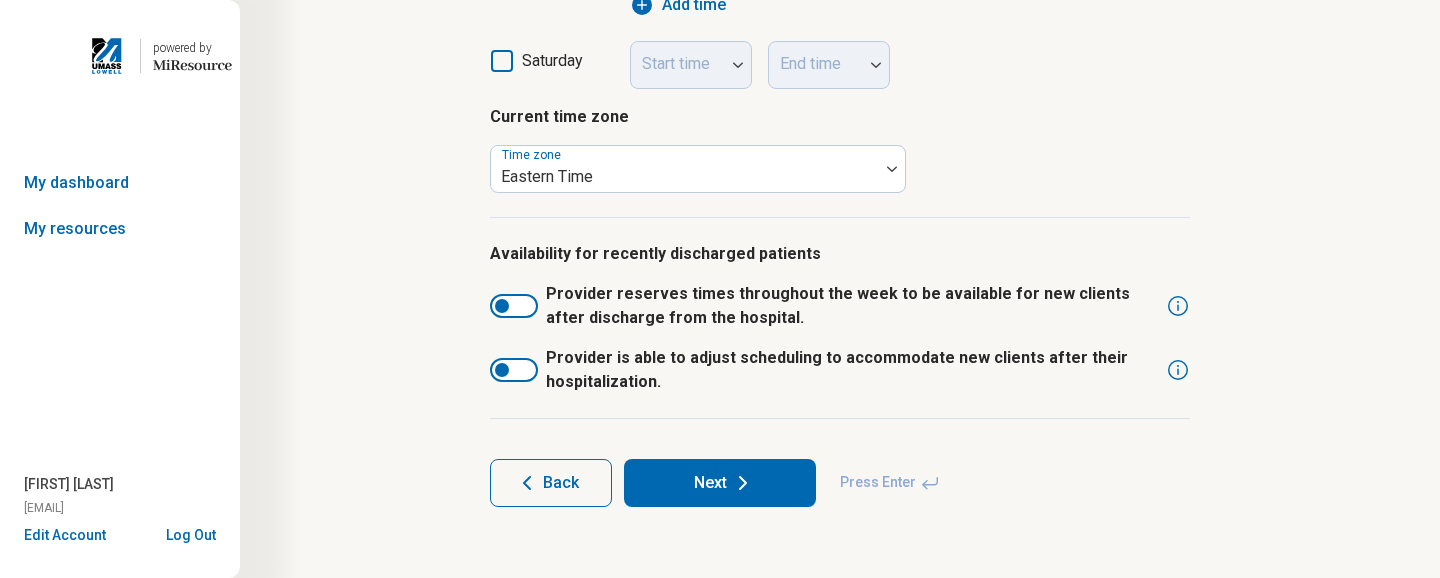 click on "Step 4 of 10 What is the provider’s current availability? You can always change this later and add more details about their availability. Current availability Accepting clients Not accepting clients Please inquire Provider provides after-hour crisis services Hours of operation (optional) sunday Start time End time monday Start time End time tuesday Start time End time wednesday Start time End time thursday Start time End time friday Start time 9:00 am End time 5:00 pm Add time saturday Start time End time Current time zone Time zone Eastern Time Availability for recently discharged patients Provider reserves times throughout the week to be available for new clients after discharge from the hospital. Provider is able to adjust scheduling to accommodate new clients after their hospitalization. Back Next Press Enter" at bounding box center (840, -157) 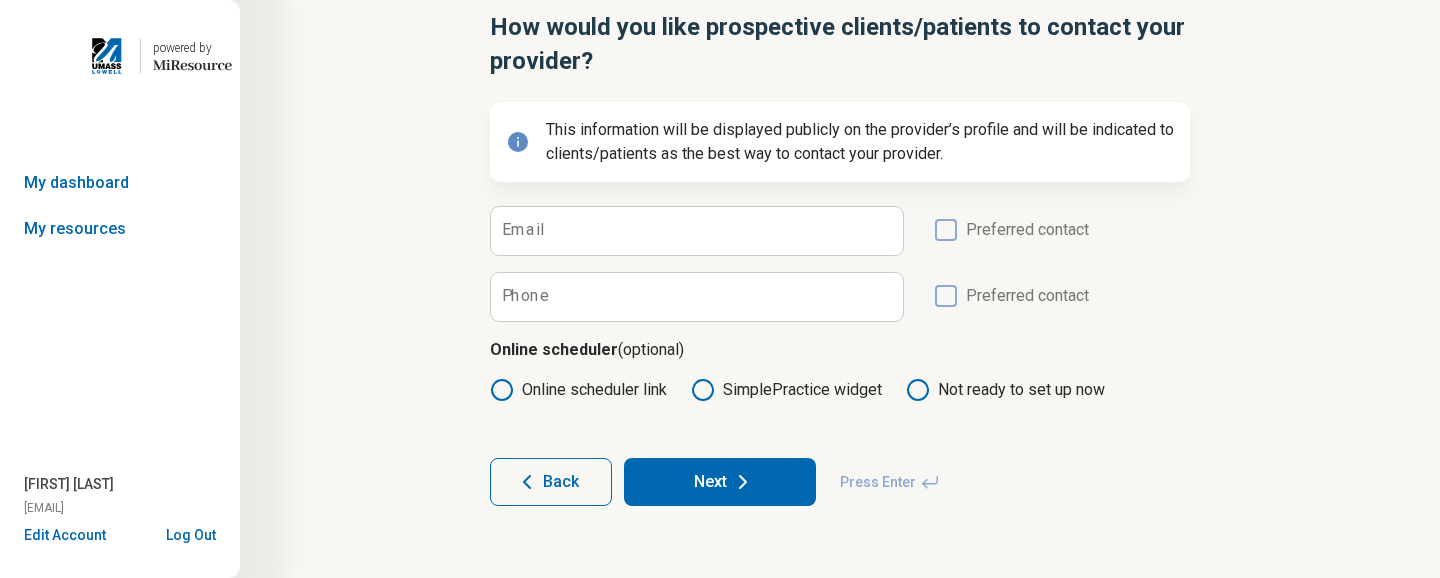 scroll, scrollTop: 0, scrollLeft: 0, axis: both 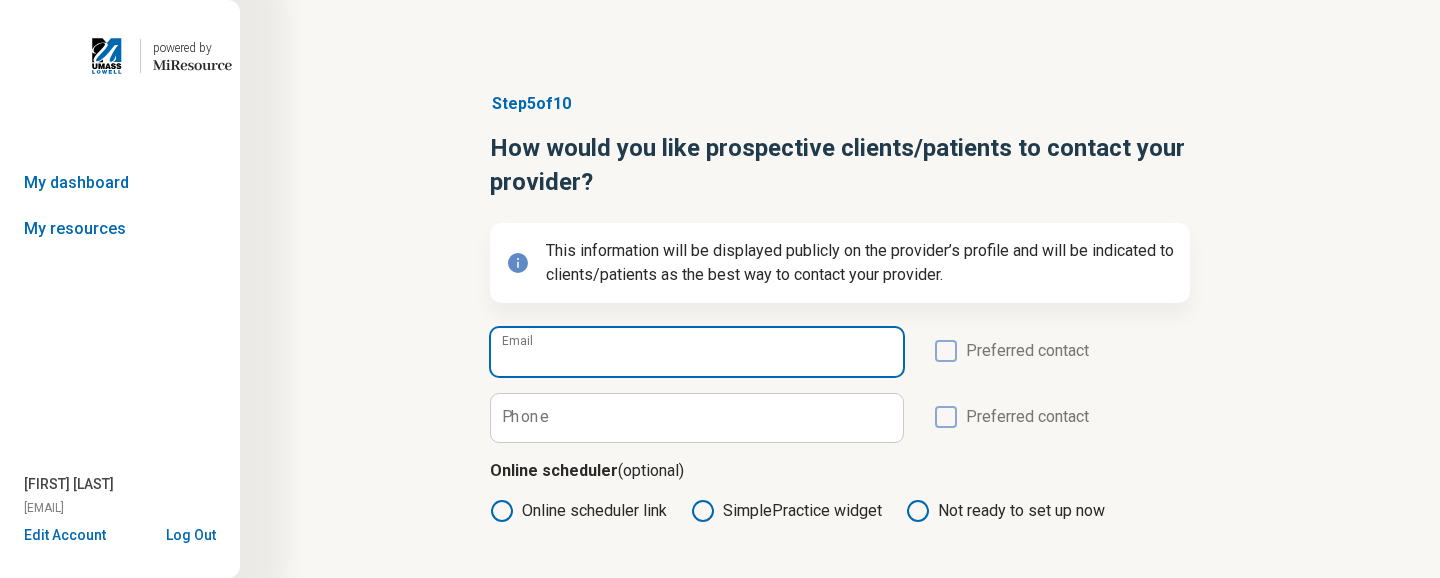 click on "Email" at bounding box center (697, 352) 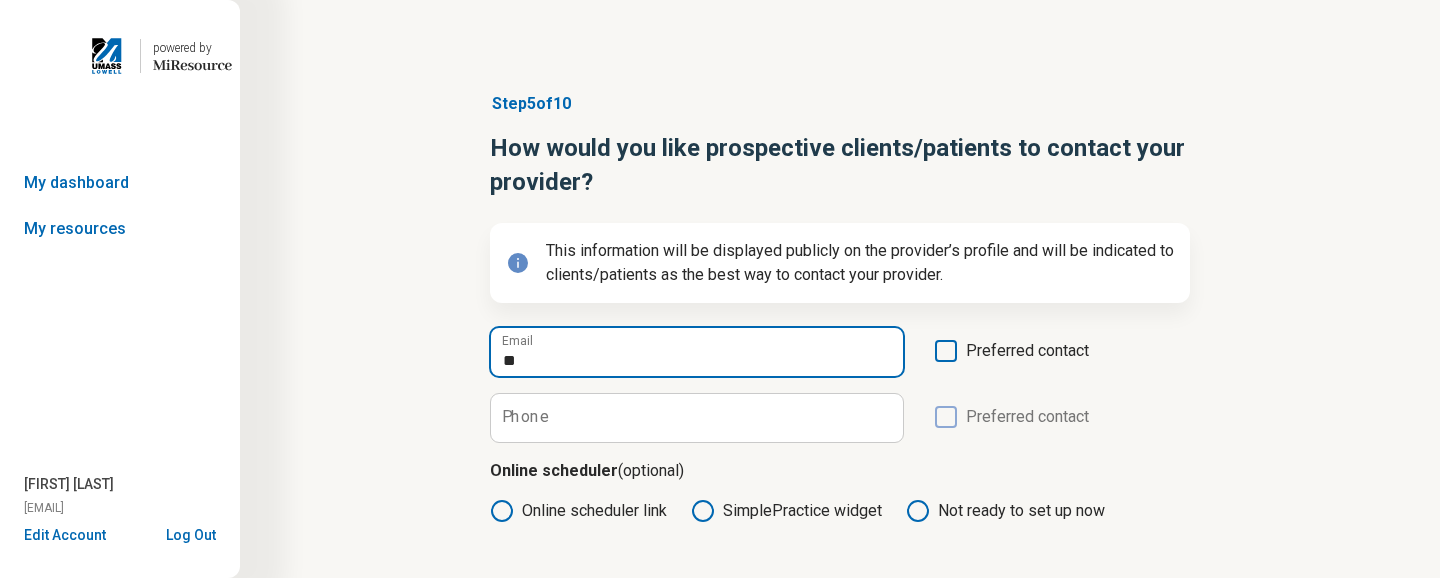 type on "**********" 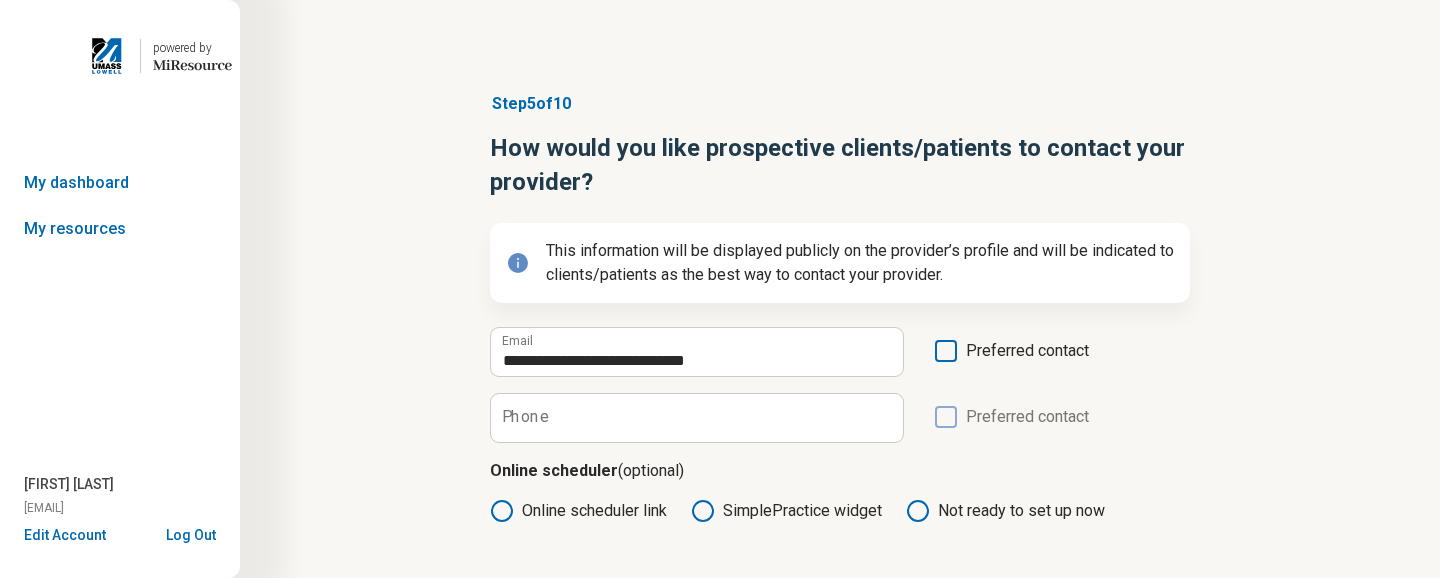click 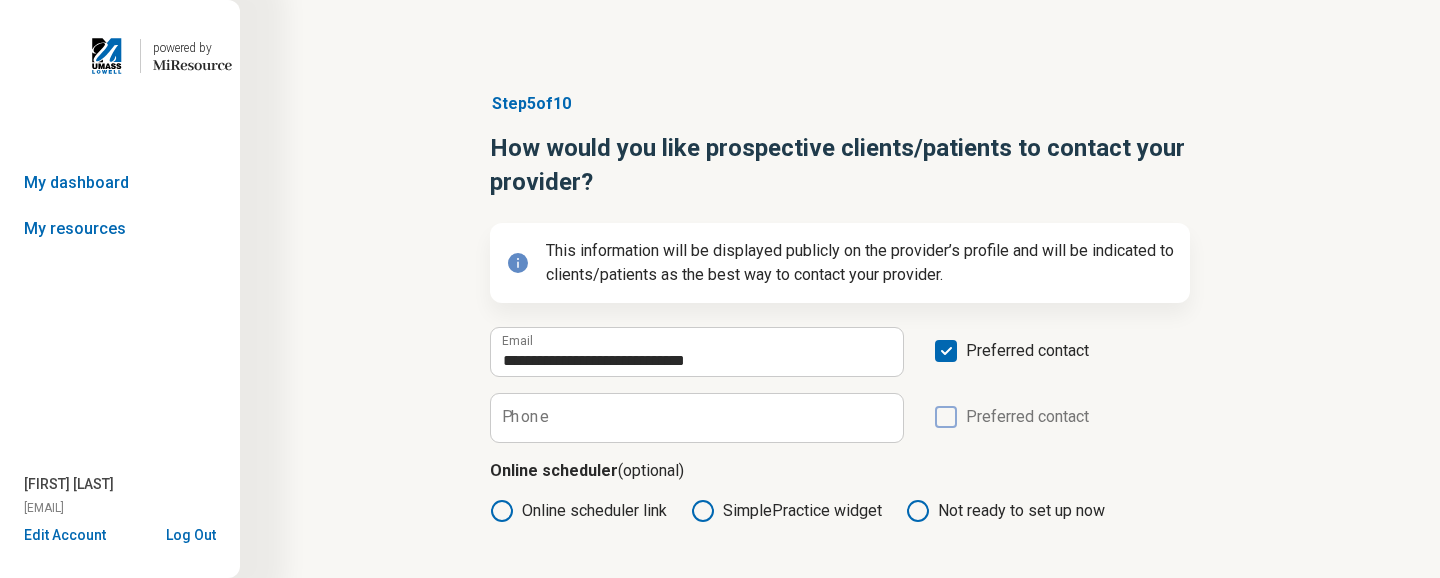 scroll, scrollTop: 10, scrollLeft: 0, axis: vertical 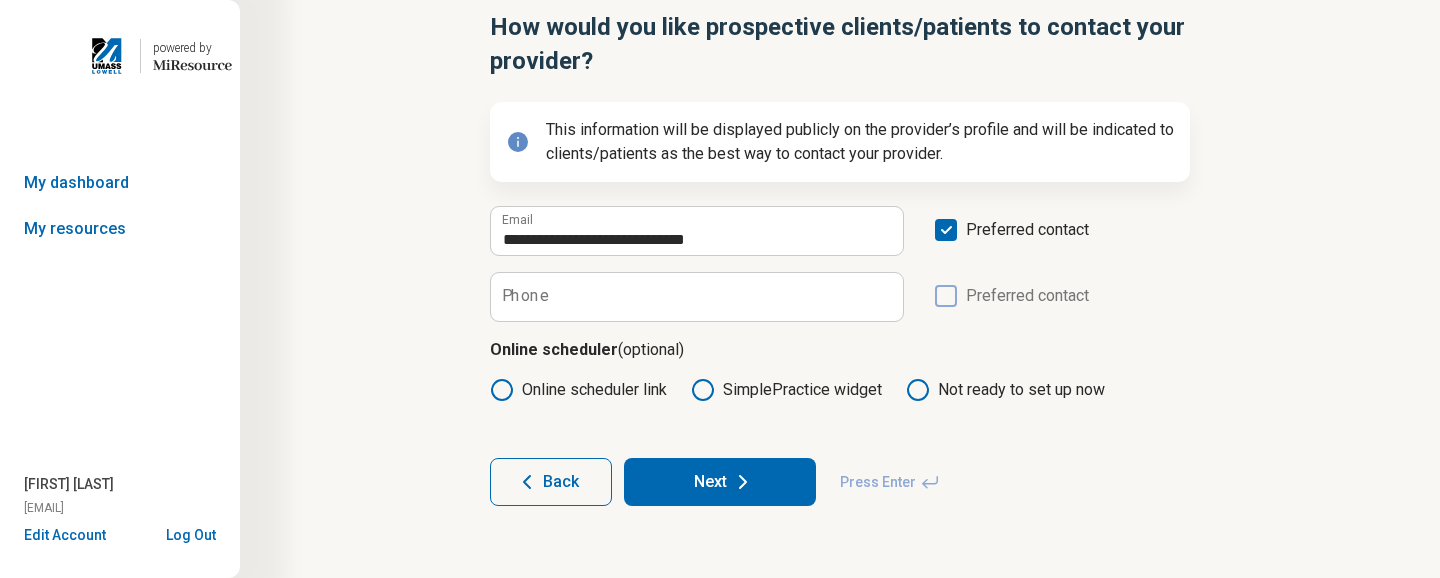 click 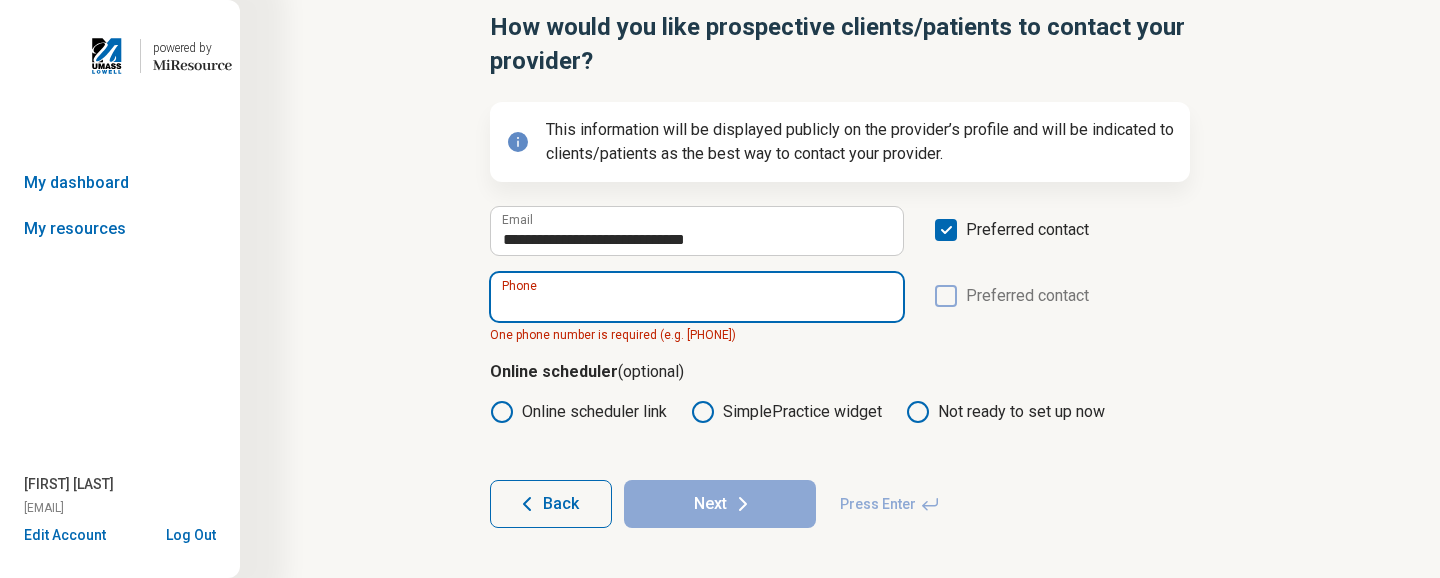 click on "Phone" at bounding box center (697, 297) 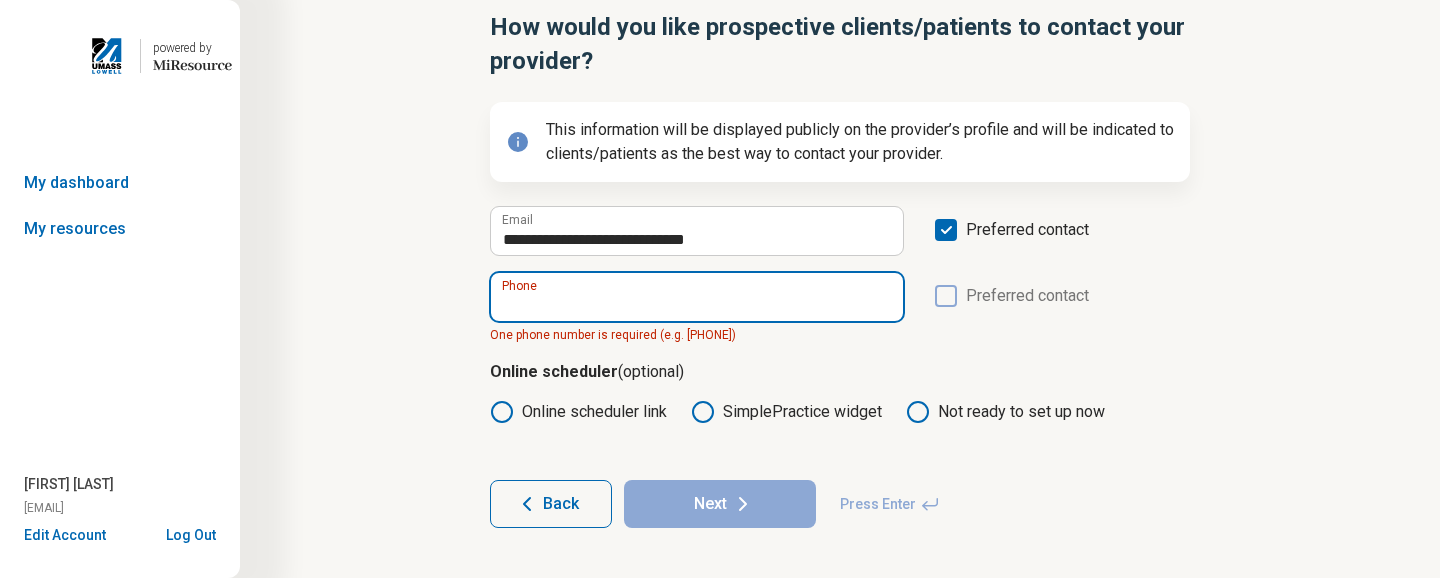 paste on "**********" 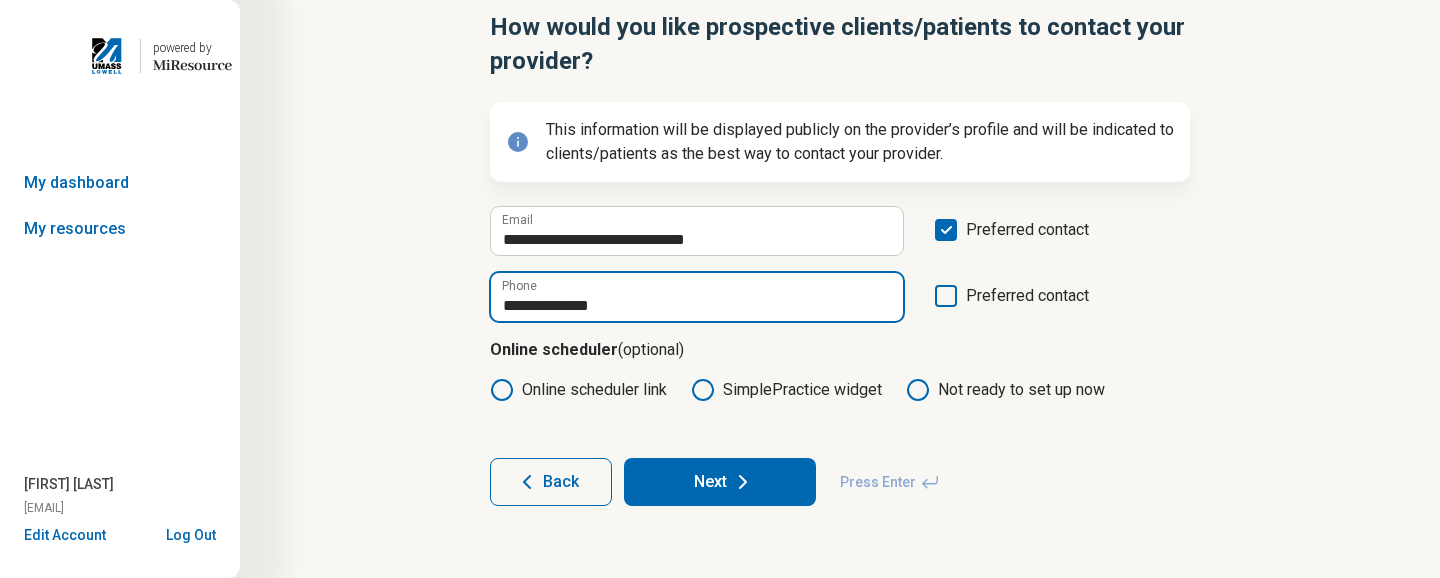 type on "**********" 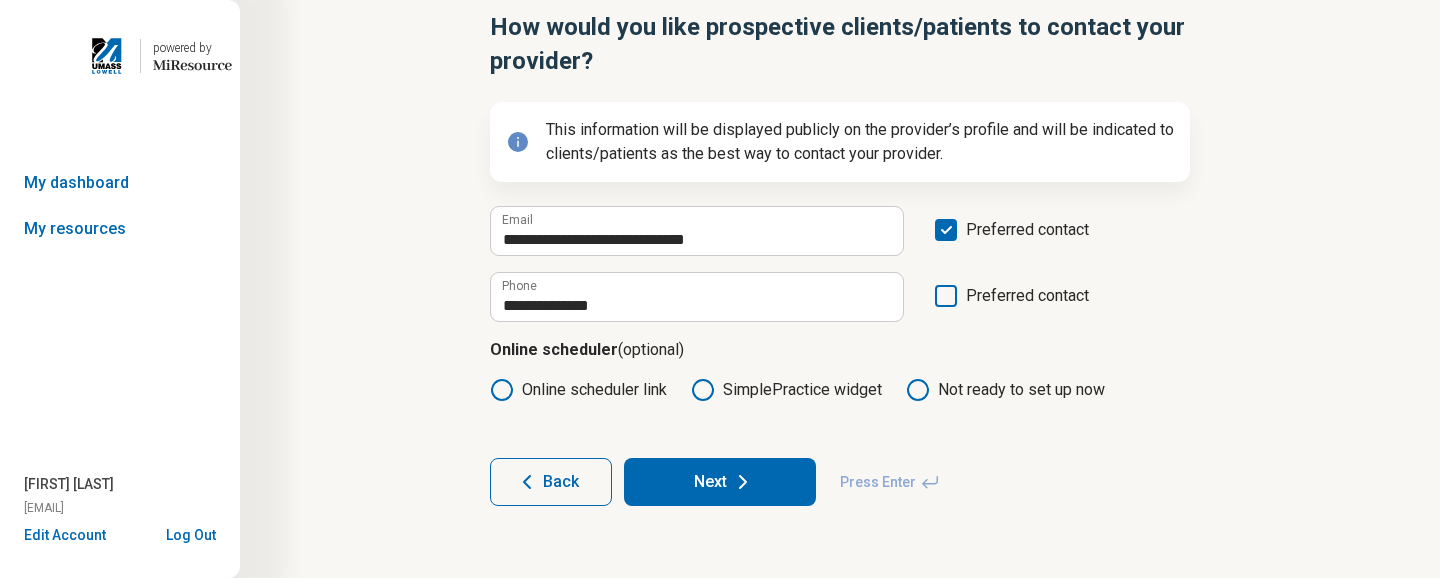click on "Next" at bounding box center (720, 482) 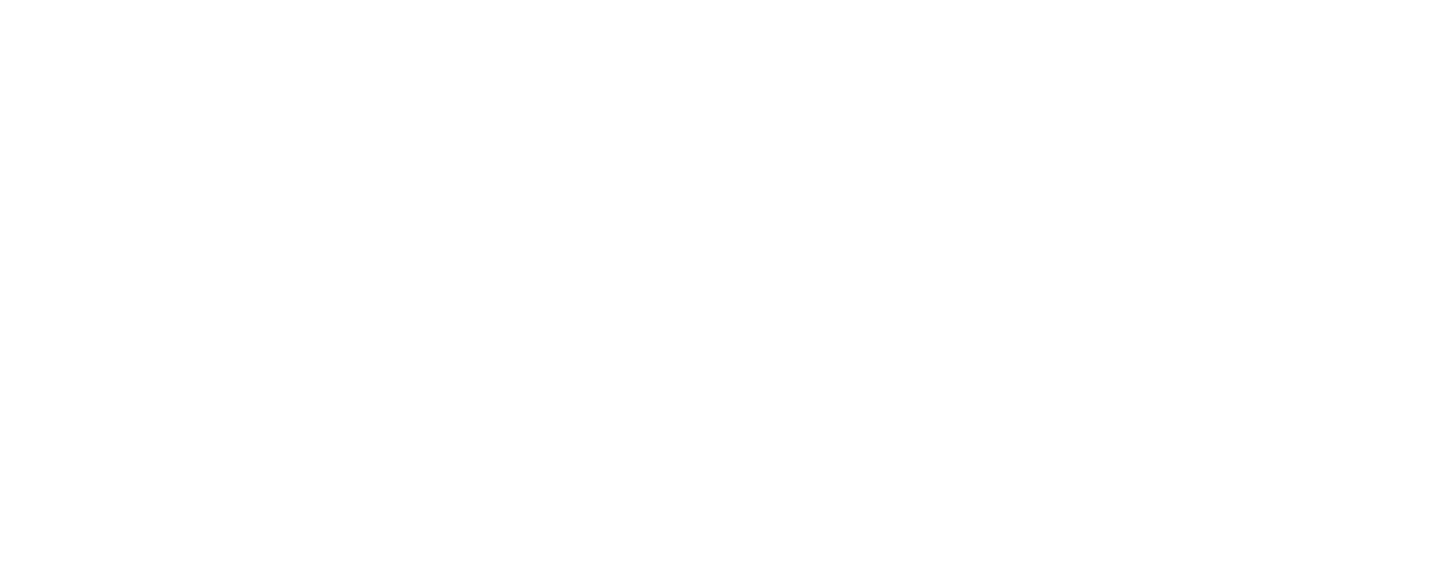 scroll, scrollTop: 0, scrollLeft: 0, axis: both 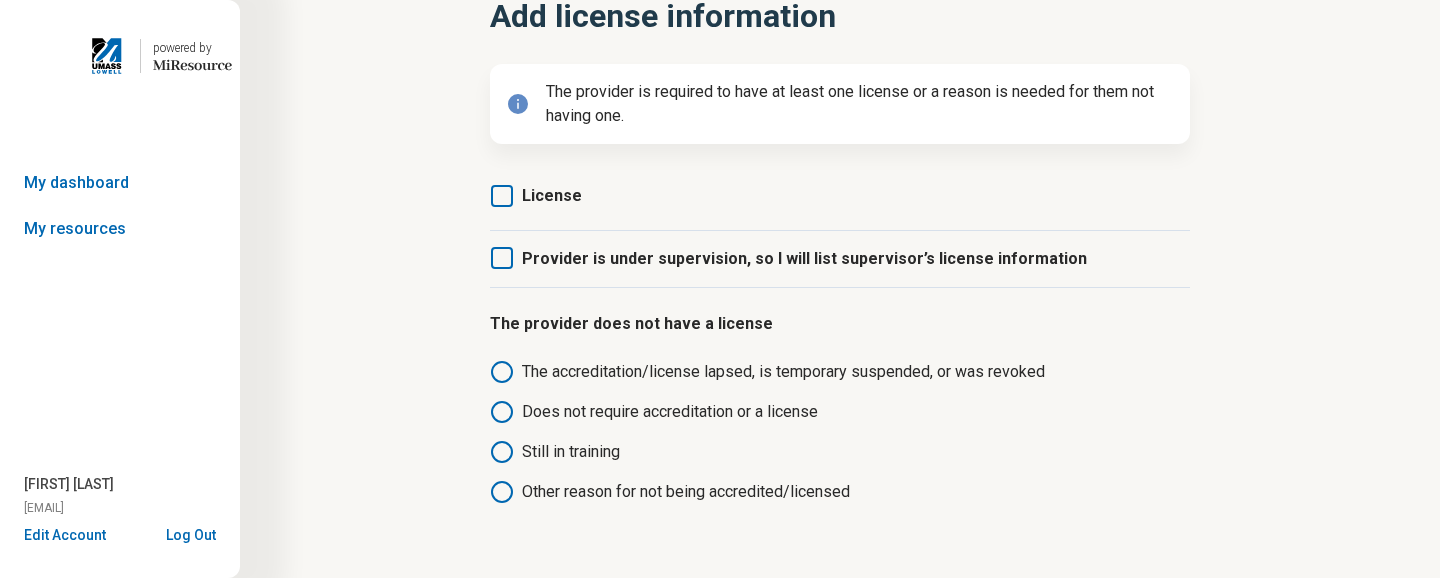 click 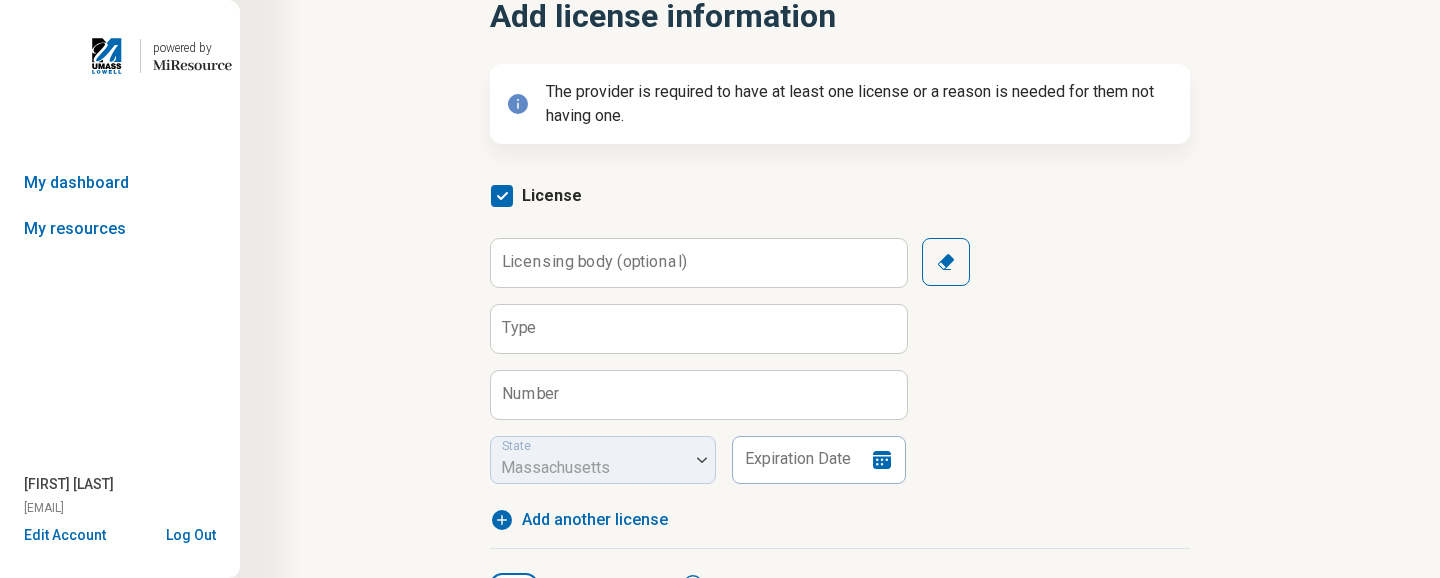 scroll, scrollTop: 10, scrollLeft: 0, axis: vertical 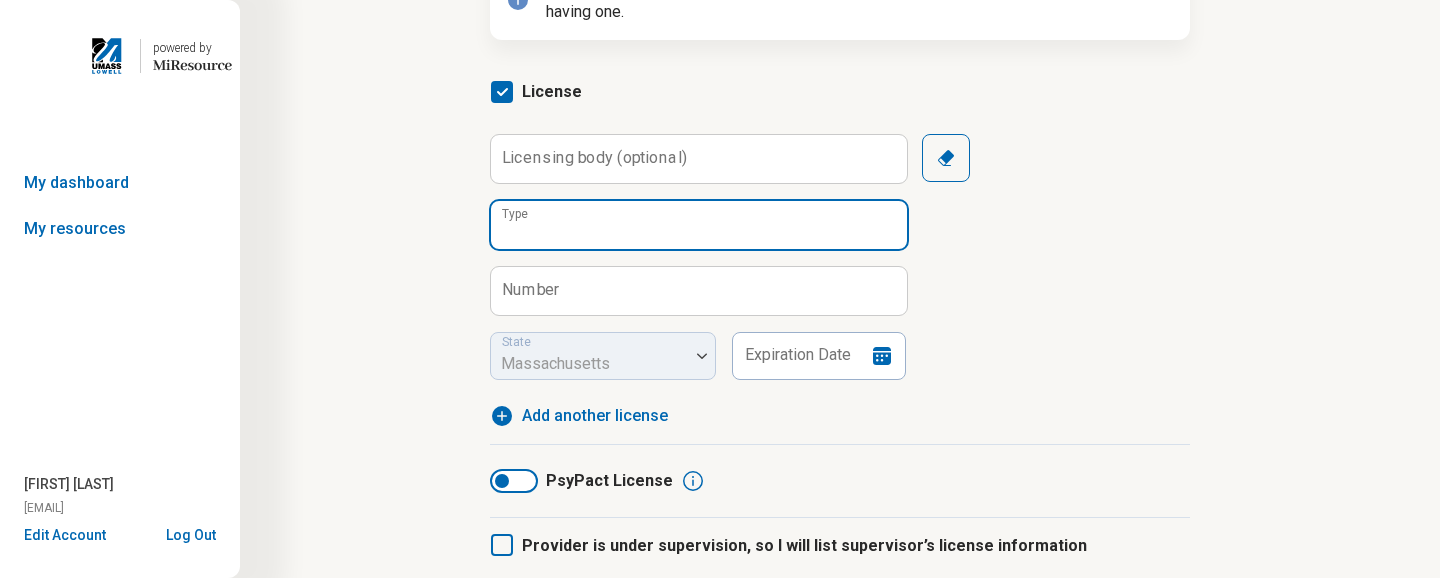 click on "Type" at bounding box center (699, 225) 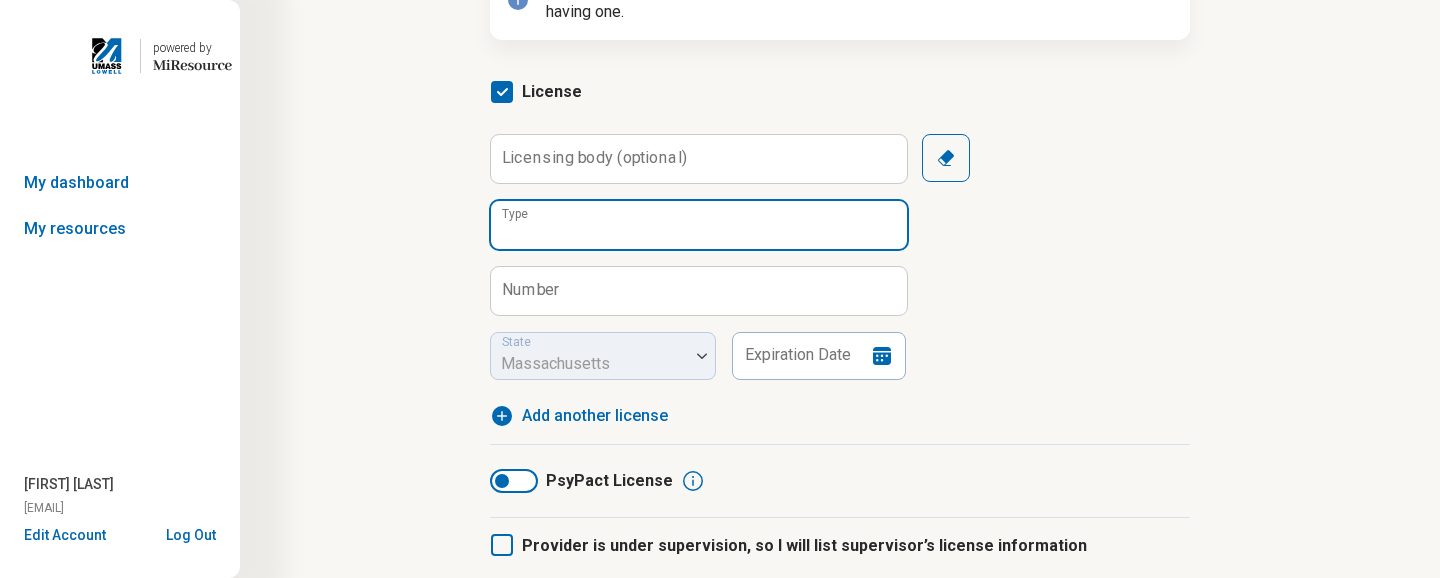 type on "****" 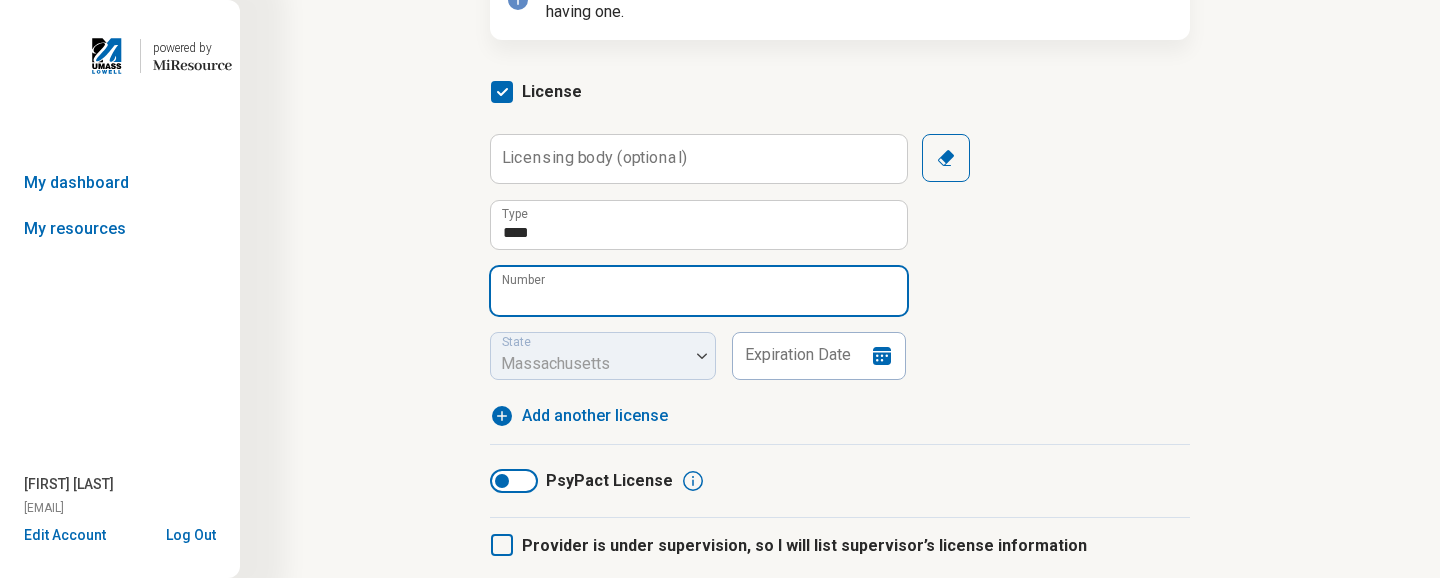 click on "Number" at bounding box center (699, 291) 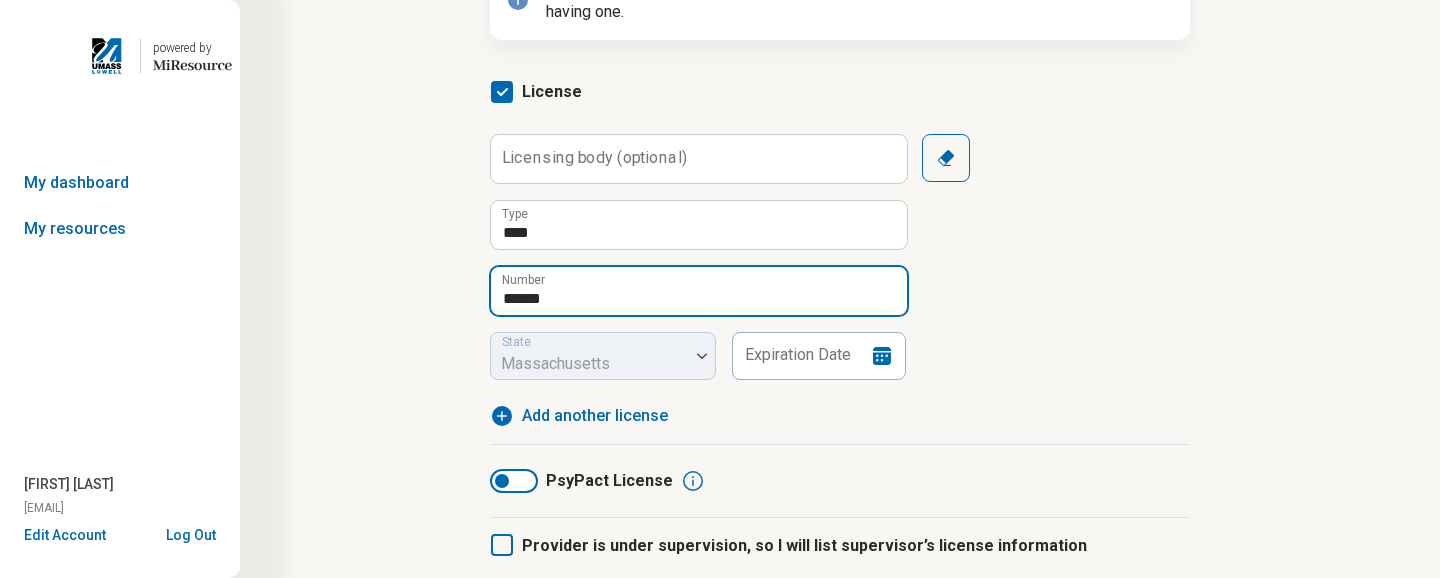 click on "*****" at bounding box center [699, 291] 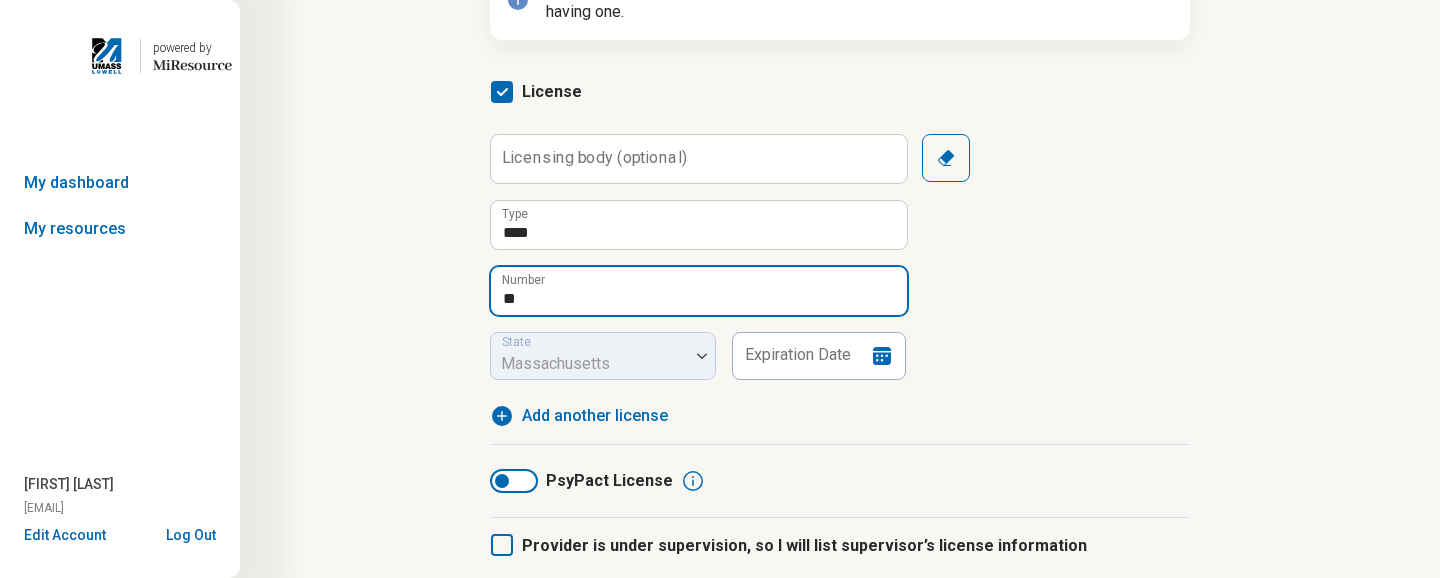 type on "*" 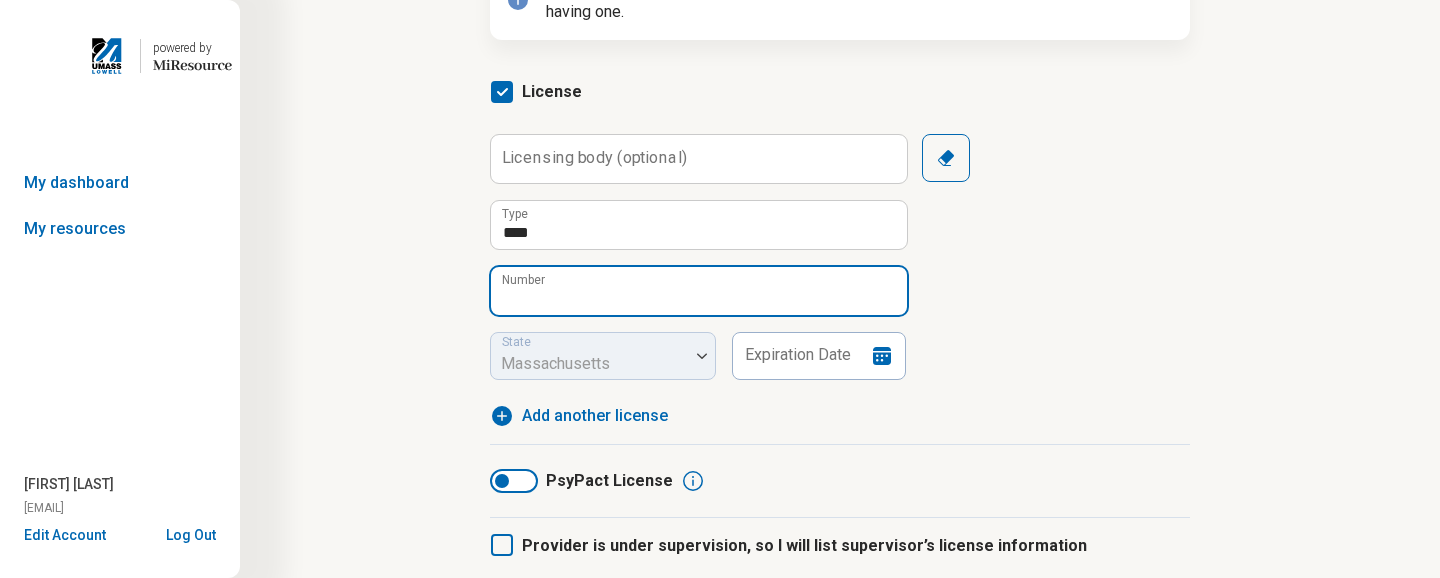 paste on "*********" 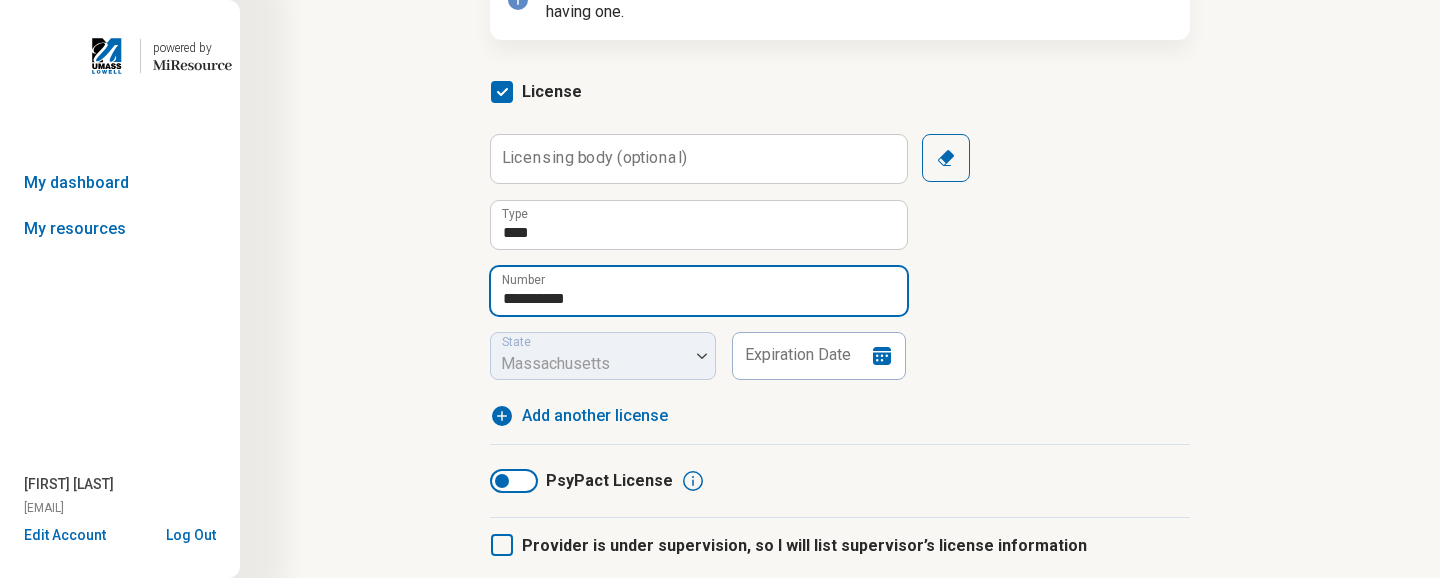 click on "*********" at bounding box center [699, 291] 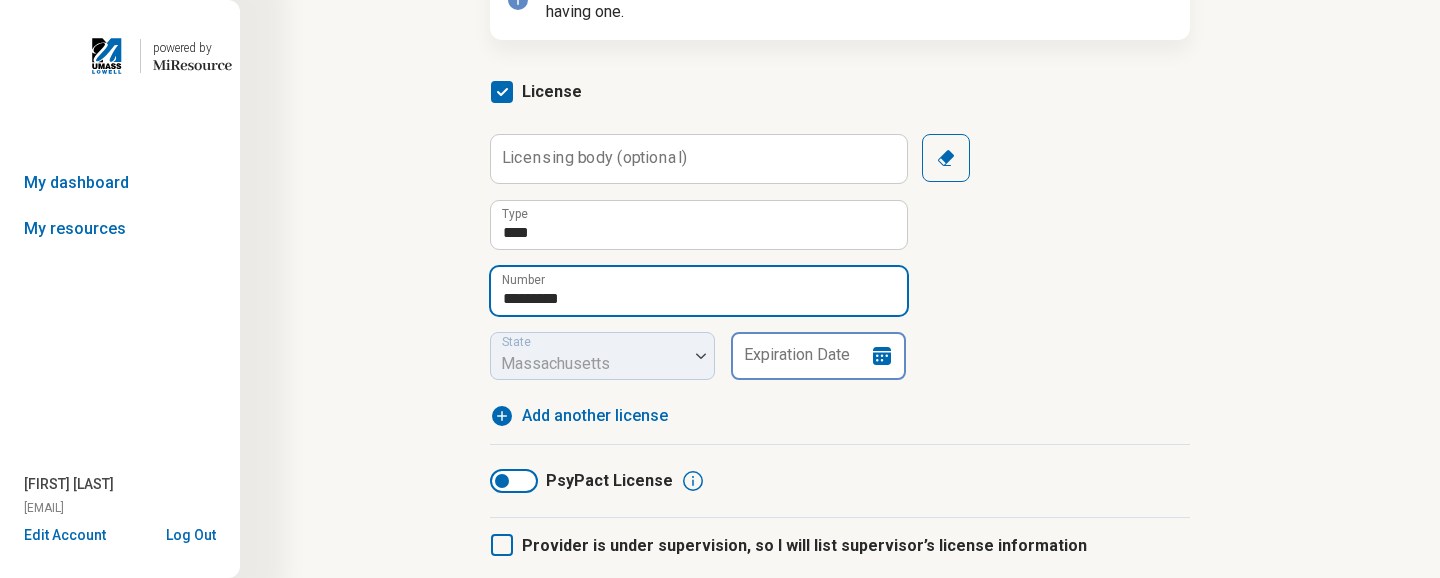 type on "*********" 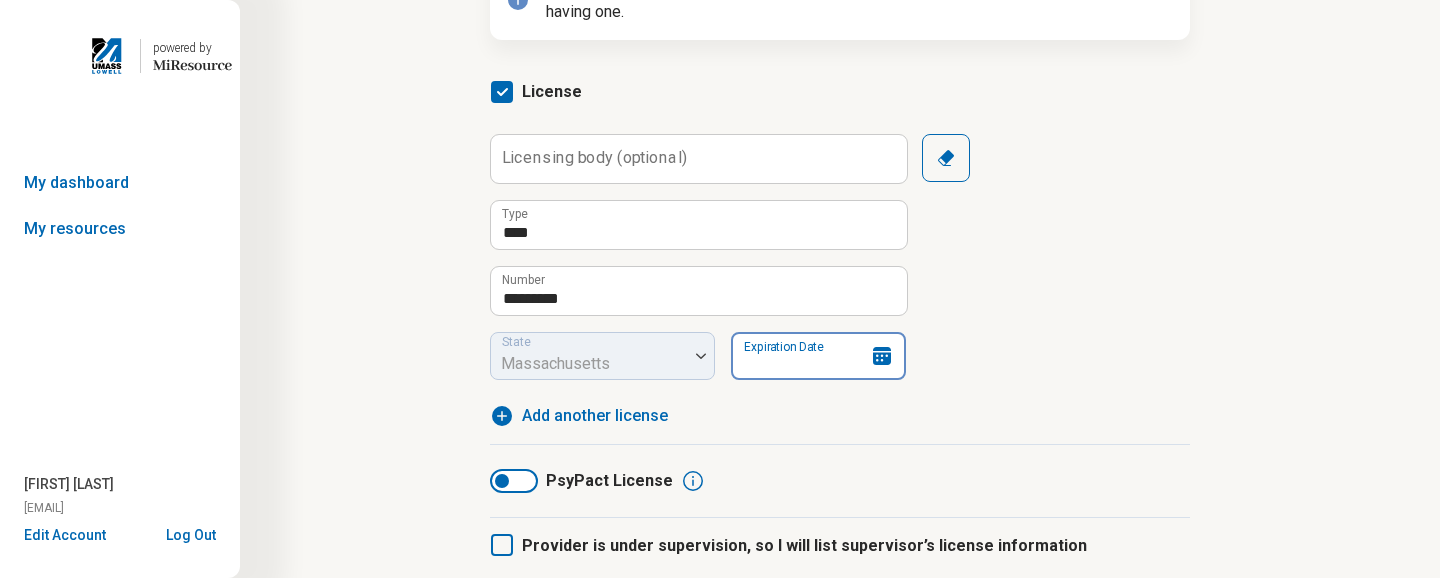 click on "Expiration Date" at bounding box center [818, 356] 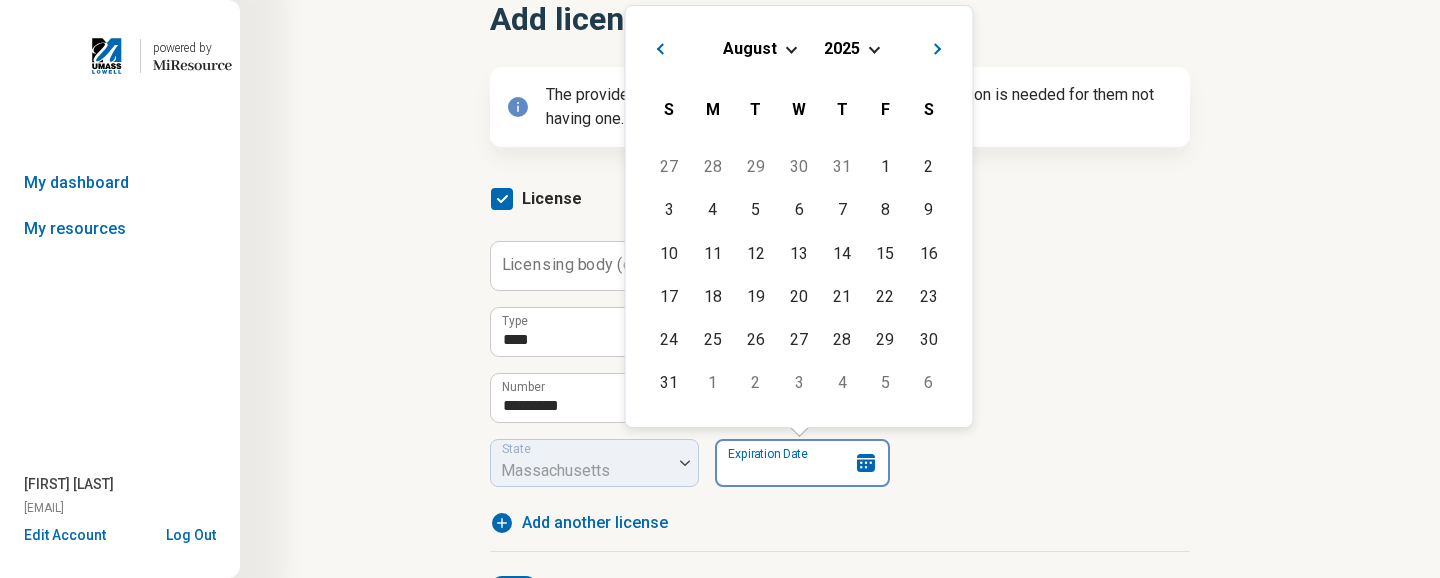 scroll, scrollTop: 123, scrollLeft: 0, axis: vertical 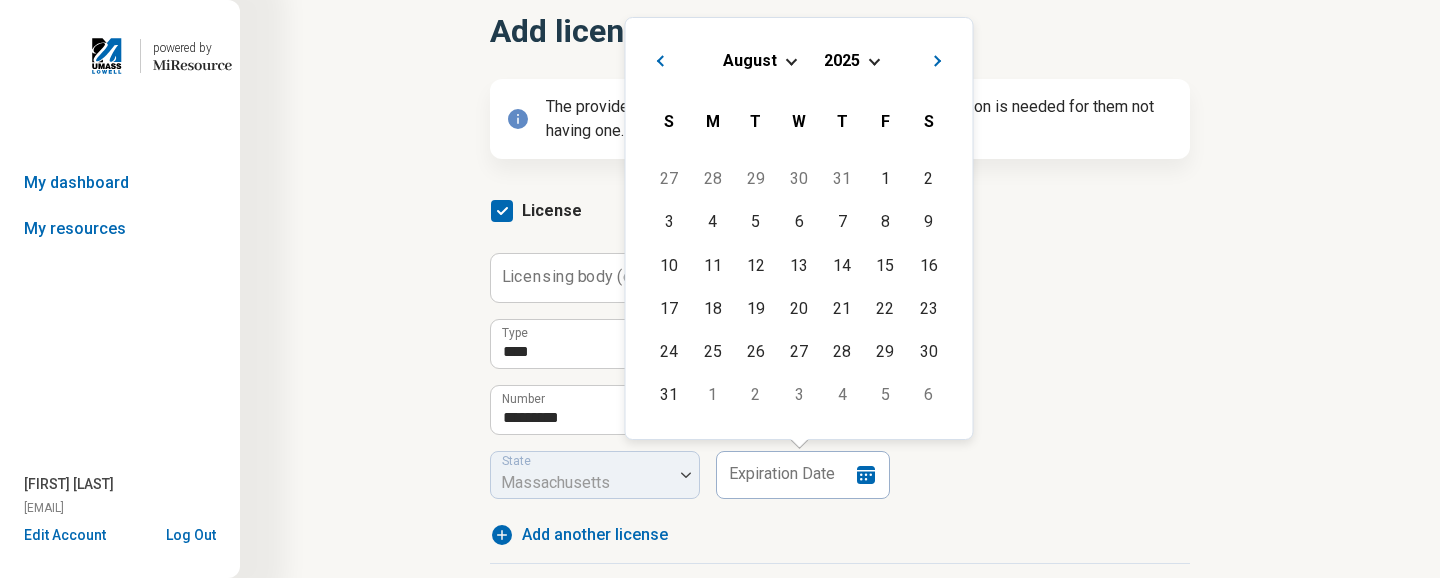 click on "Licensing body (optional) **** Type ********* Number State Massachusetts Expiration Date Previous Month Next Month August 2025 August 2025 S M T W T F S 27 28 29 30 31 1 2 3 4 5 6 7 8 9 10 11 12 13 14 15 16 17 18 19 20 21 22 23 24 25 26 27 28 29 30 31 1 2 3 4 5 6 Clear" at bounding box center (840, 376) 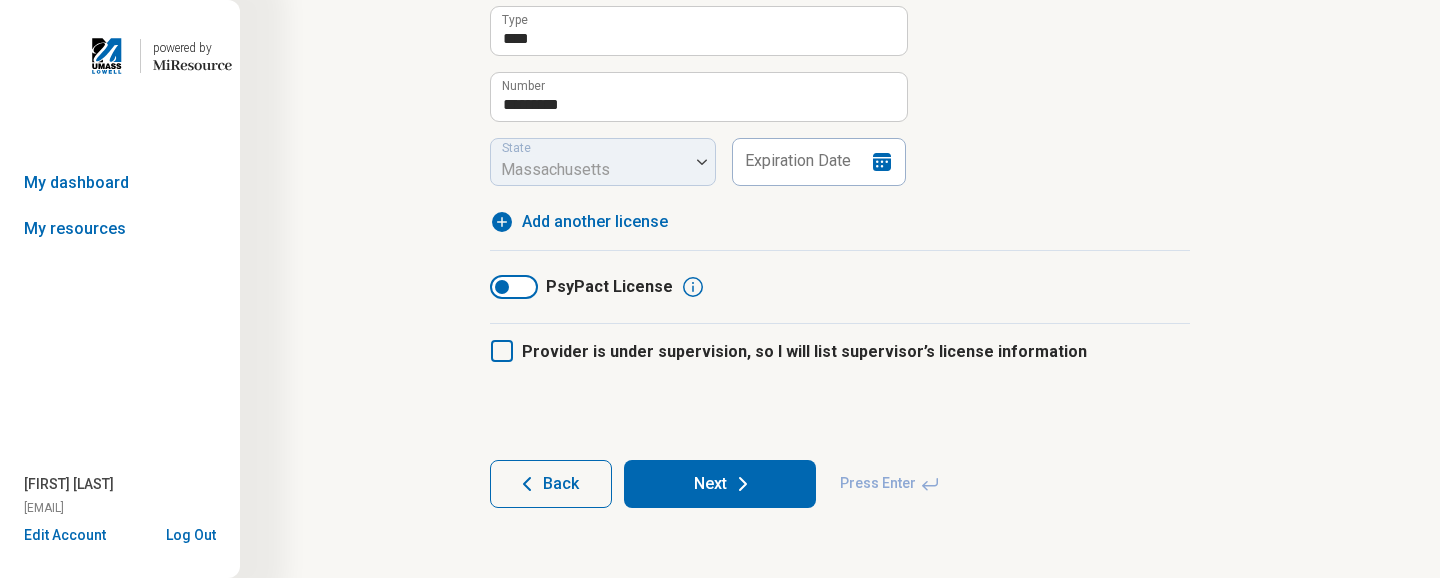 scroll, scrollTop: 439, scrollLeft: 0, axis: vertical 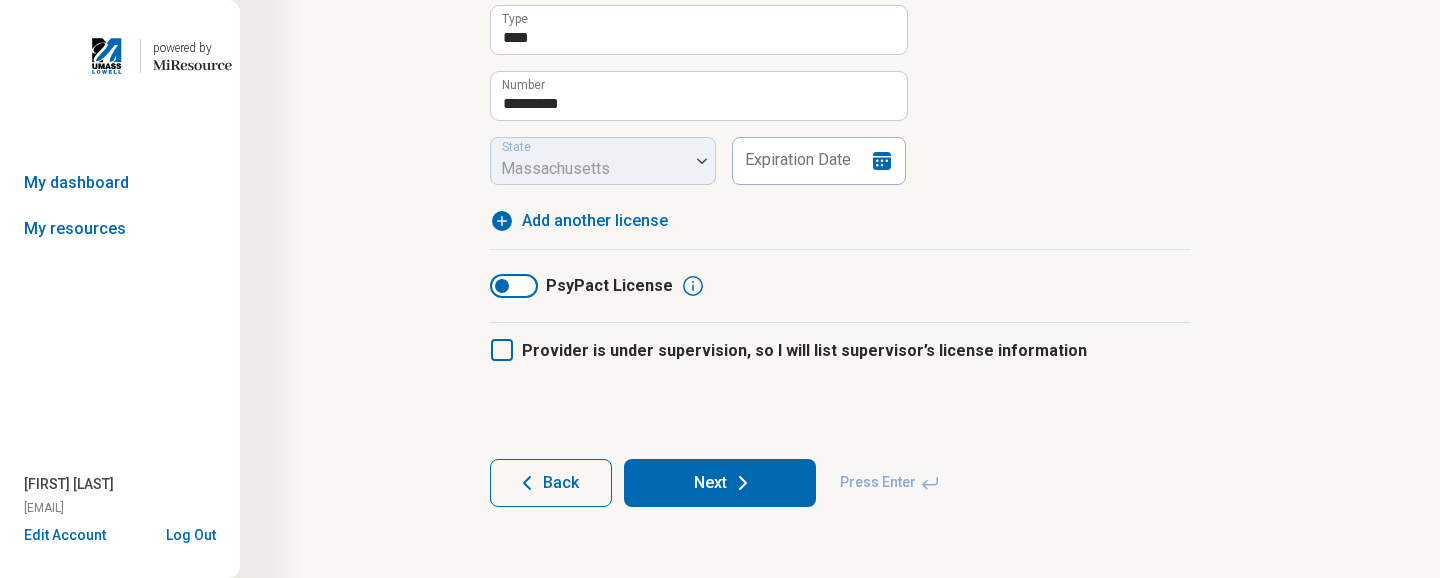 click on "Next" at bounding box center [720, 483] 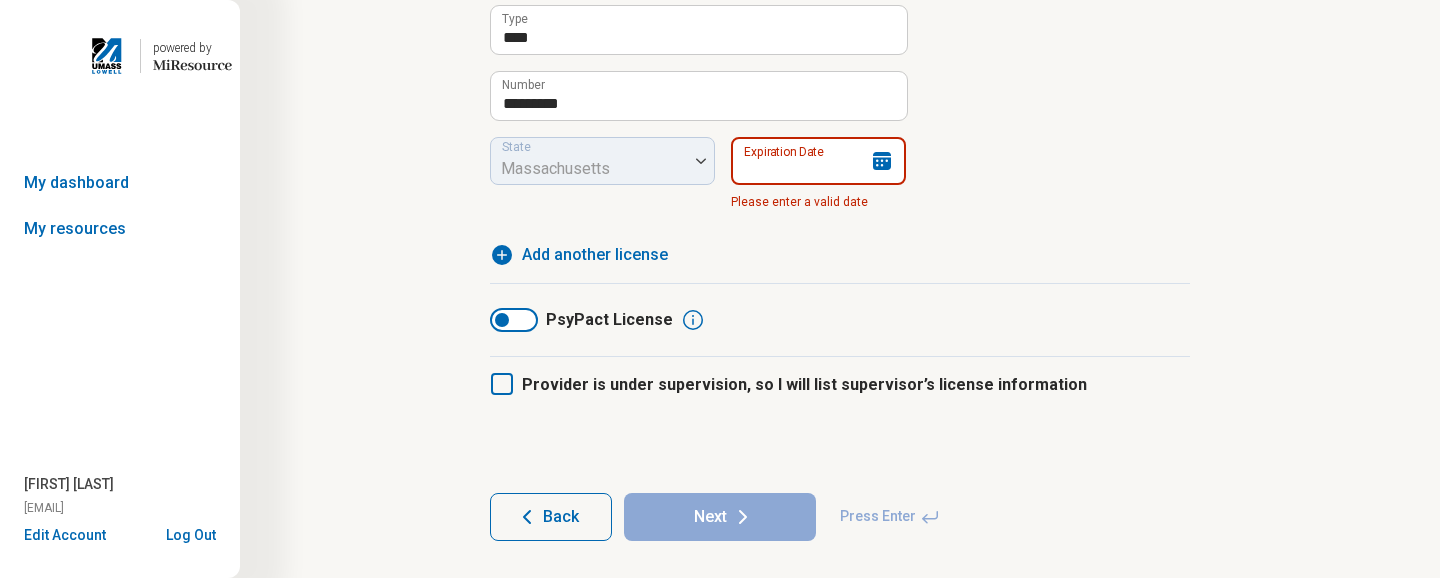 click on "Expiration Date" at bounding box center (818, 161) 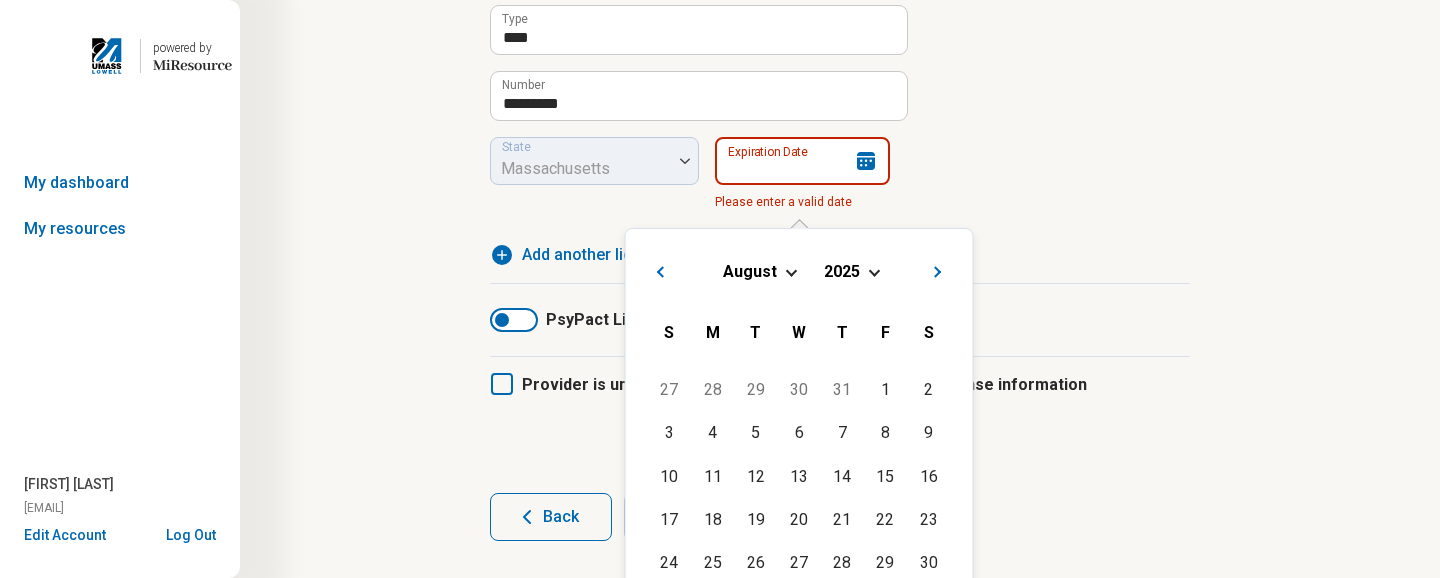 paste on "********" 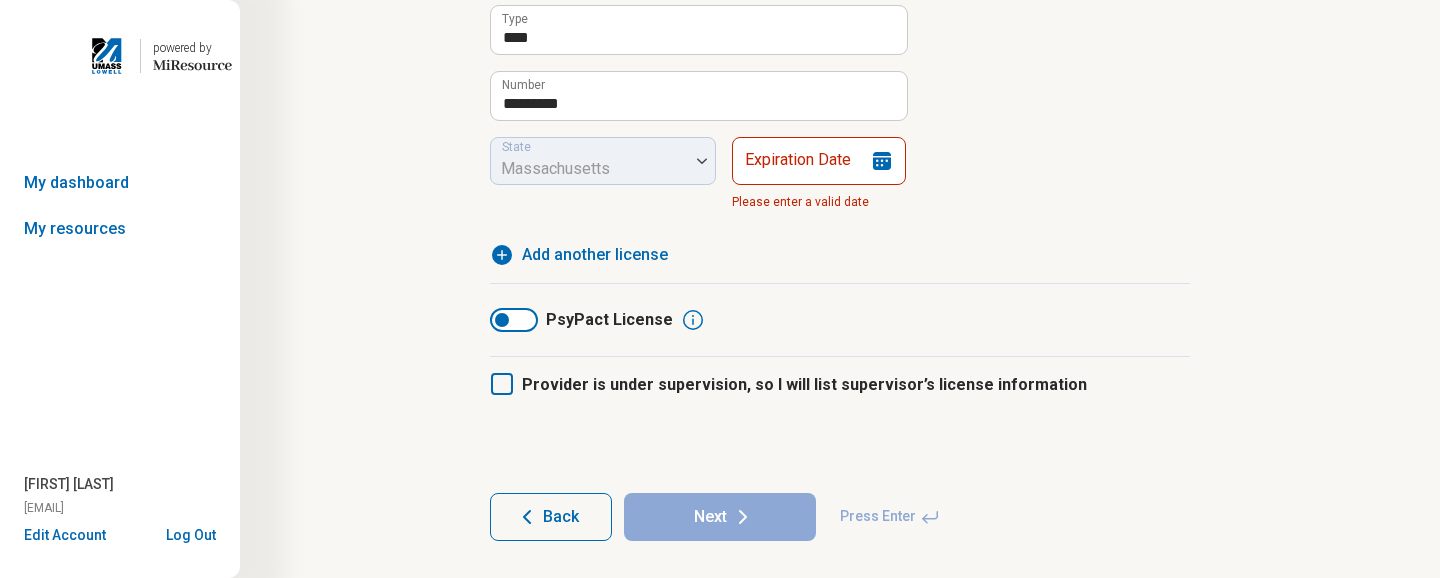 click on "Licensing body (optional) **** Type ********* Number State [STATE] Expiration Date Please enter a valid date Clear" at bounding box center (840, 79) 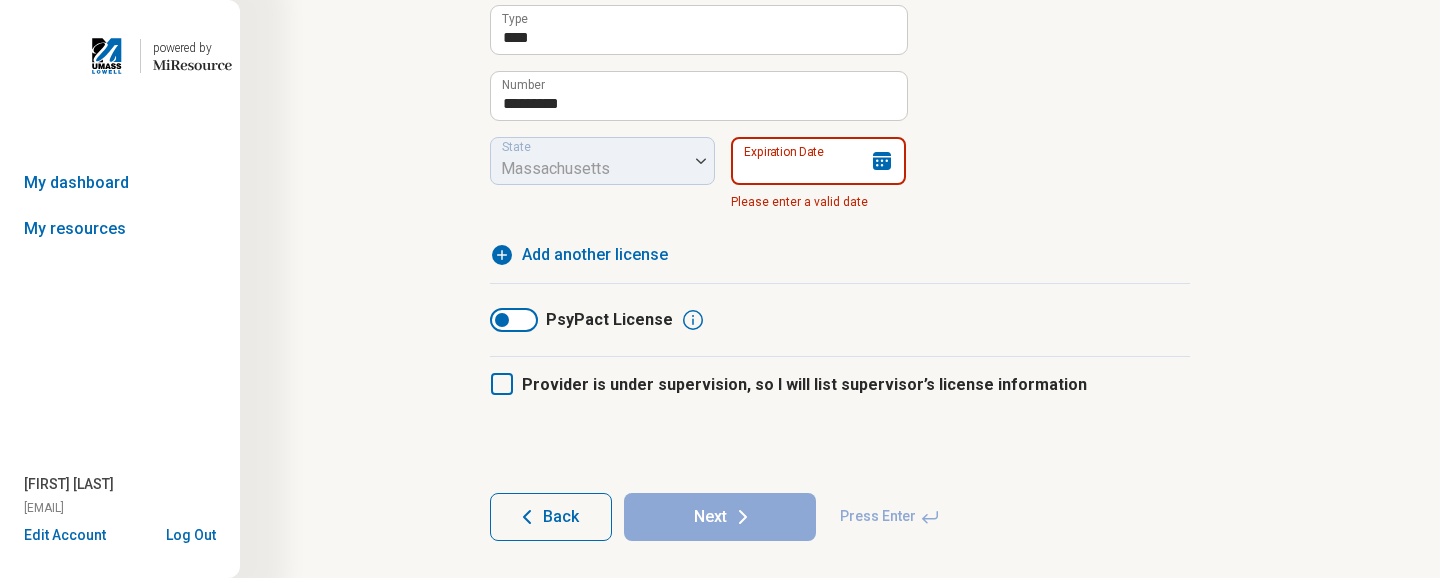 click on "Expiration Date" at bounding box center [818, 161] 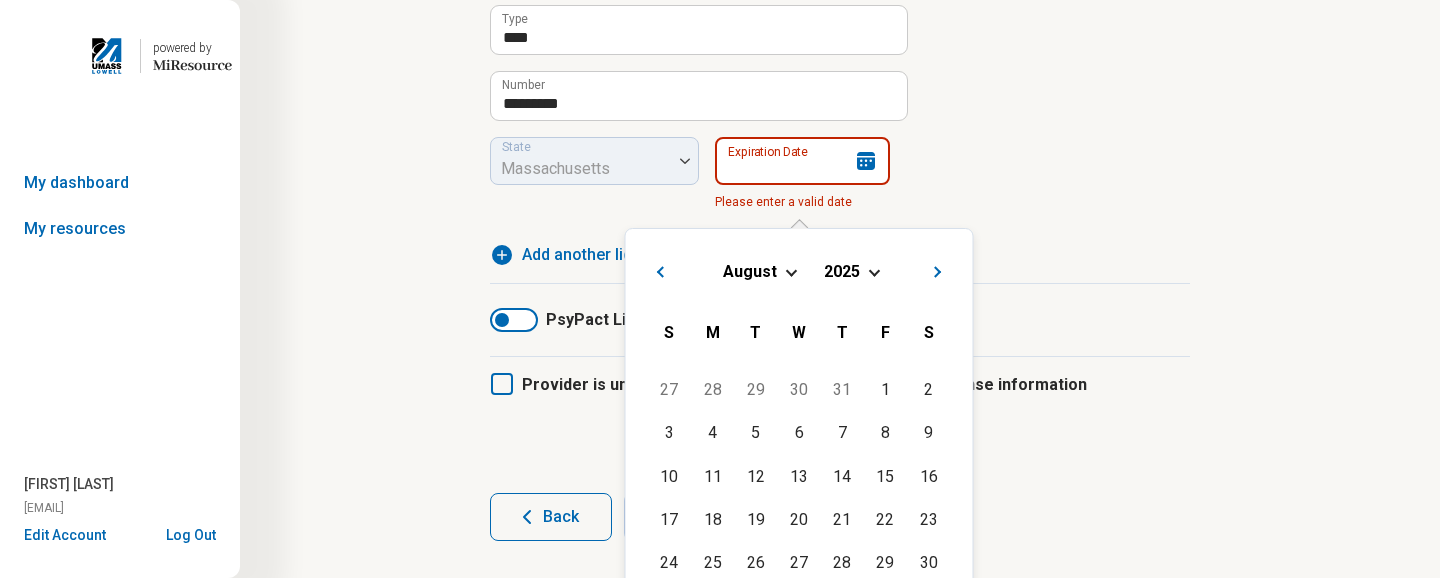 paste on "********" 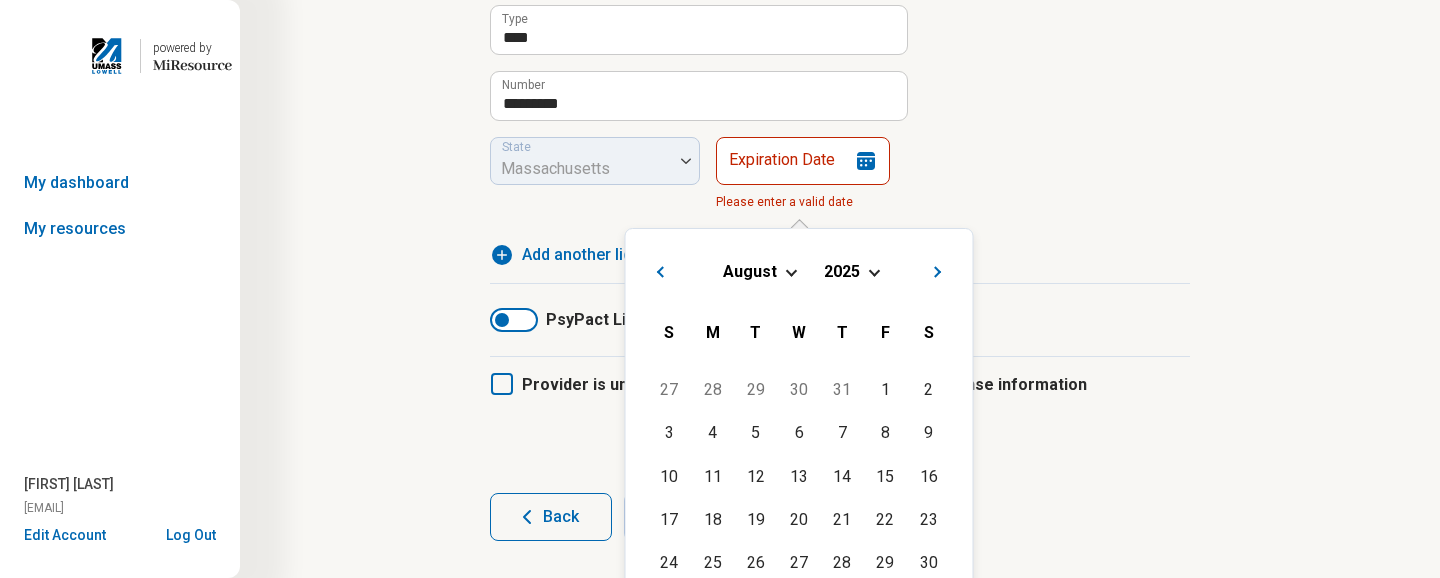 click on "Expiration Date Please enter a valid date" at bounding box center [803, 178] 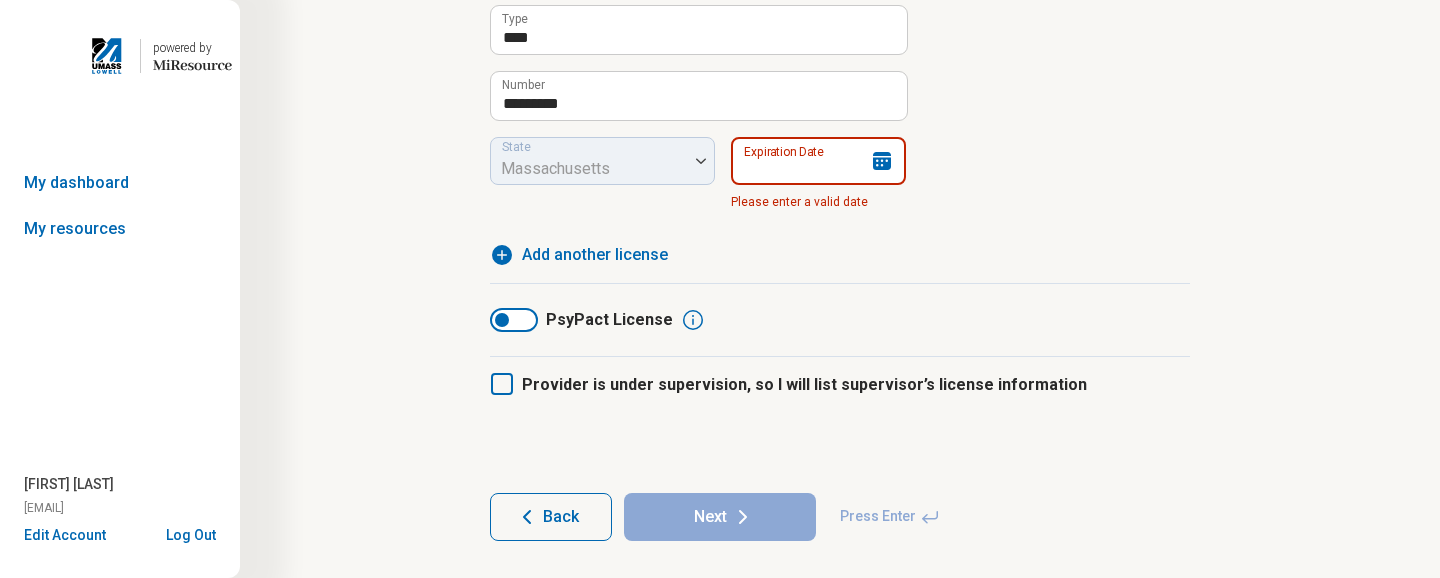 click on "Expiration Date Please enter a valid date" at bounding box center (818, 178) 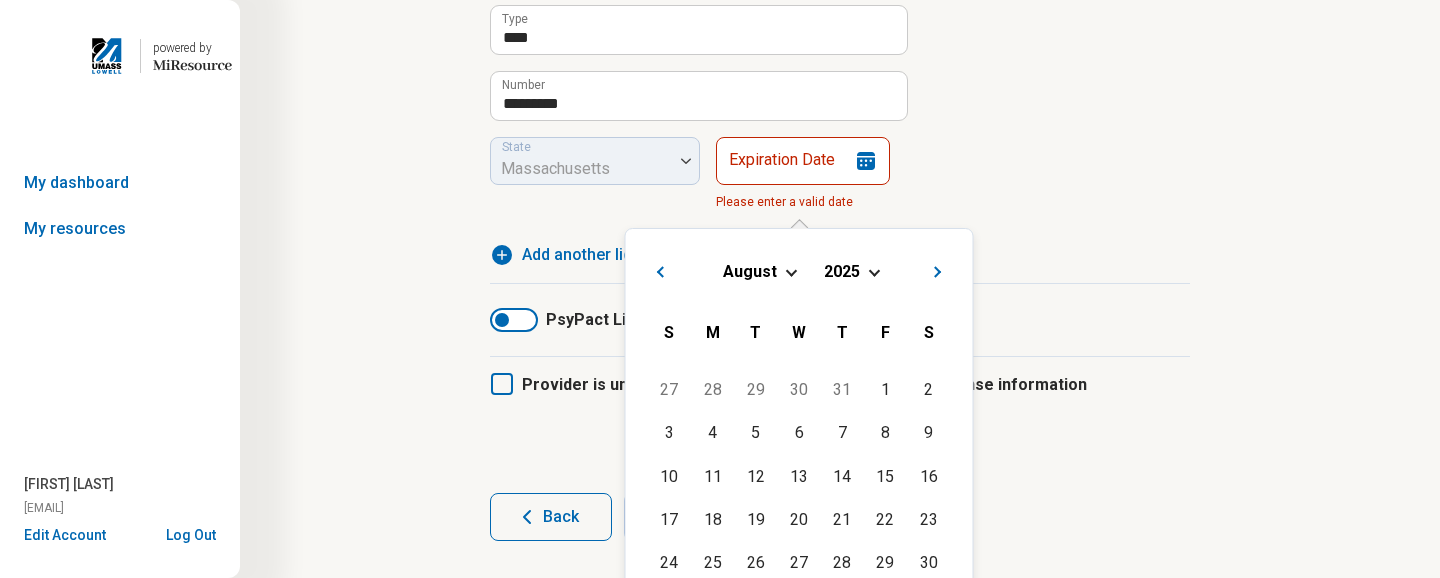 click on "Next Month" at bounding box center [941, 269] 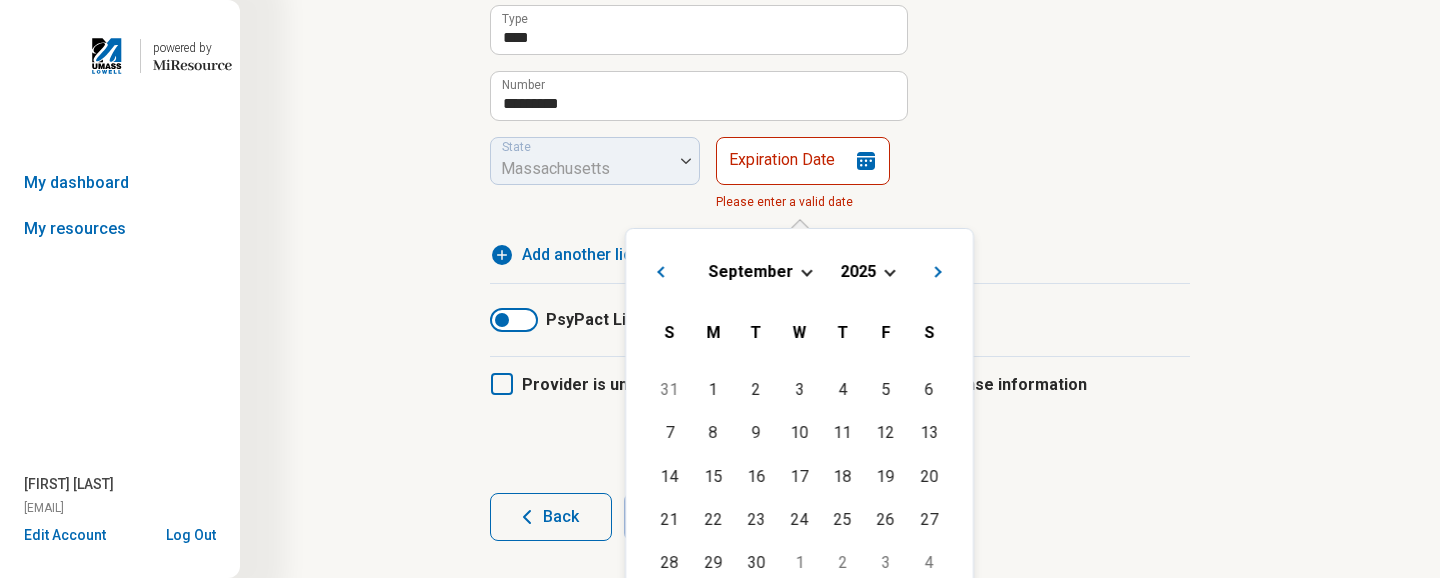 click on "Next Month" at bounding box center (939, 274) 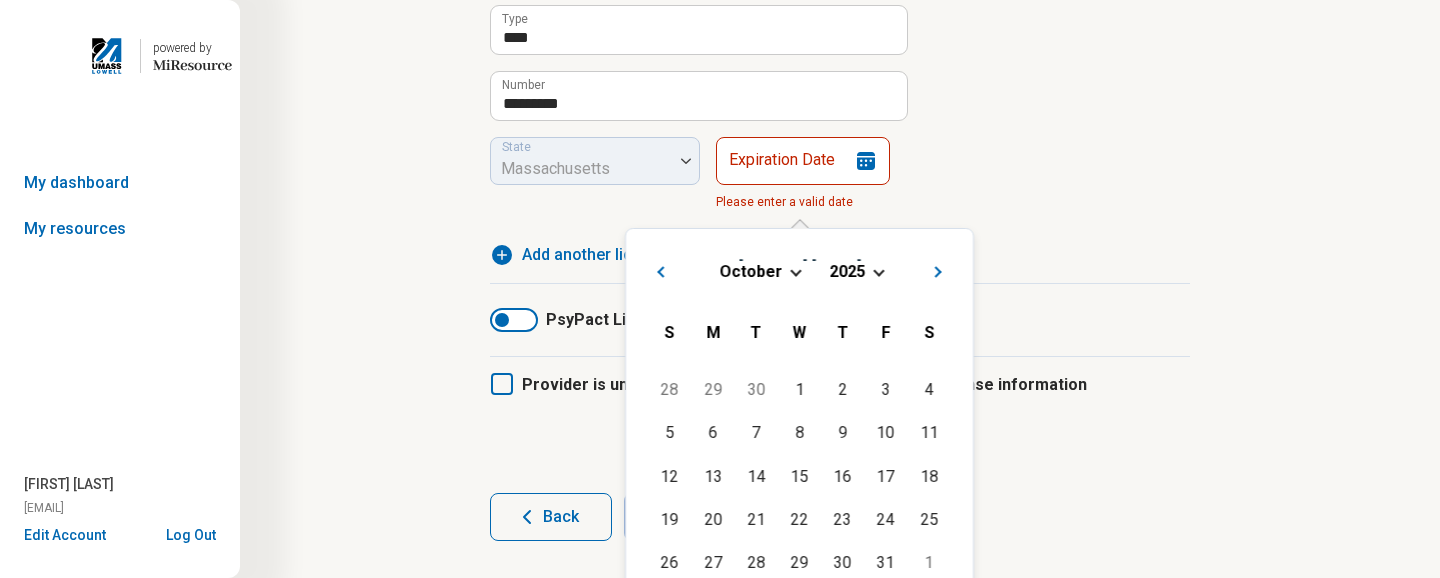 click on "Next Month" at bounding box center [939, 274] 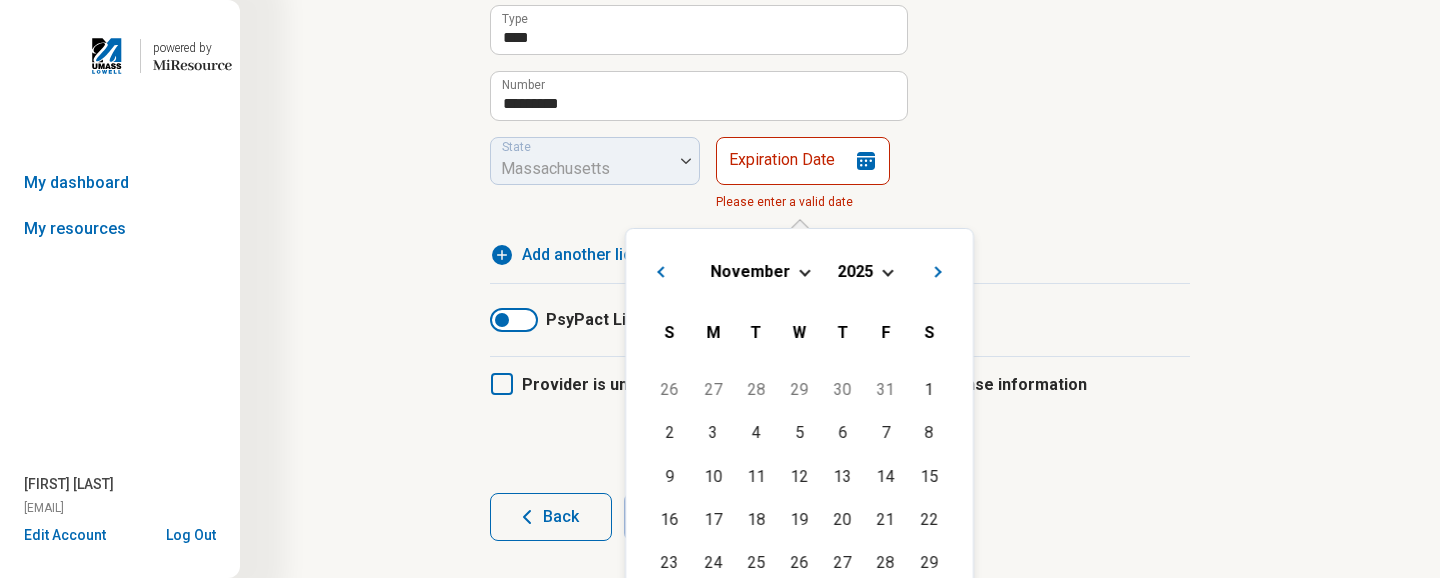 click on "Next Month" at bounding box center (939, 274) 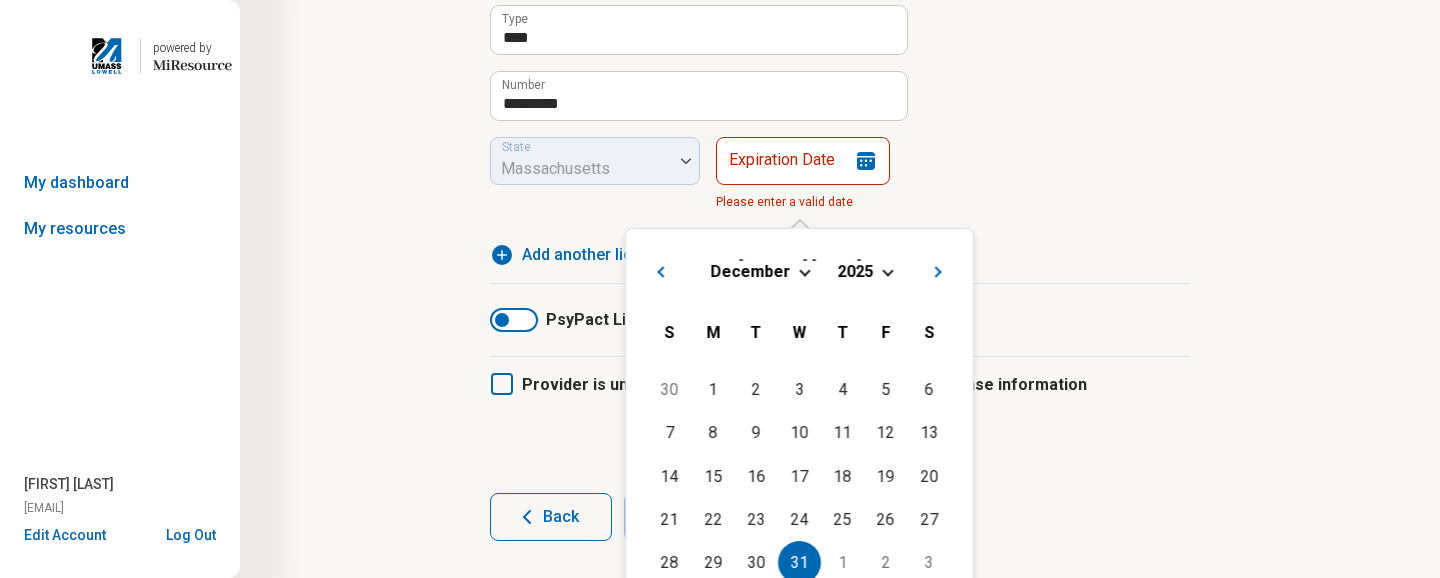 click on "31" at bounding box center [799, 562] 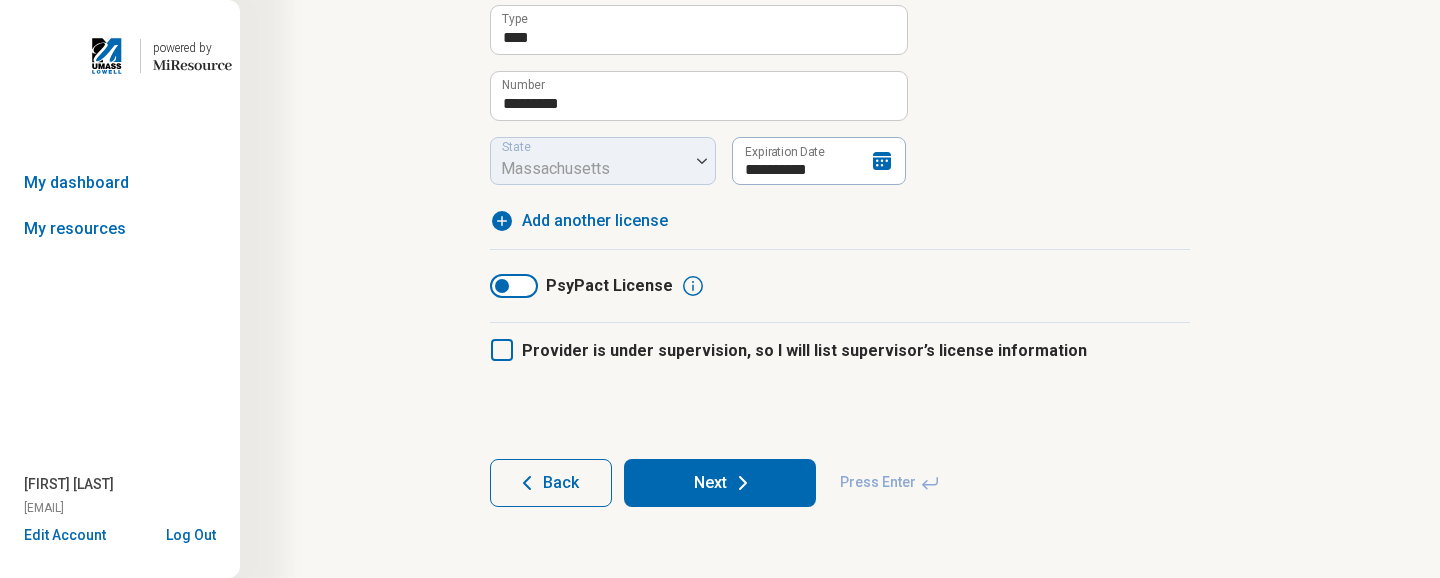 click on "Next" at bounding box center [720, 483] 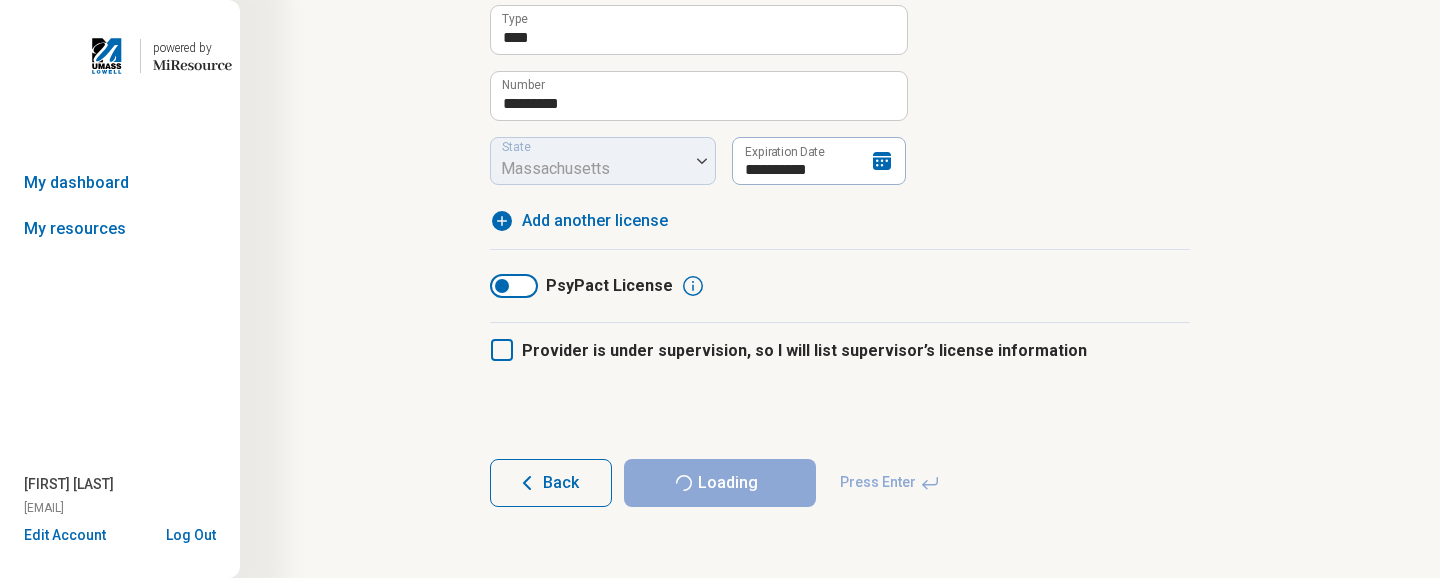 scroll, scrollTop: 0, scrollLeft: 0, axis: both 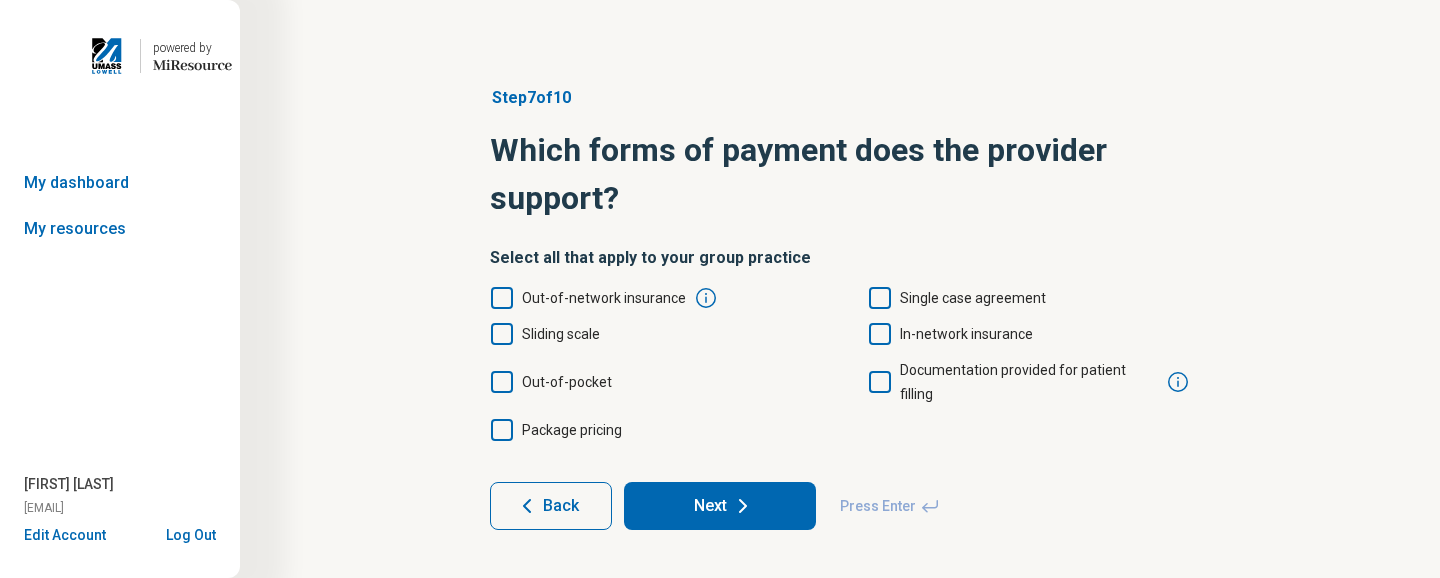 click 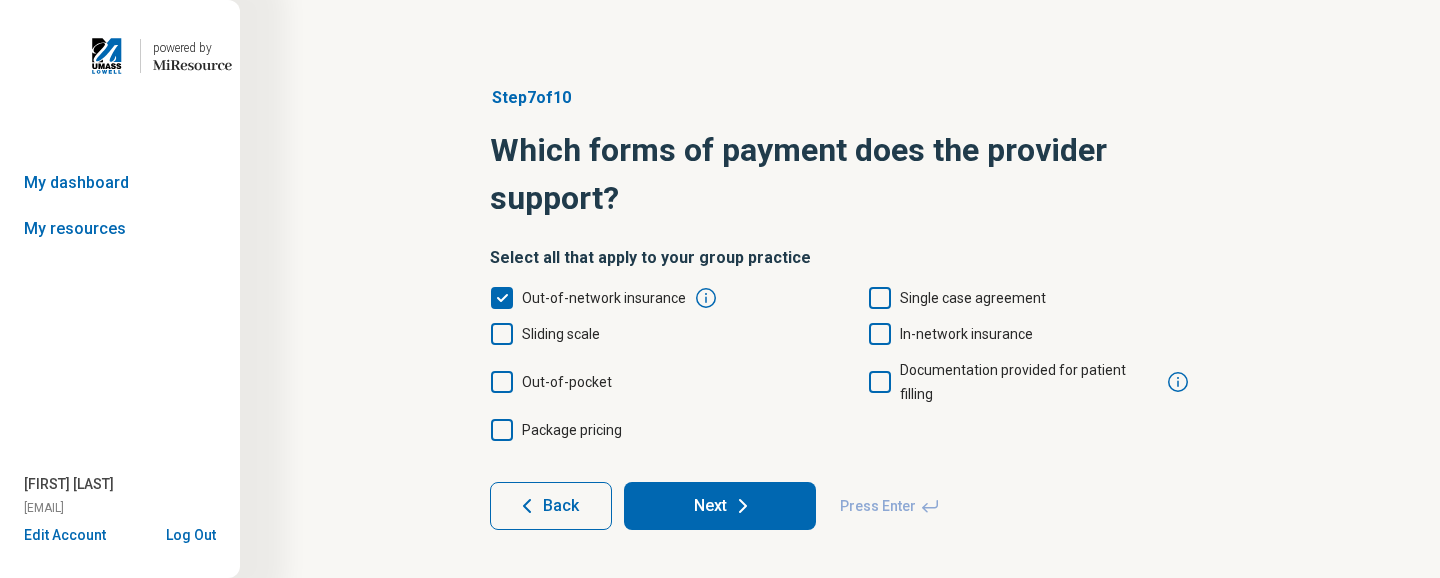 click 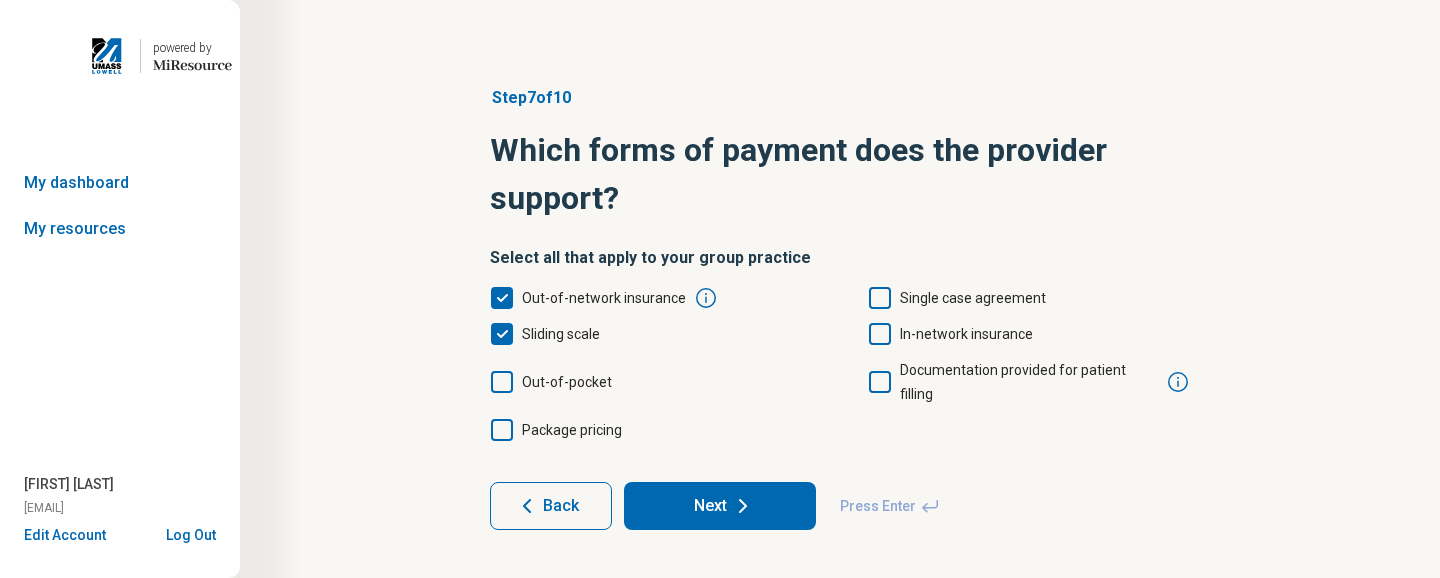 click 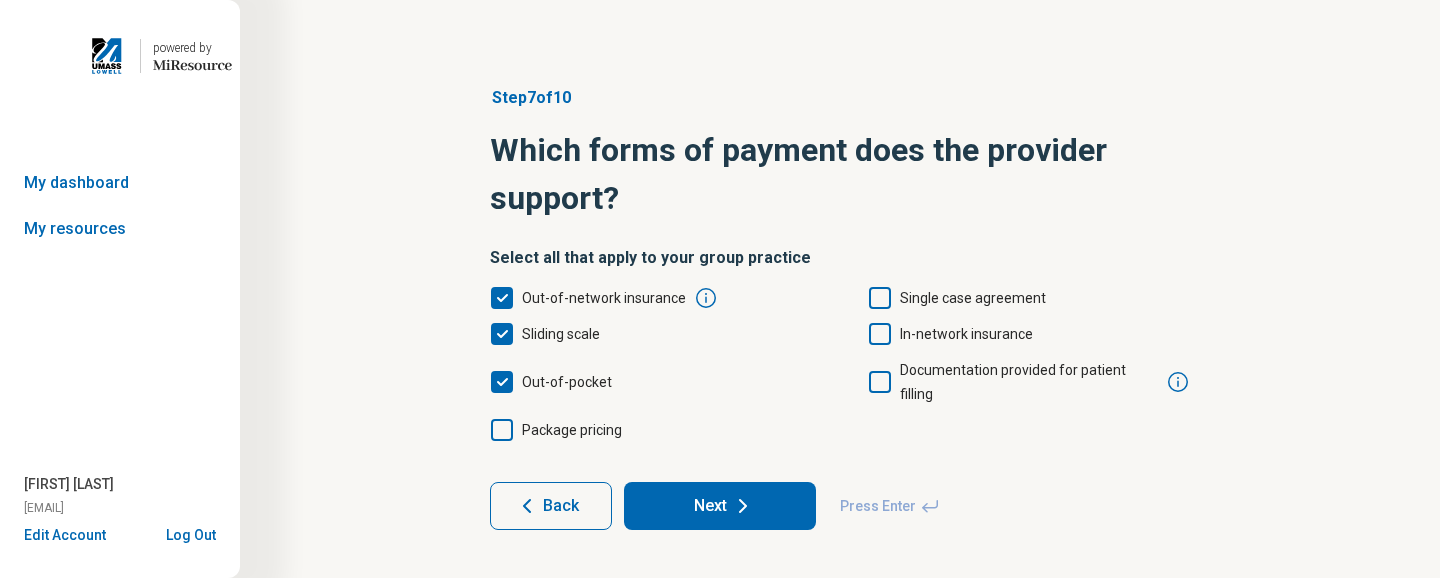 scroll, scrollTop: 10, scrollLeft: 0, axis: vertical 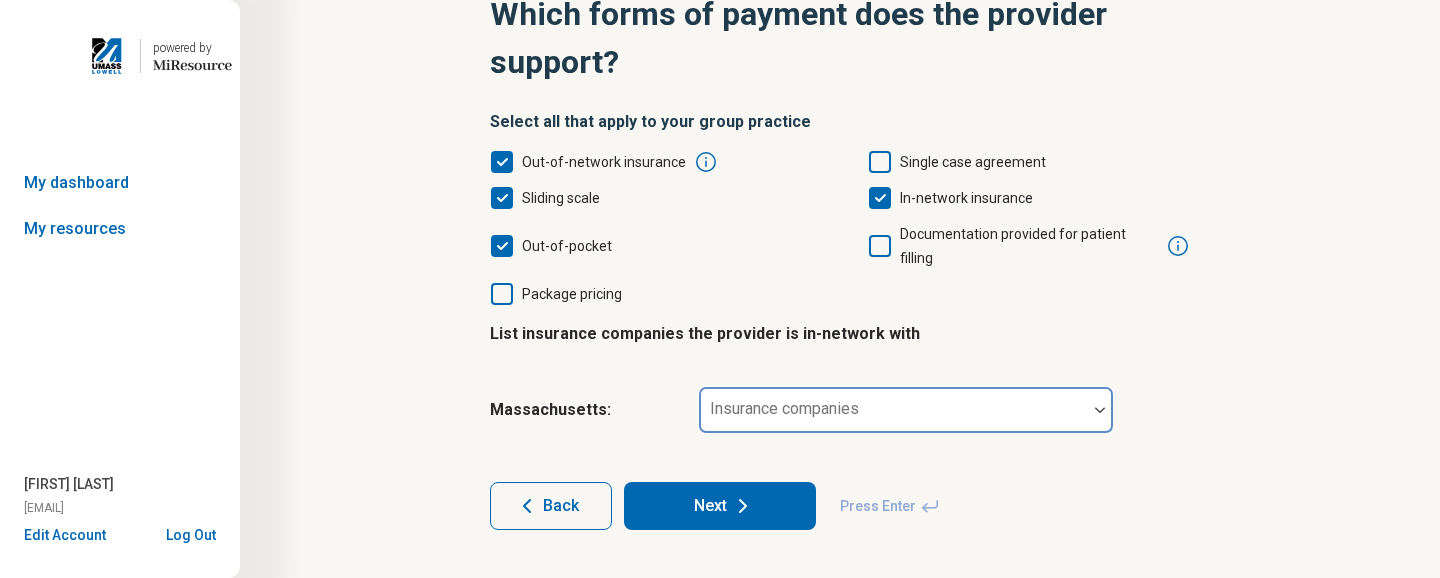 click at bounding box center [893, 418] 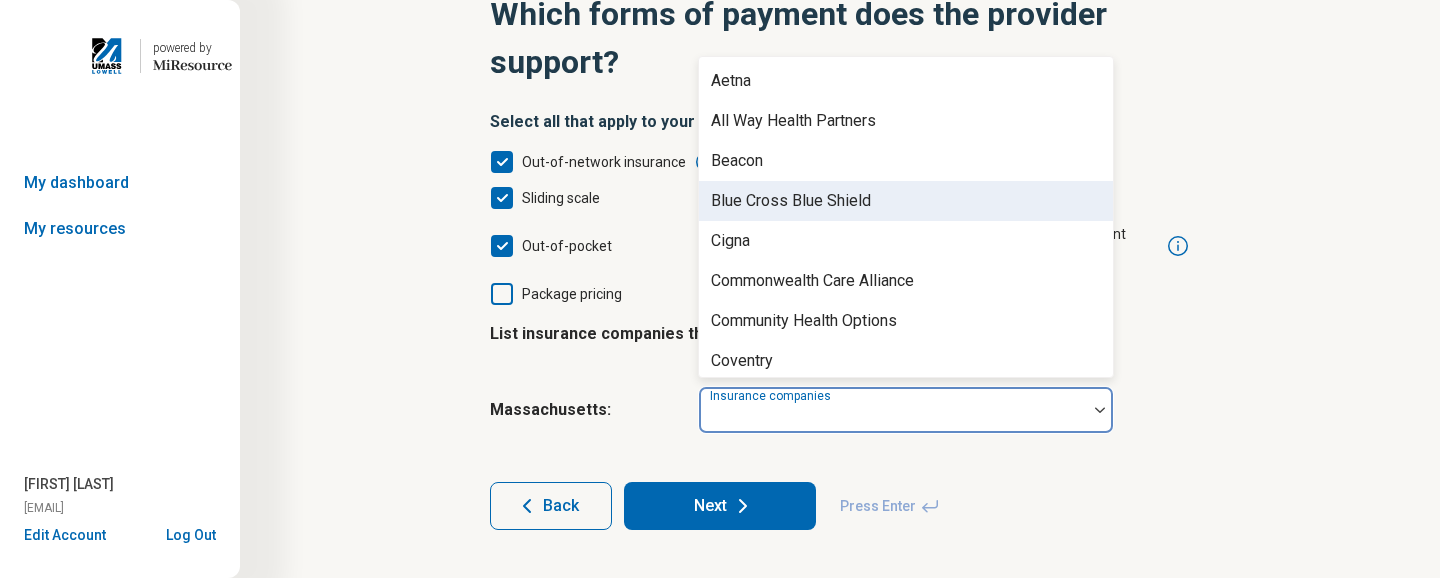 click on "Blue Cross Blue Shield" at bounding box center (906, 201) 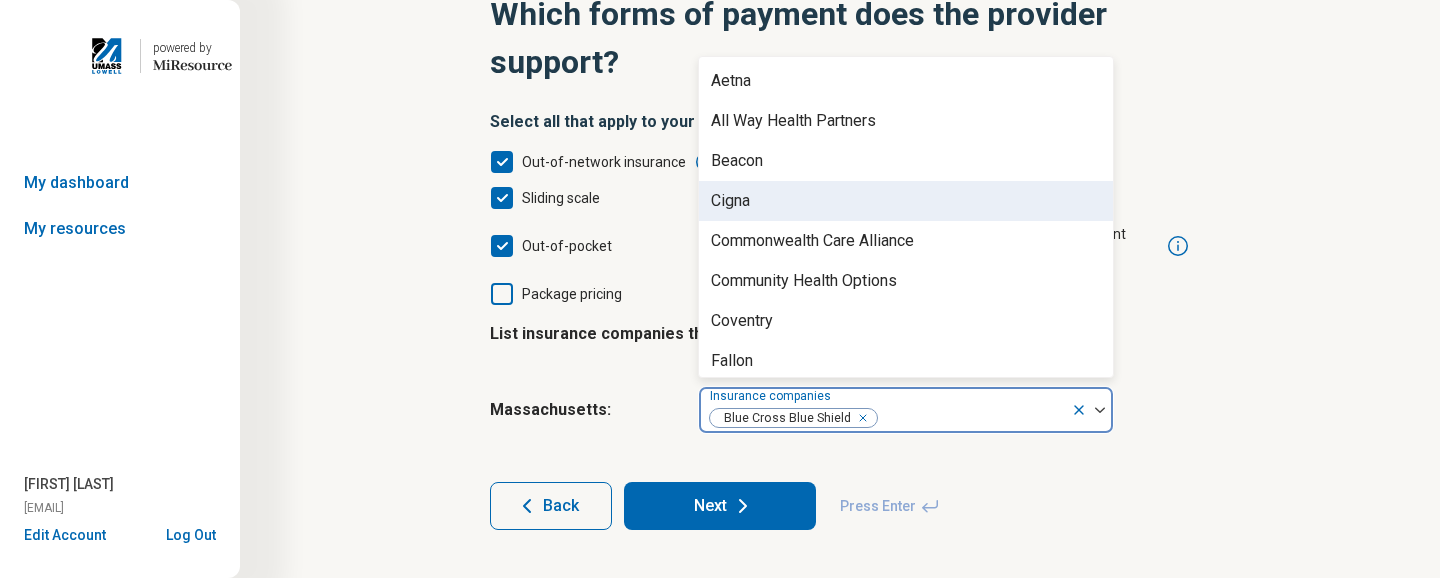 click on "Cigna" at bounding box center [906, 201] 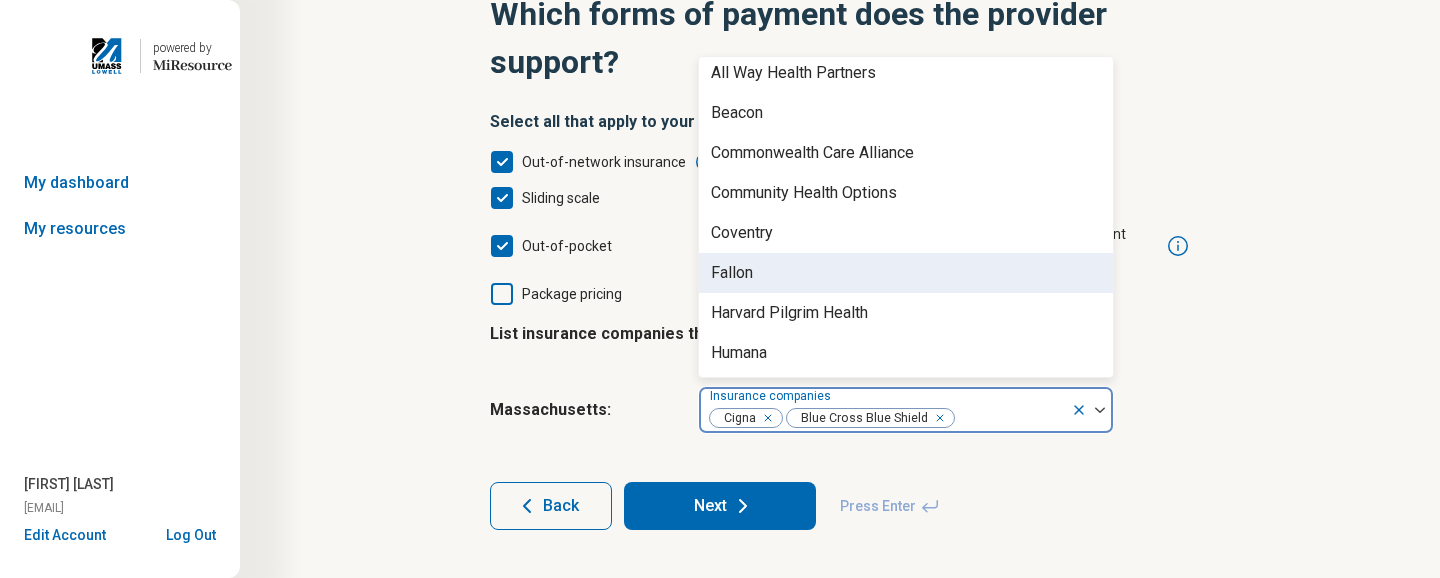 scroll, scrollTop: 57, scrollLeft: 0, axis: vertical 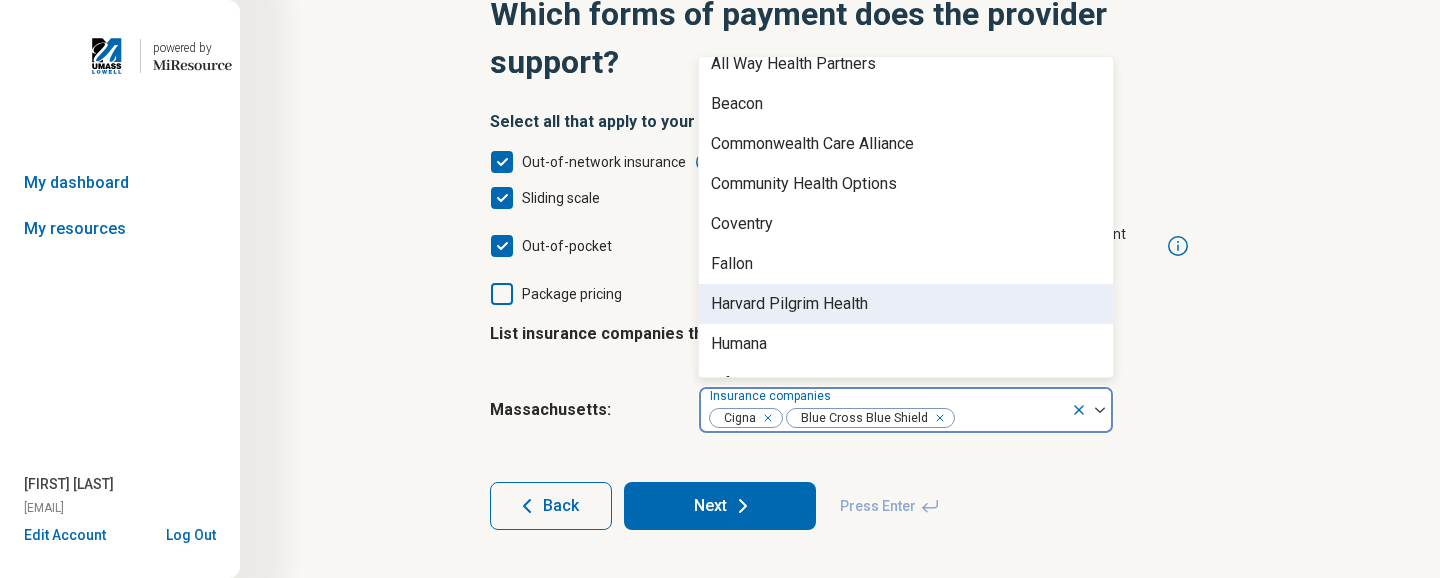 click on "Harvard Pilgrim Health" at bounding box center (789, 304) 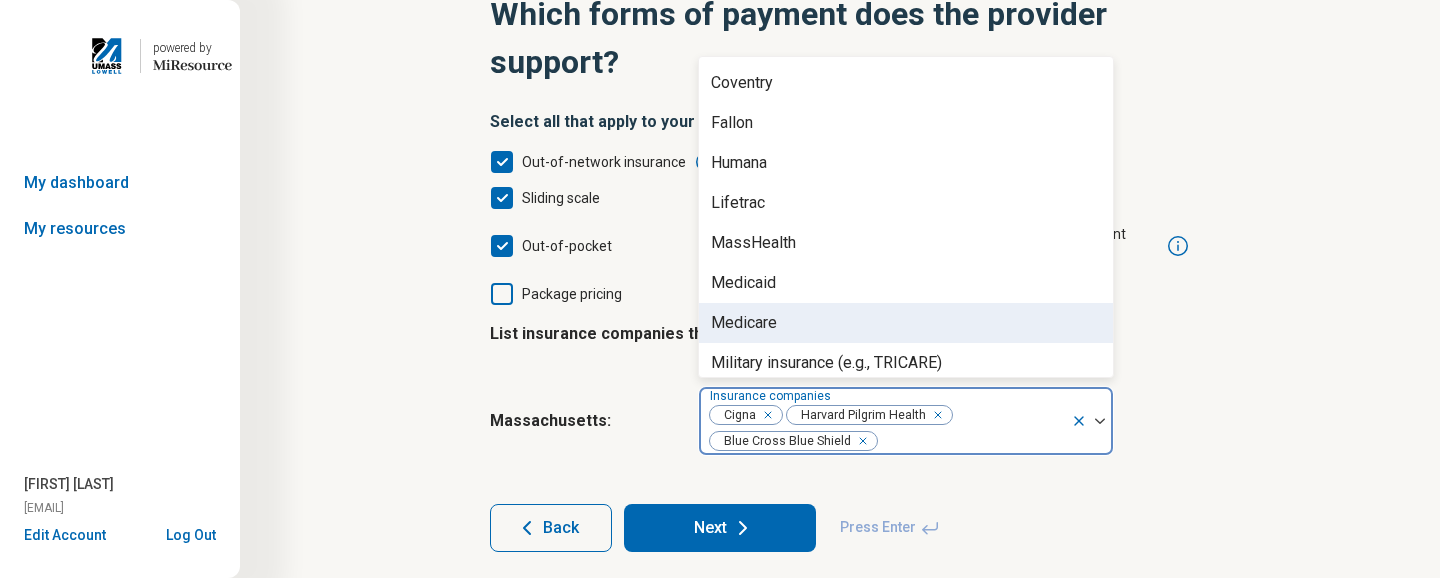 scroll, scrollTop: 217, scrollLeft: 0, axis: vertical 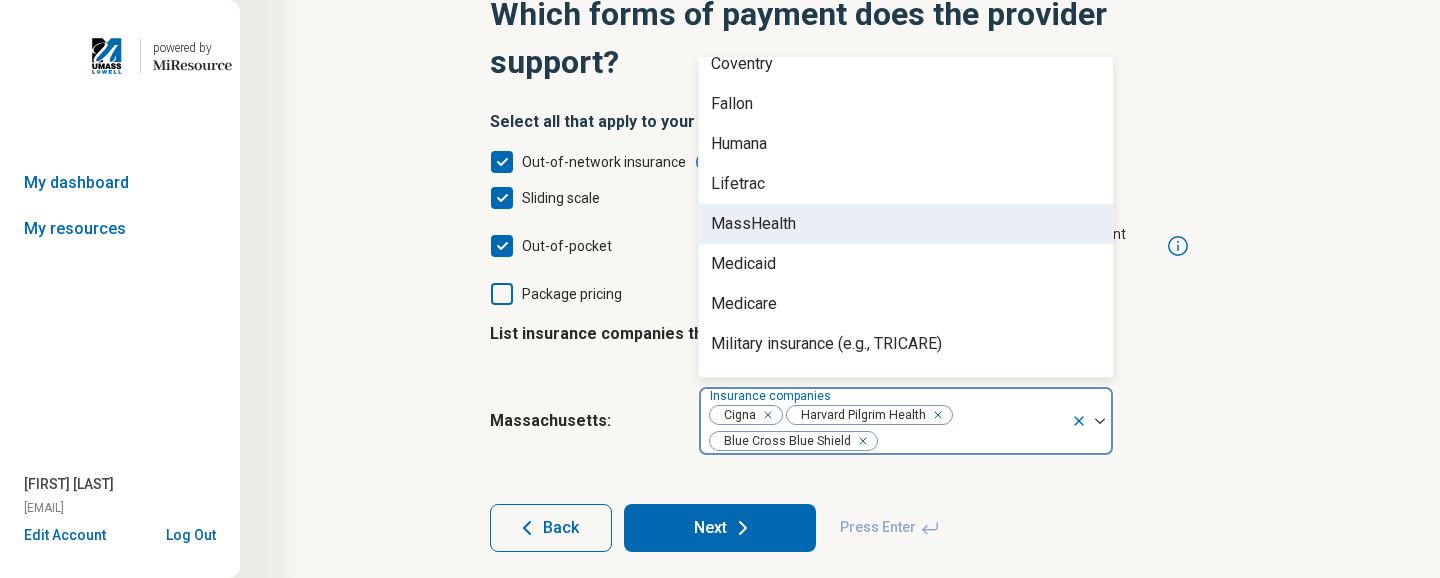click on "MassHealth" at bounding box center (753, 224) 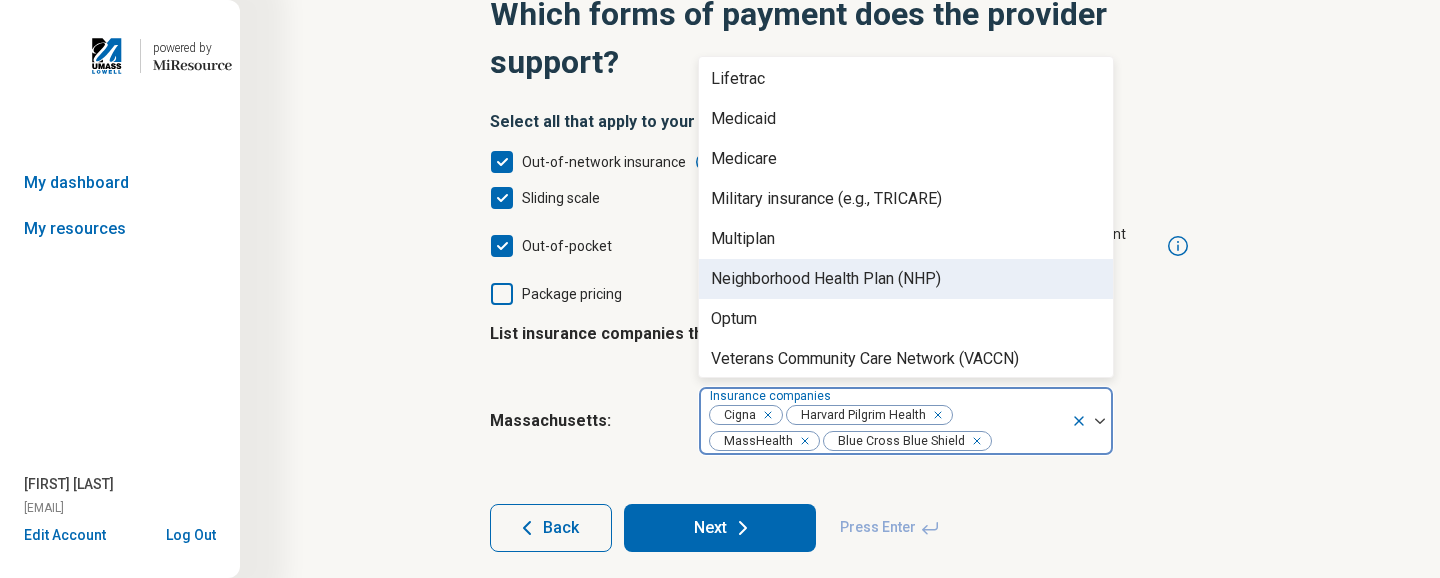scroll, scrollTop: 328, scrollLeft: 0, axis: vertical 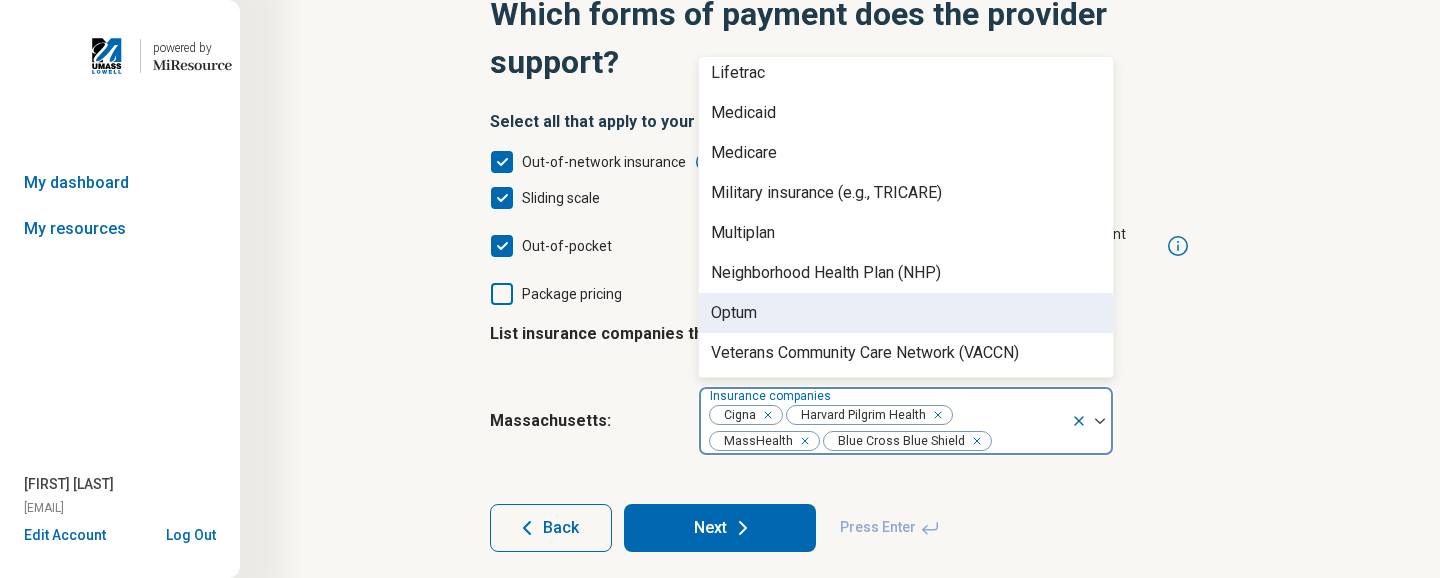 click on "Optum" at bounding box center (906, 313) 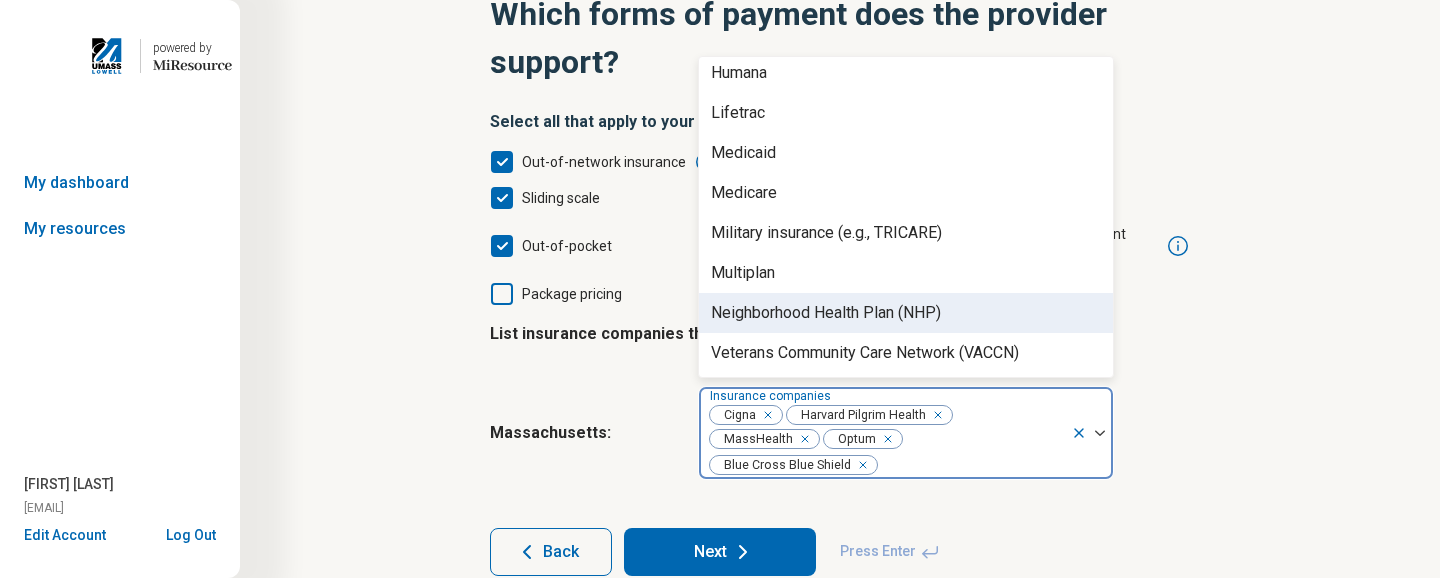 click on "Neighborhood Health Plan (NHP)" at bounding box center [826, 313] 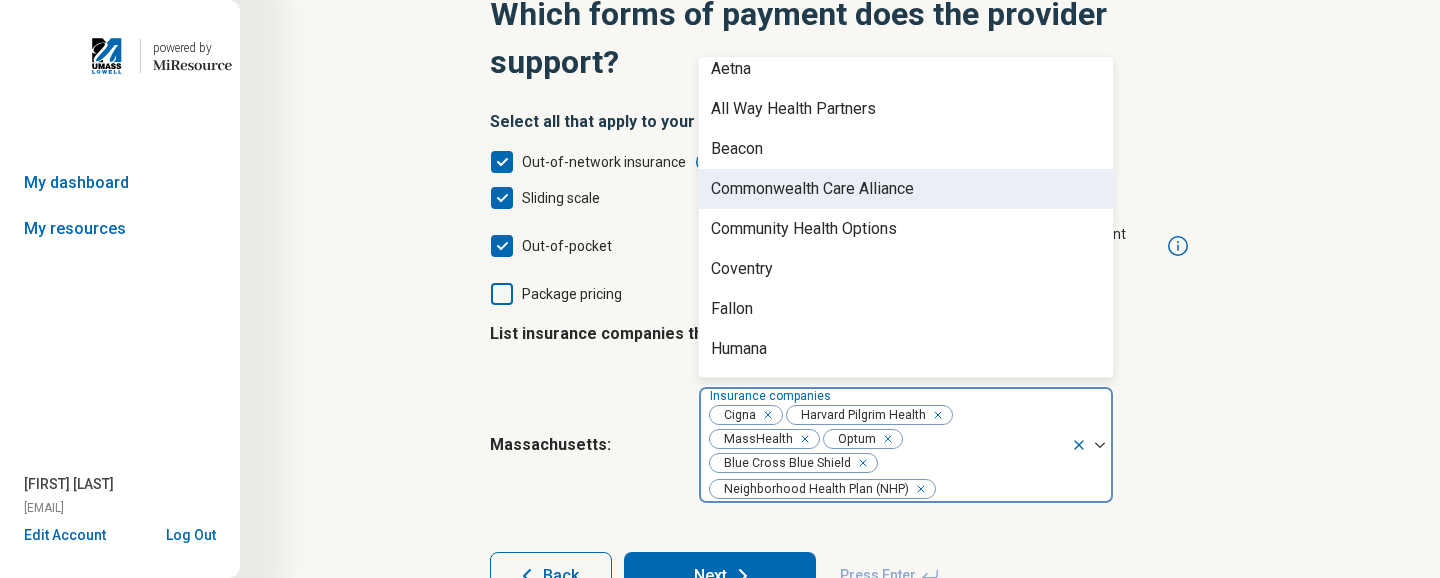 scroll, scrollTop: 0, scrollLeft: 0, axis: both 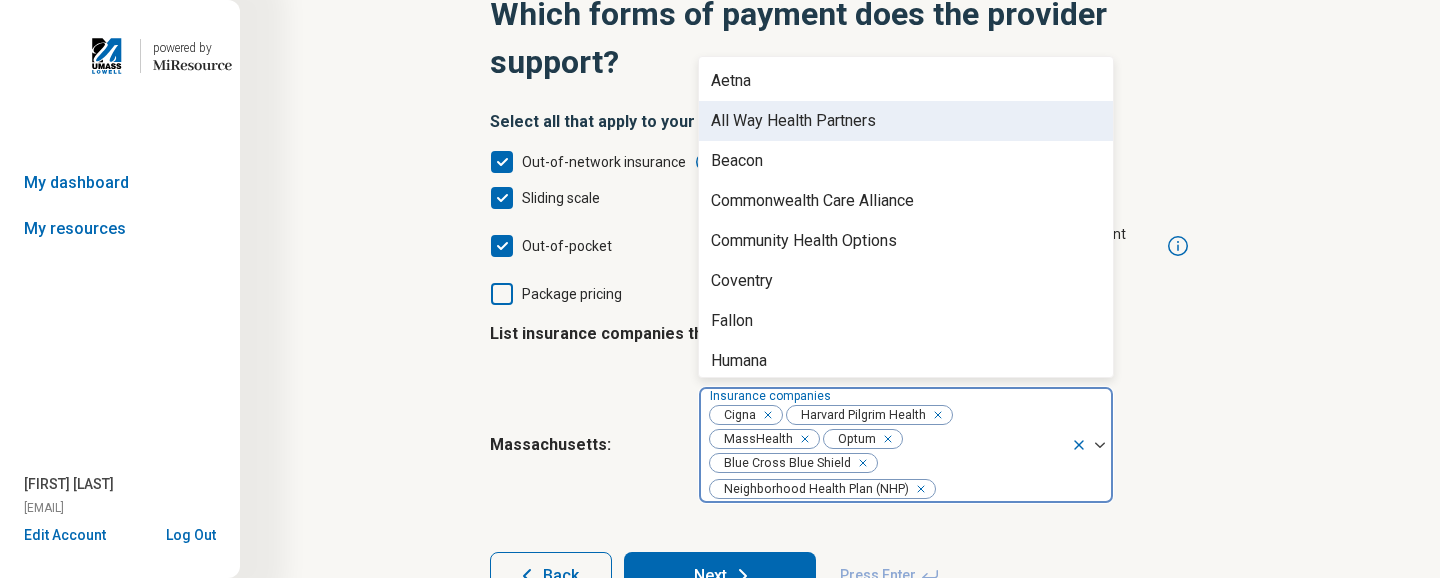 click on "All Way Health Partners" at bounding box center (793, 121) 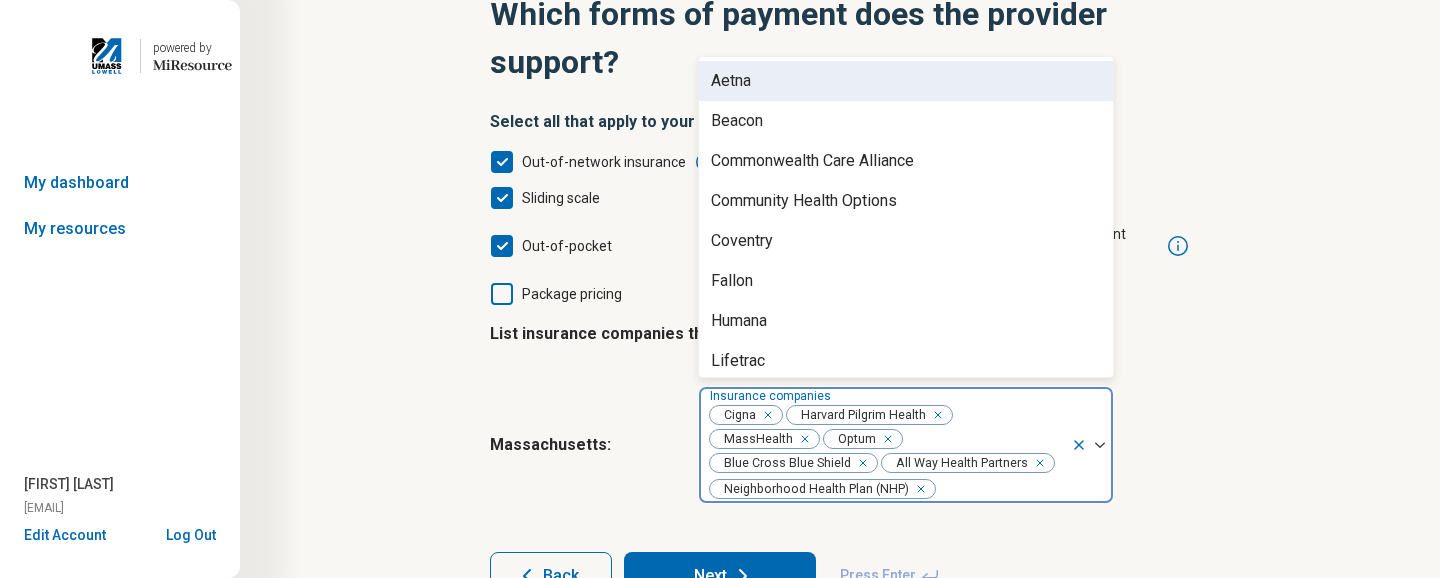 click on "Aetna" at bounding box center (906, 81) 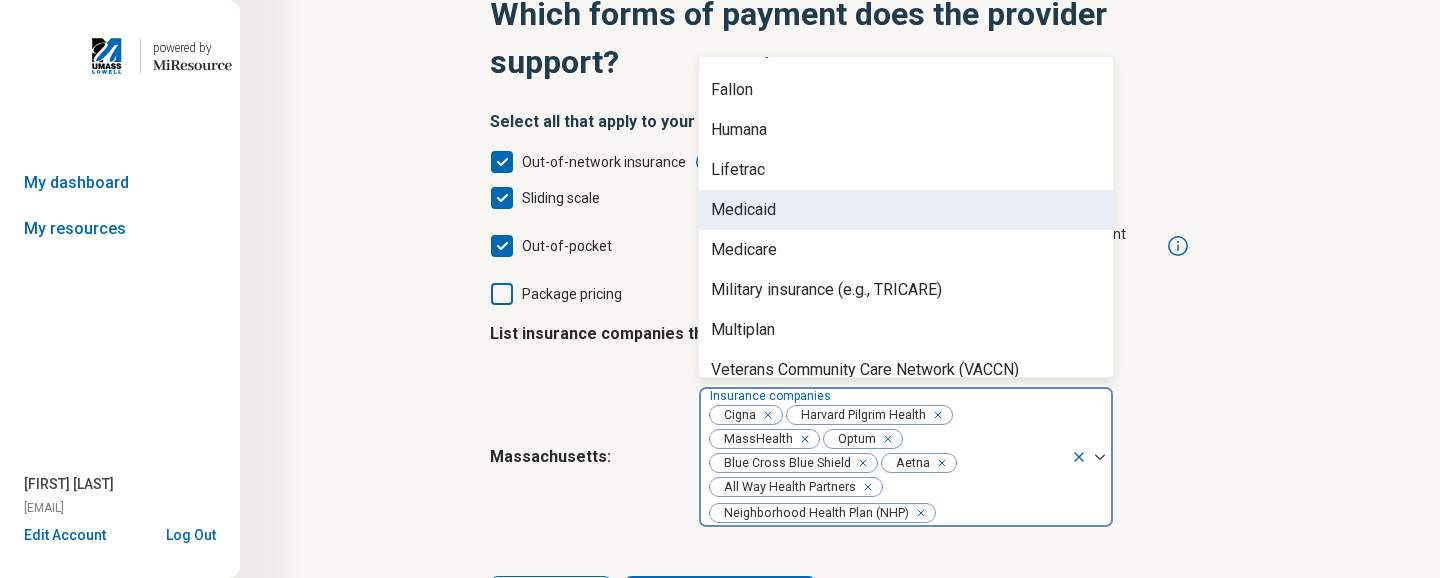 scroll, scrollTop: 168, scrollLeft: 0, axis: vertical 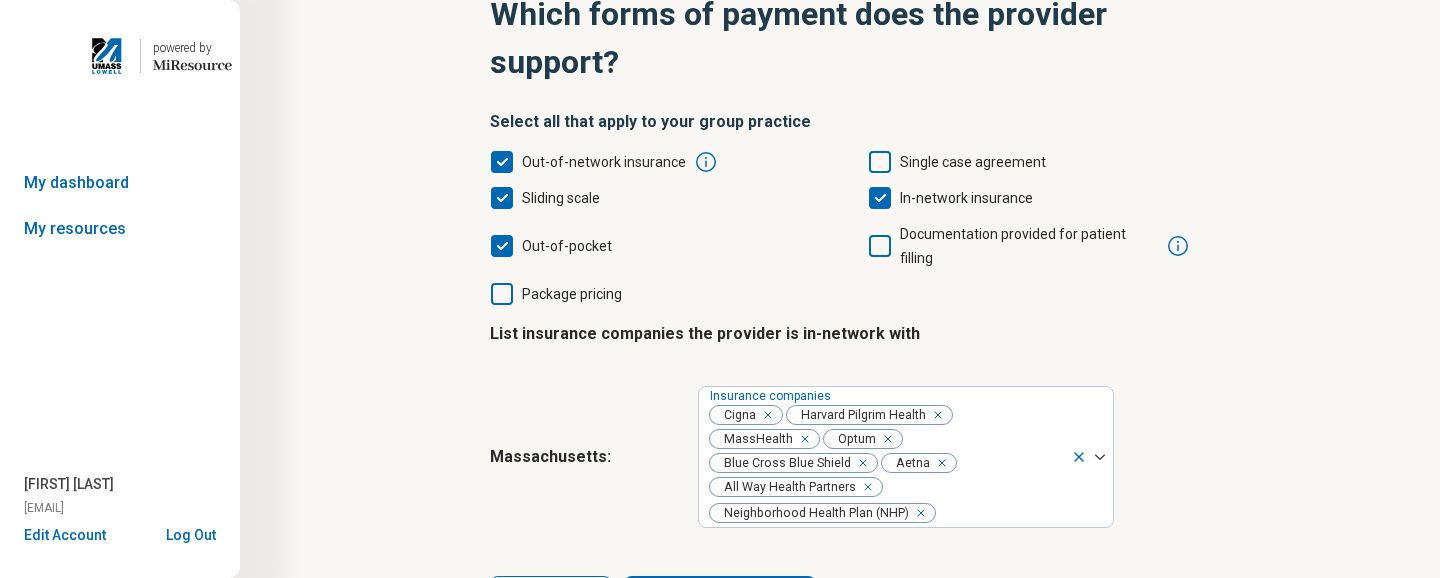 click on "Step 7 of 10 Which forms of payment does the provider support? Select all that apply to your group practice Out-of-network insurance Single case agreement Sliding scale In-network insurance Out-of-pocket Documentation provided for patient filling Package pricing List insurance companies the provider is in-network with Massachusetts : Insurance companies Cigna Harvard Pilgrim Health MassHealth Optum Blue Cross Blue Shield Aetna All Way Health Partners Neighborhood Health Plan (NHP) Back Next Press Enter" at bounding box center [840, 287] 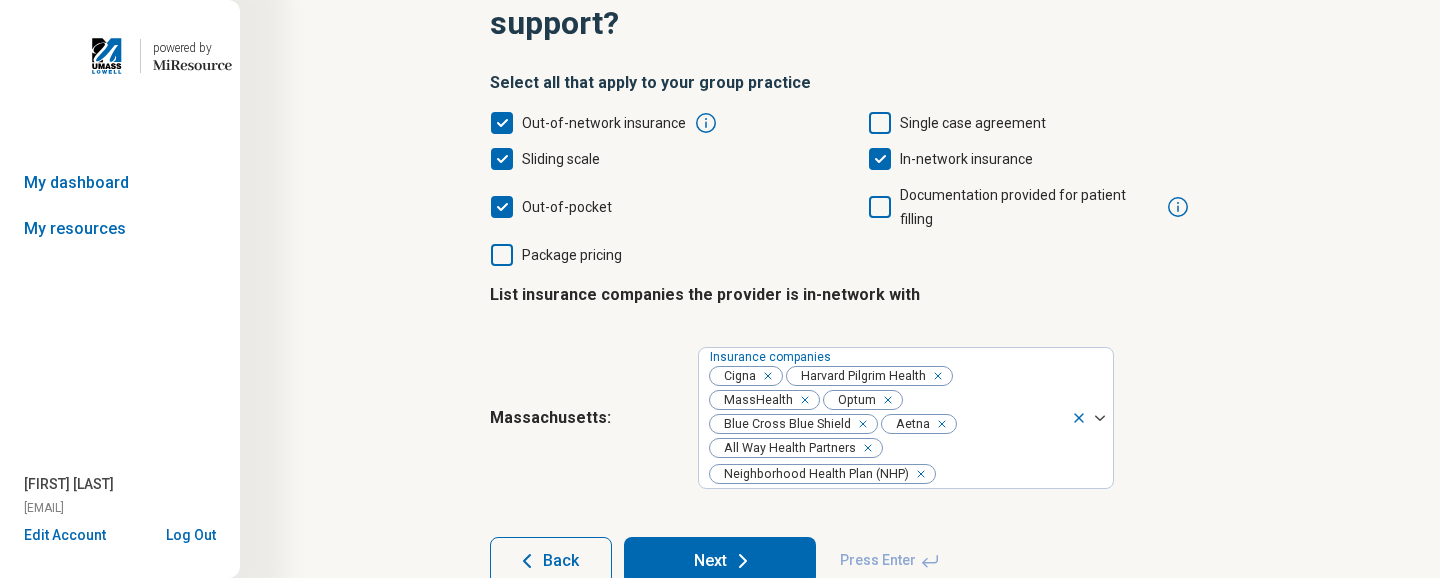 scroll, scrollTop: 239, scrollLeft: 0, axis: vertical 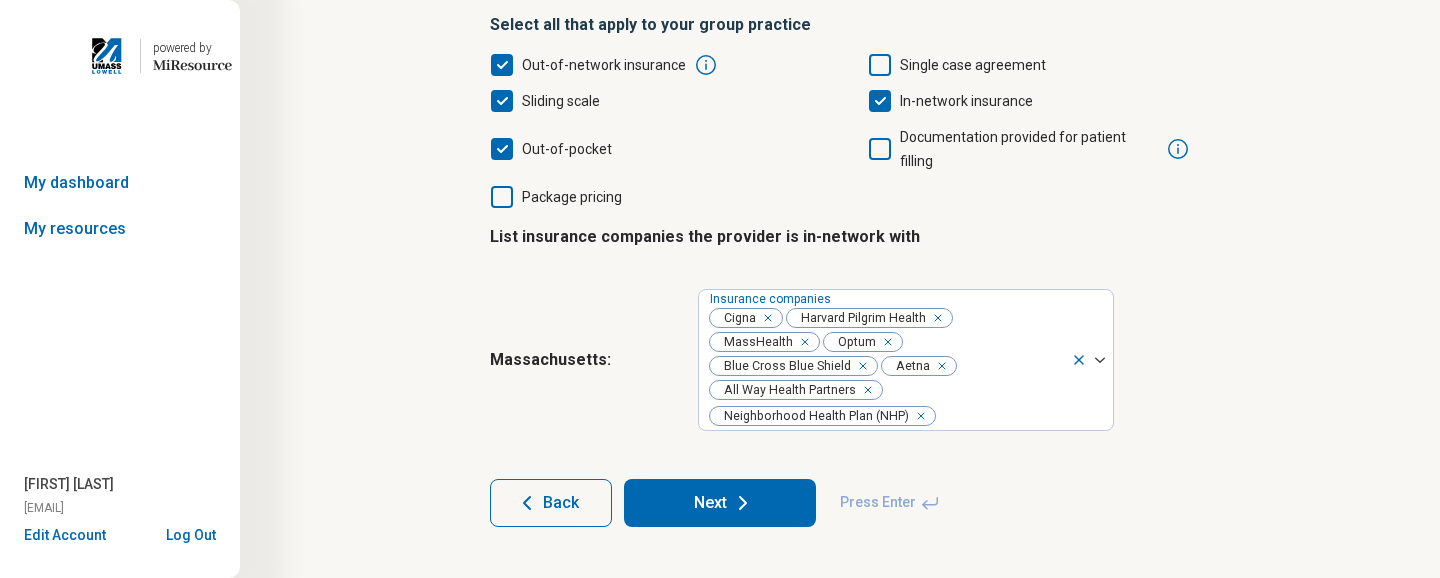click on "Next" at bounding box center (720, 503) 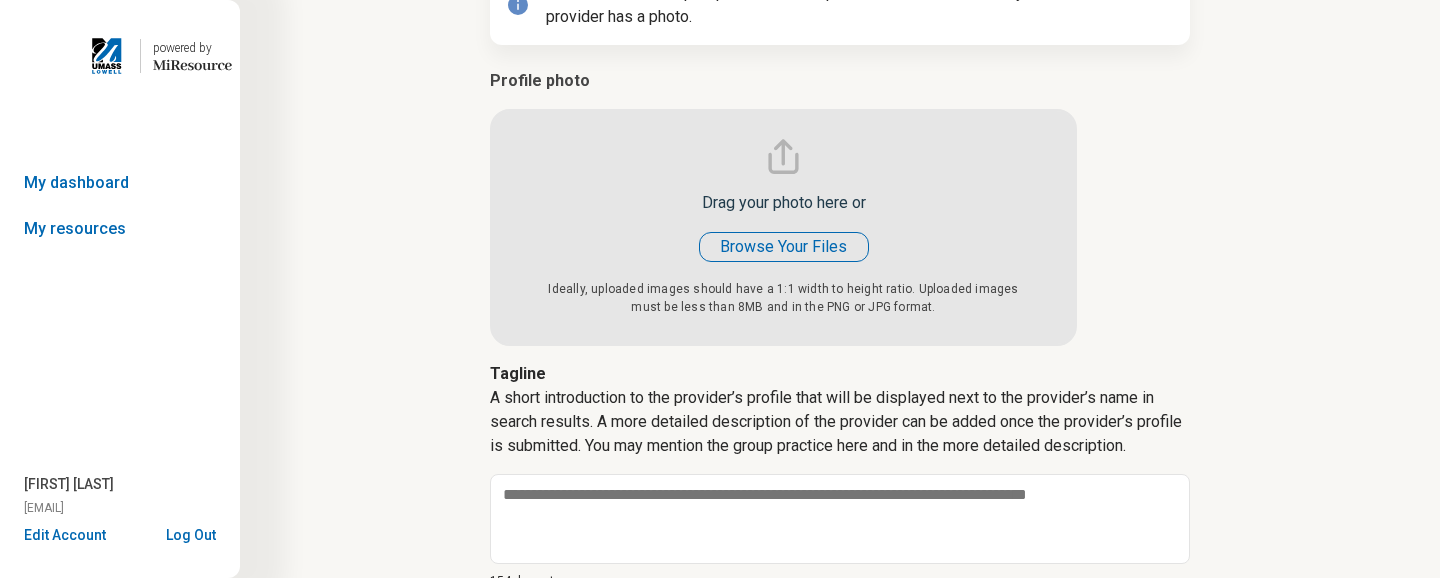 type on "*" 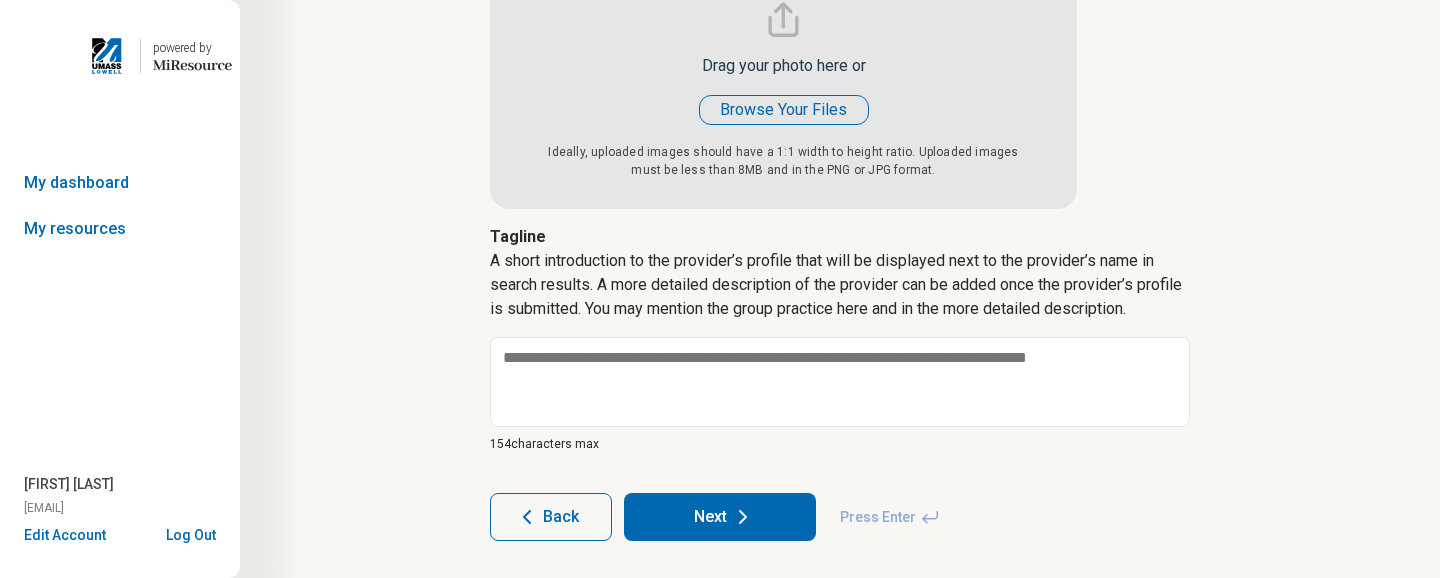 scroll, scrollTop: 389, scrollLeft: 0, axis: vertical 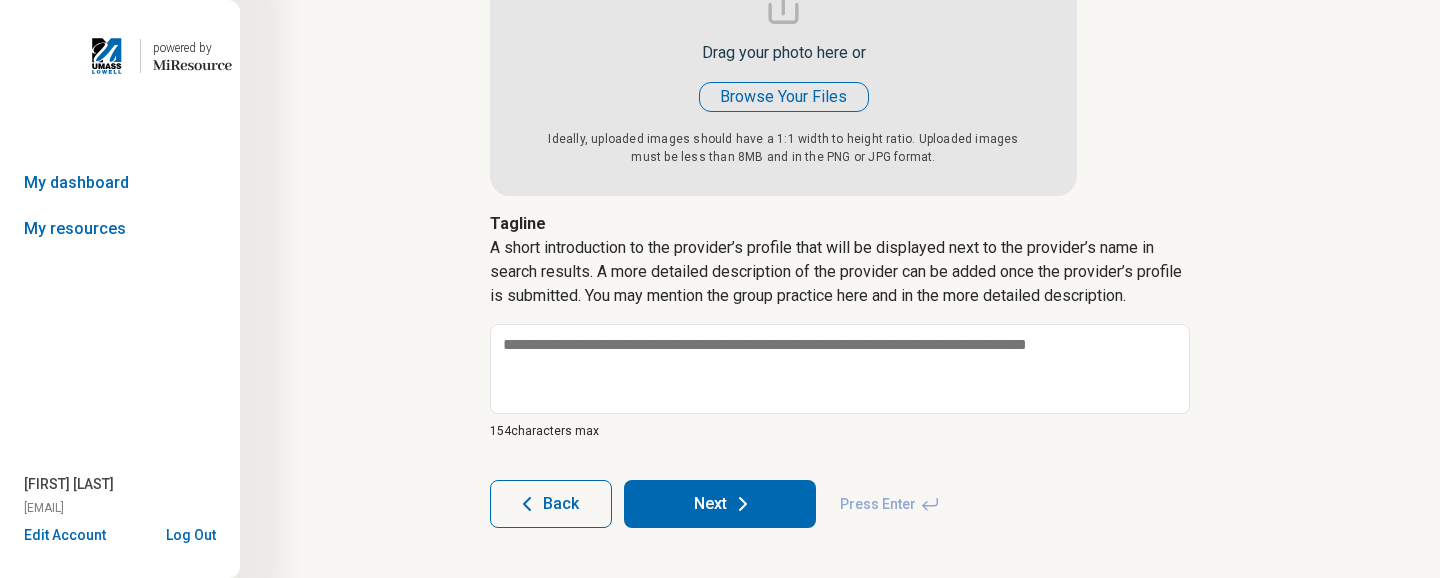 click at bounding box center (783, 57) 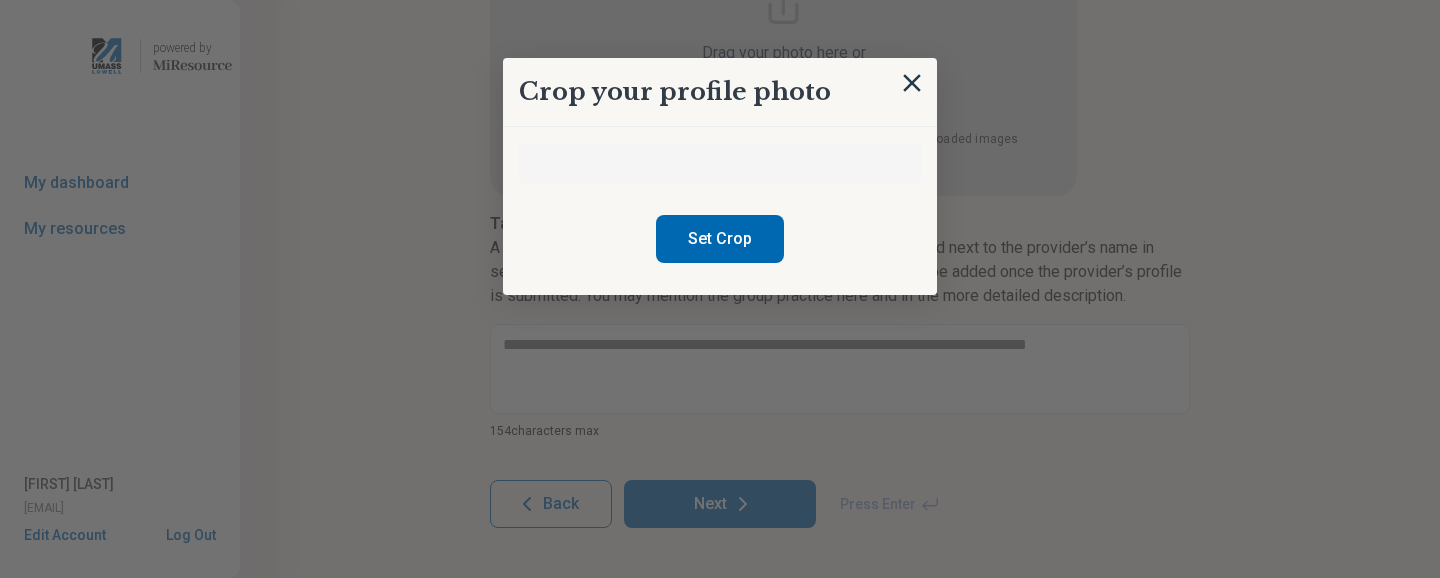 click on "Set Crop" at bounding box center [720, 239] 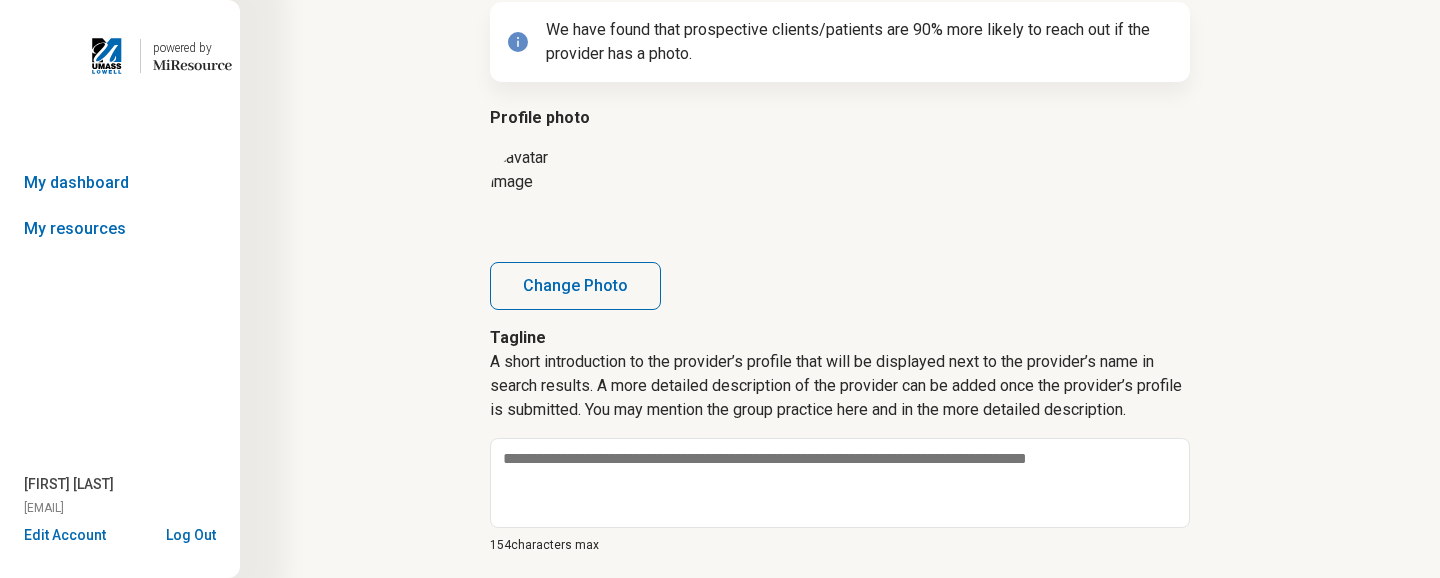 scroll, scrollTop: 191, scrollLeft: 0, axis: vertical 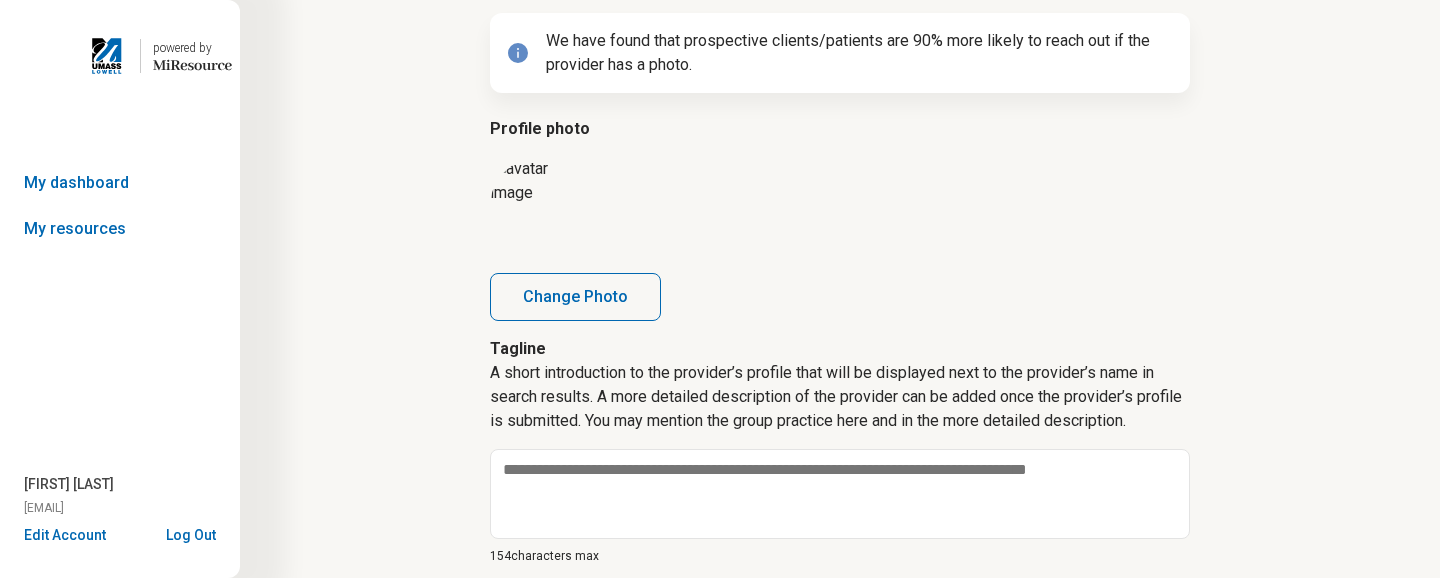 click at bounding box center (540, 207) 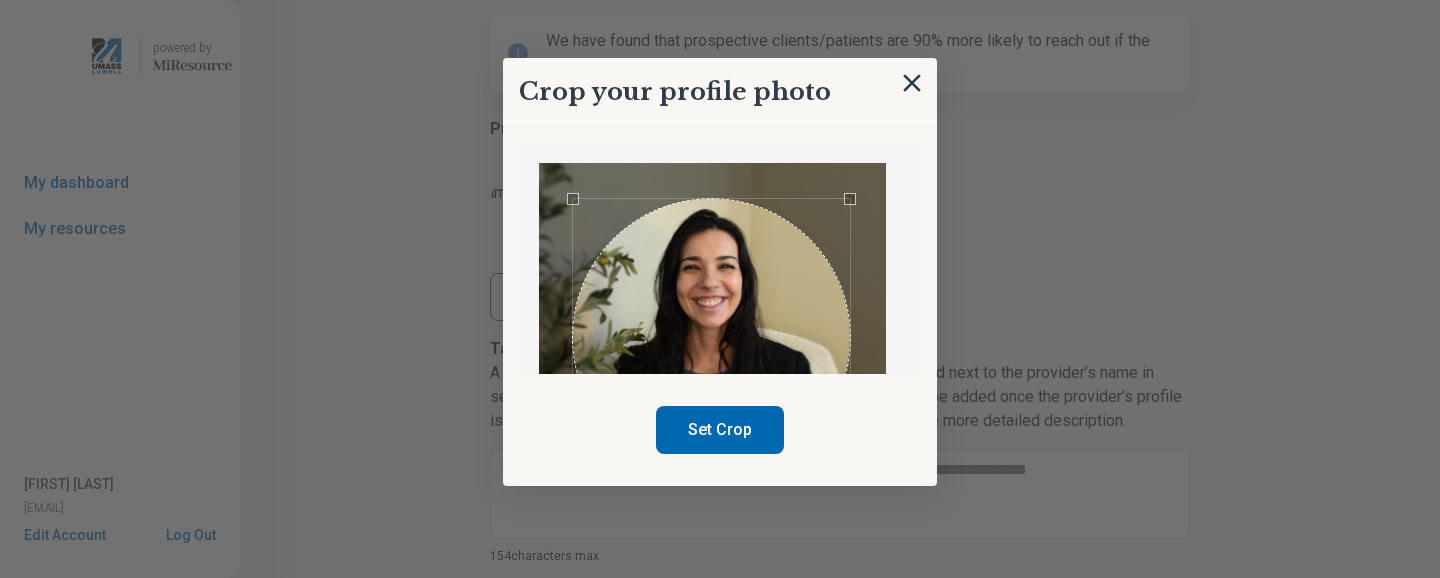 click at bounding box center [712, 338] 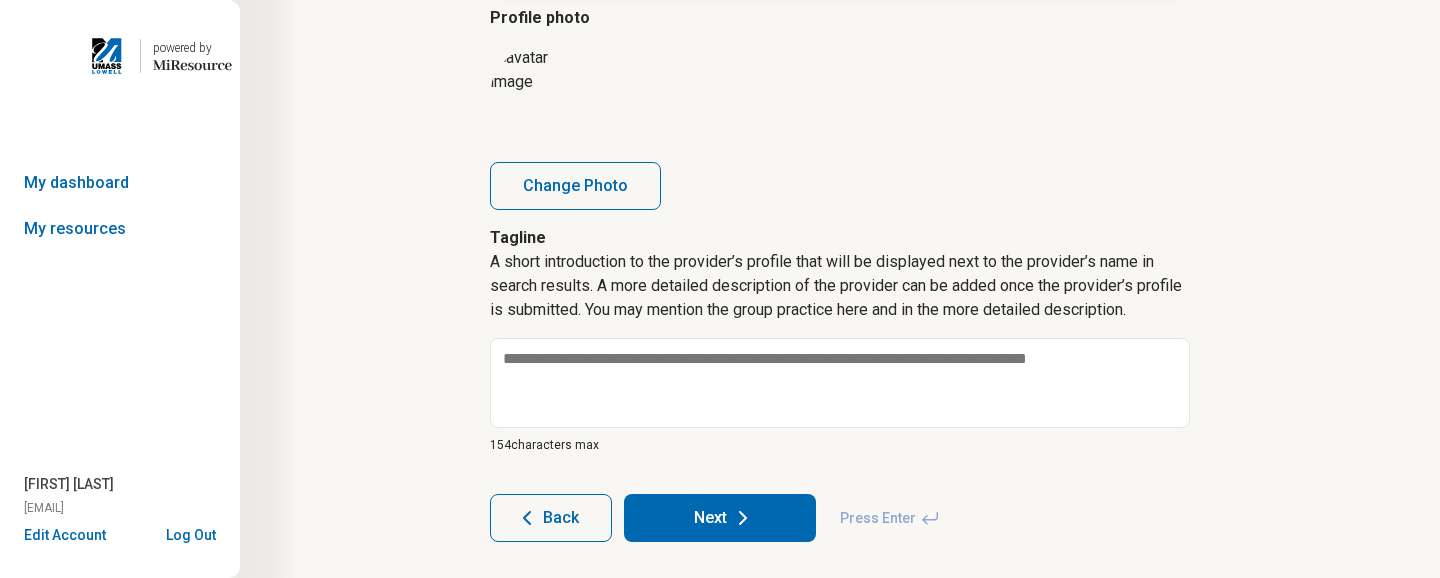 scroll, scrollTop: 304, scrollLeft: 0, axis: vertical 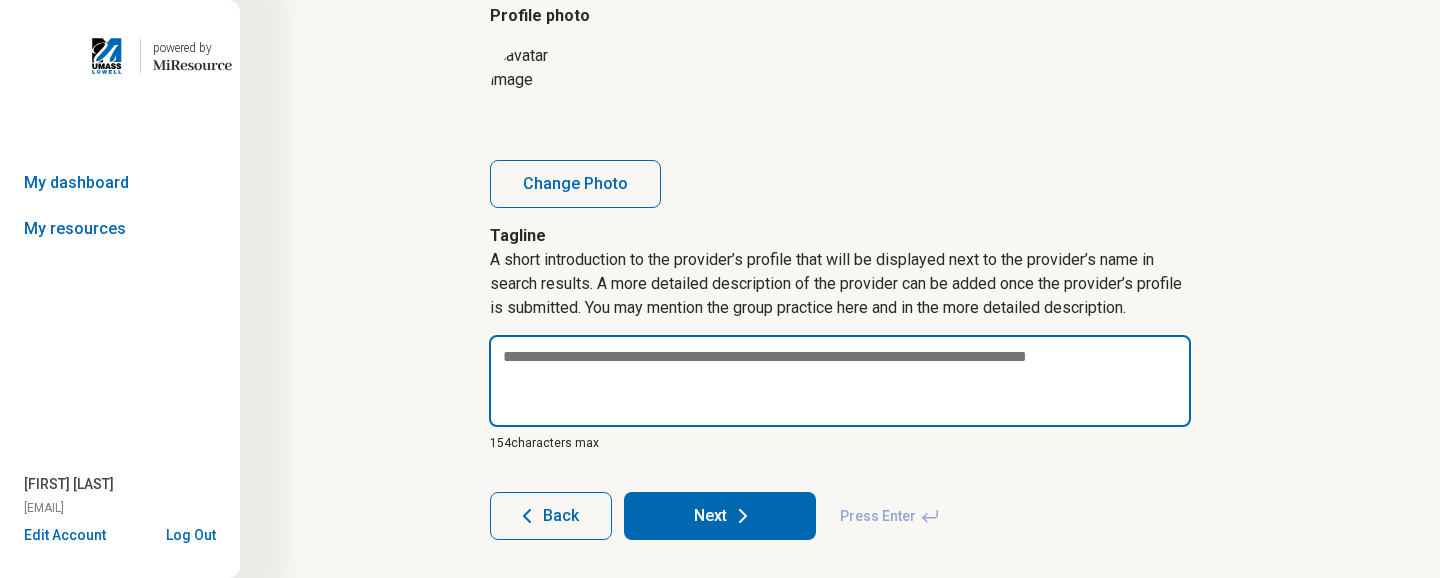 click at bounding box center (840, 381) 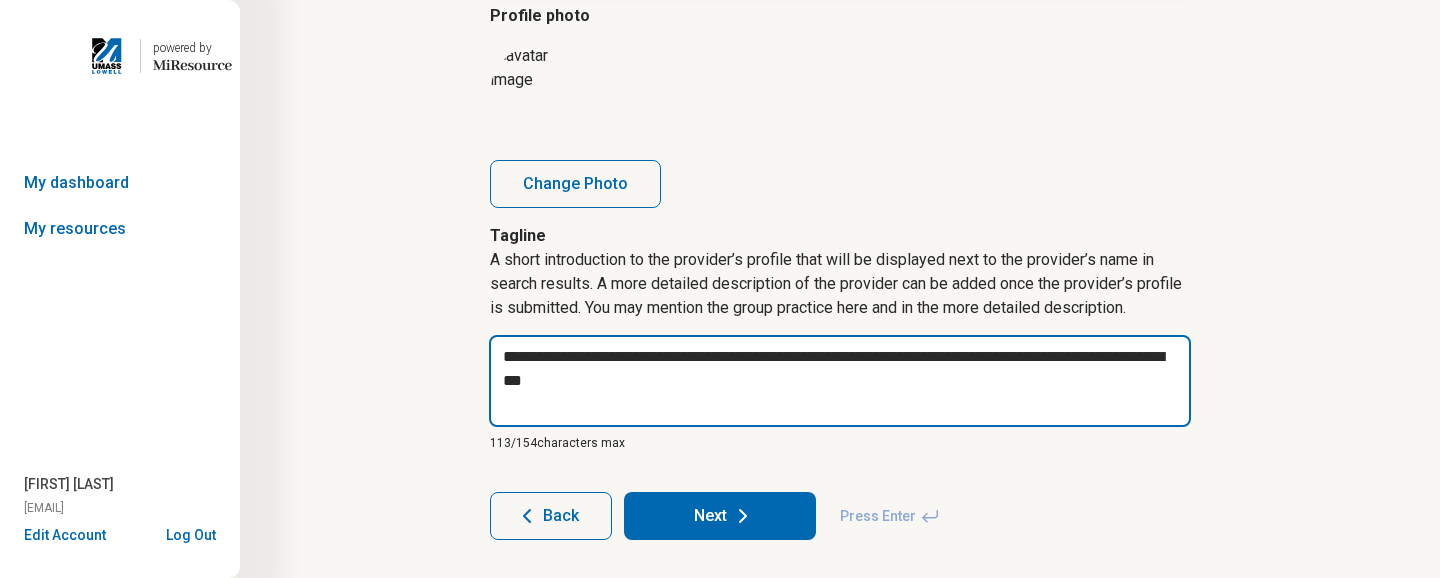 type on "**********" 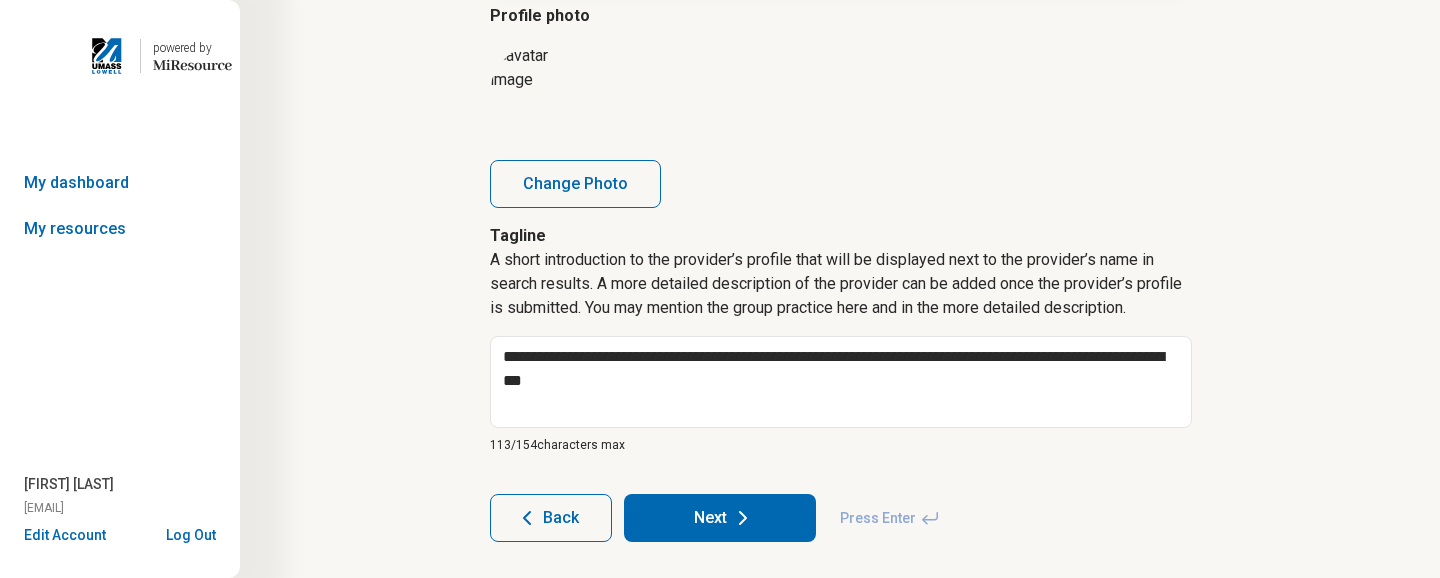 click on "Next" at bounding box center (720, 518) 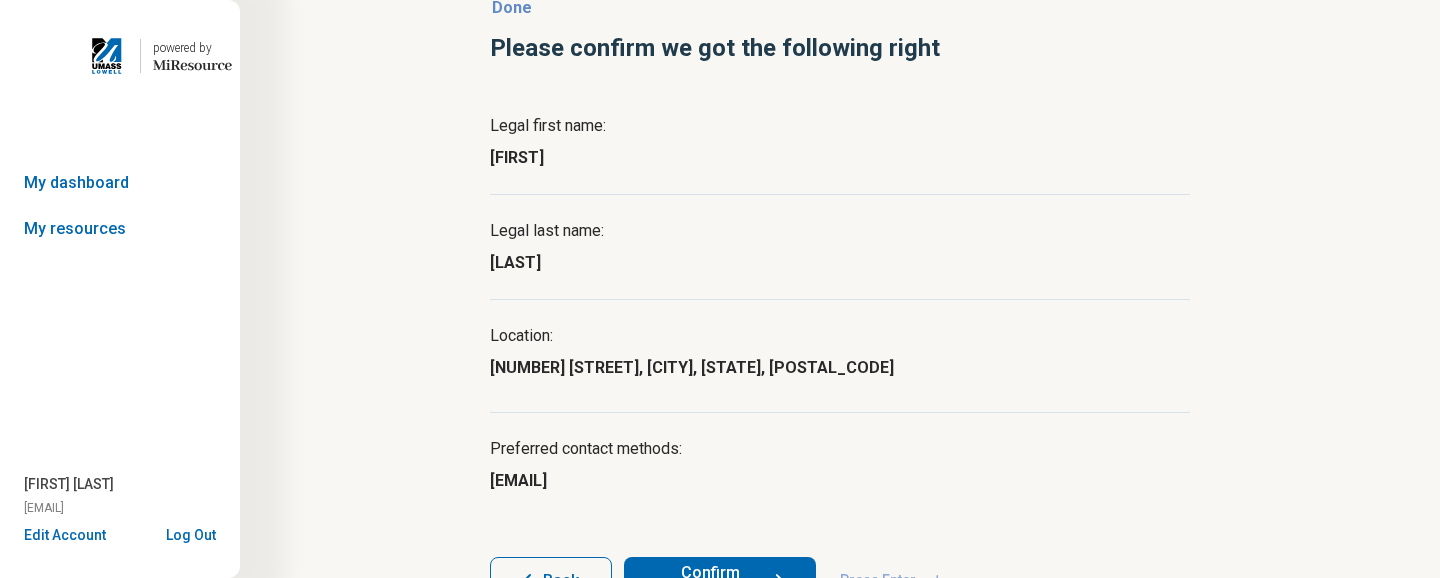scroll, scrollTop: 194, scrollLeft: 0, axis: vertical 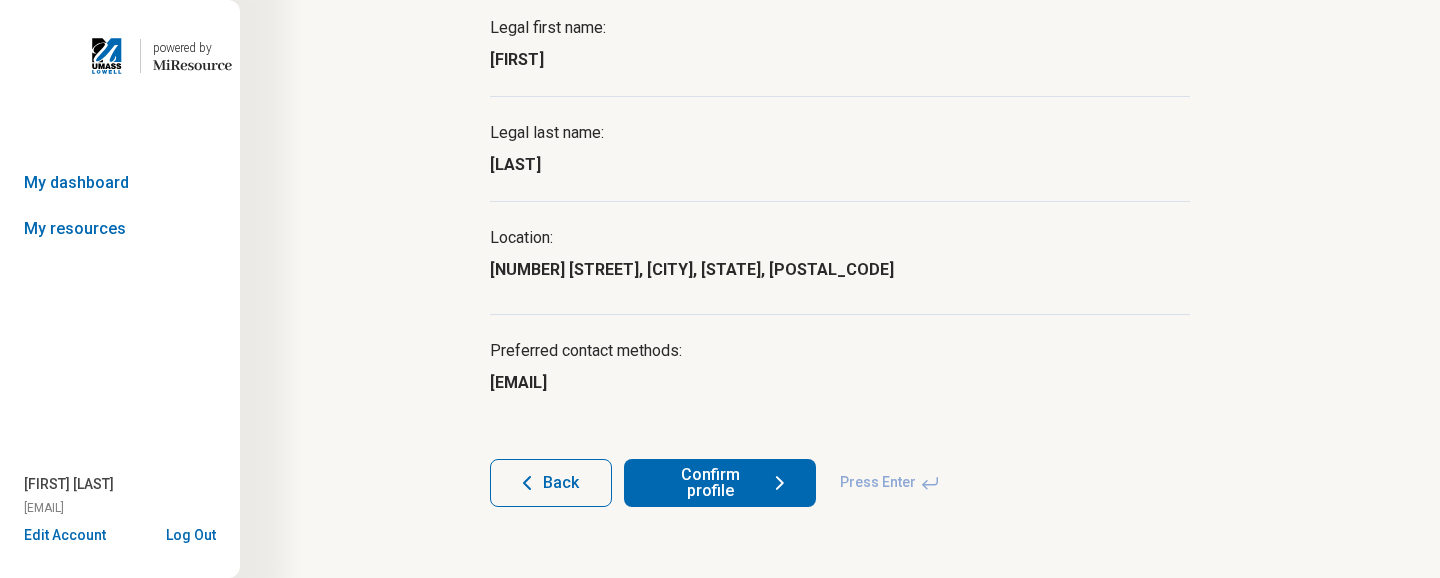 click on "Confirm profile" at bounding box center (720, 483) 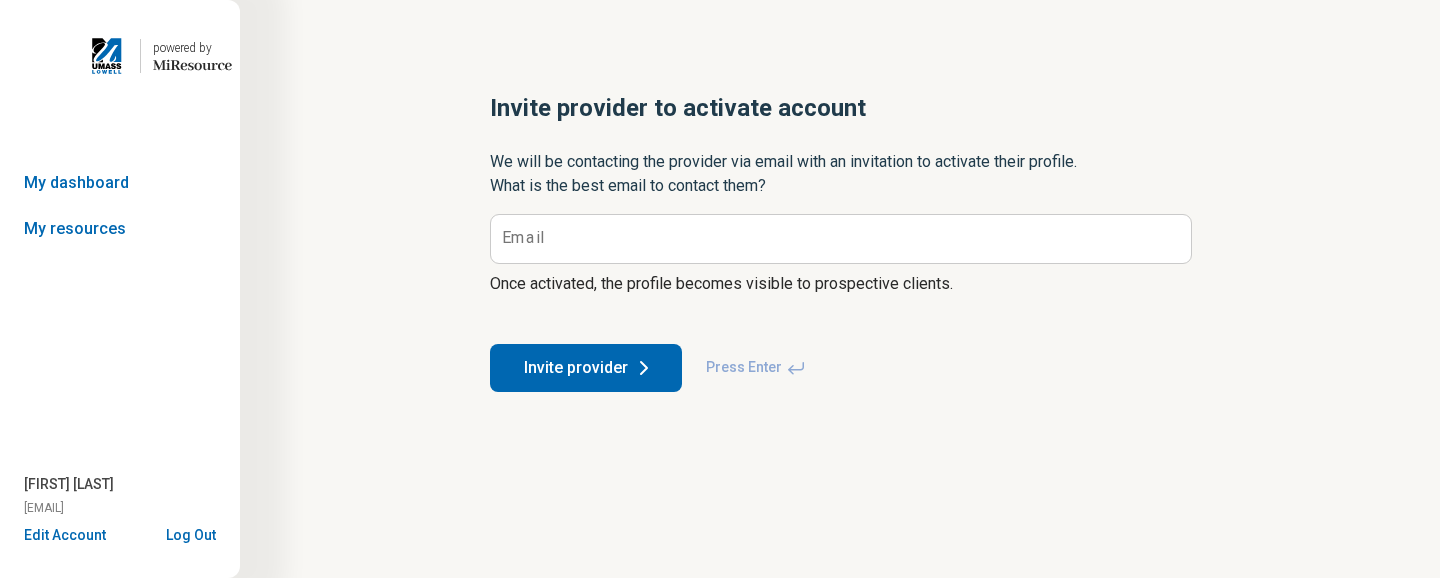 scroll, scrollTop: 0, scrollLeft: 0, axis: both 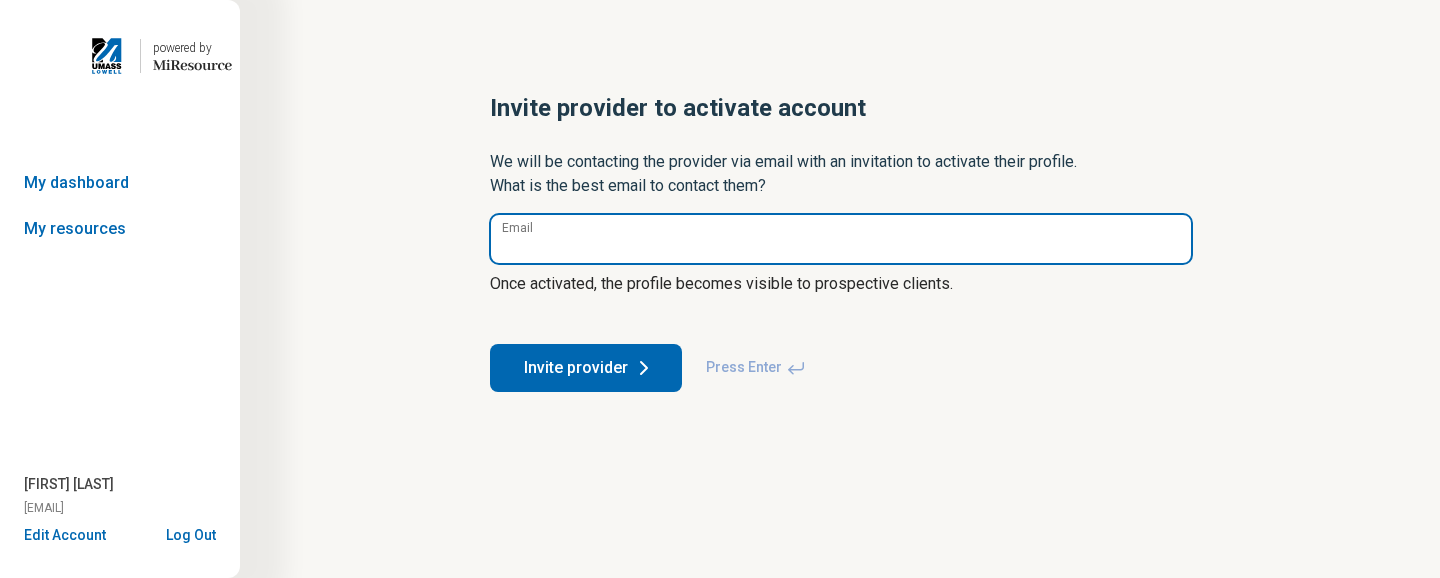 click on "Email" at bounding box center (841, 239) 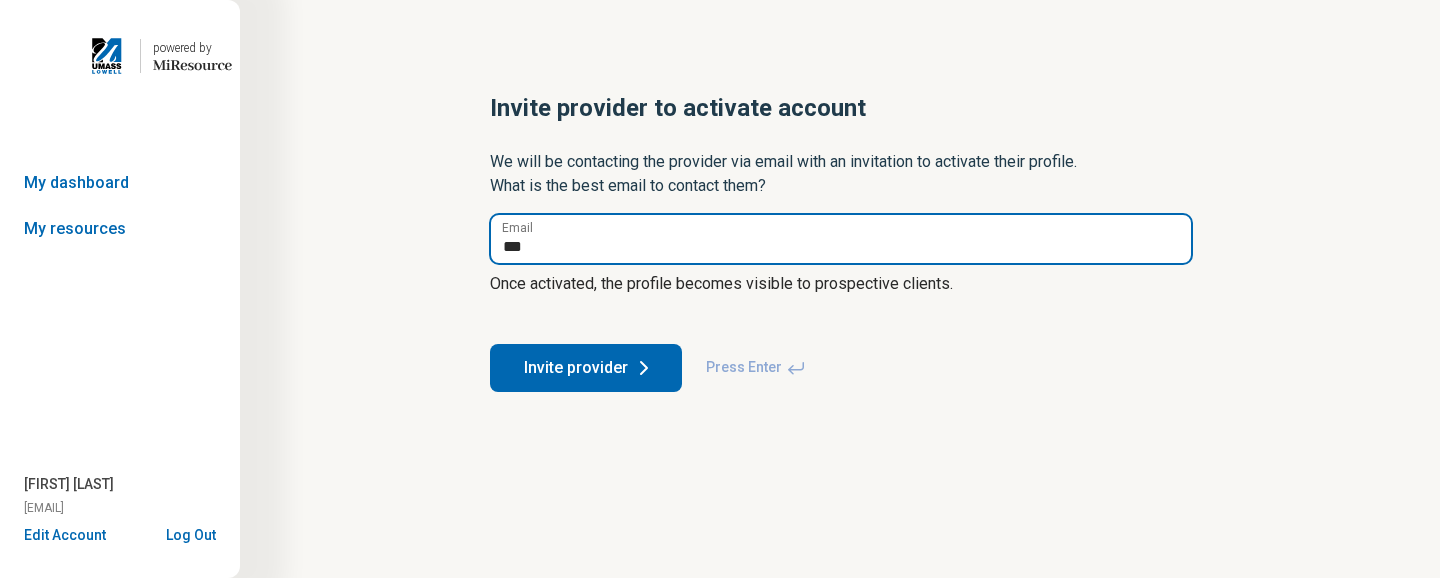 type on "**********" 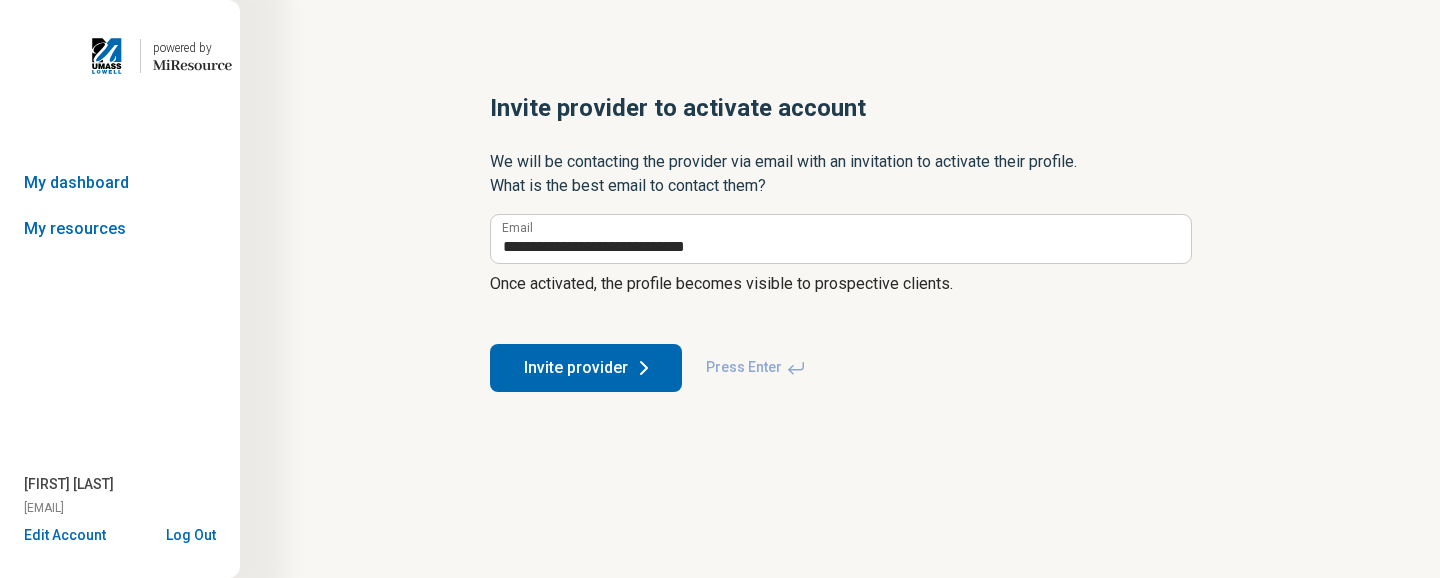 click on "Invite provider" at bounding box center (586, 368) 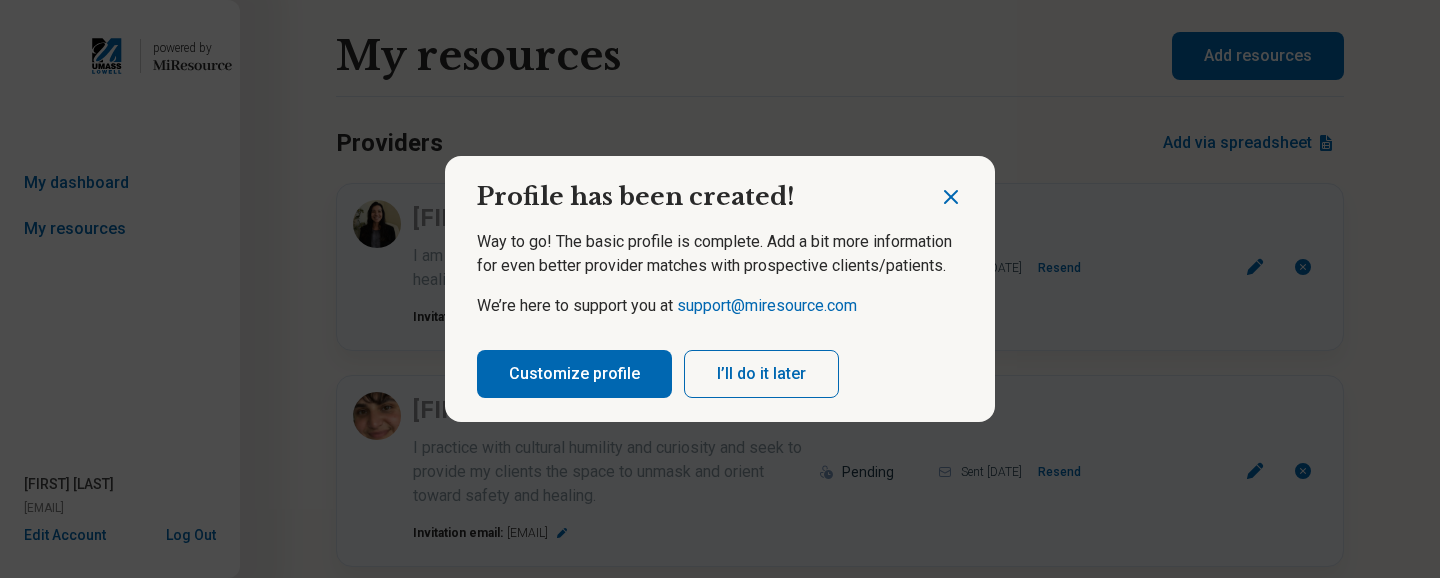 click 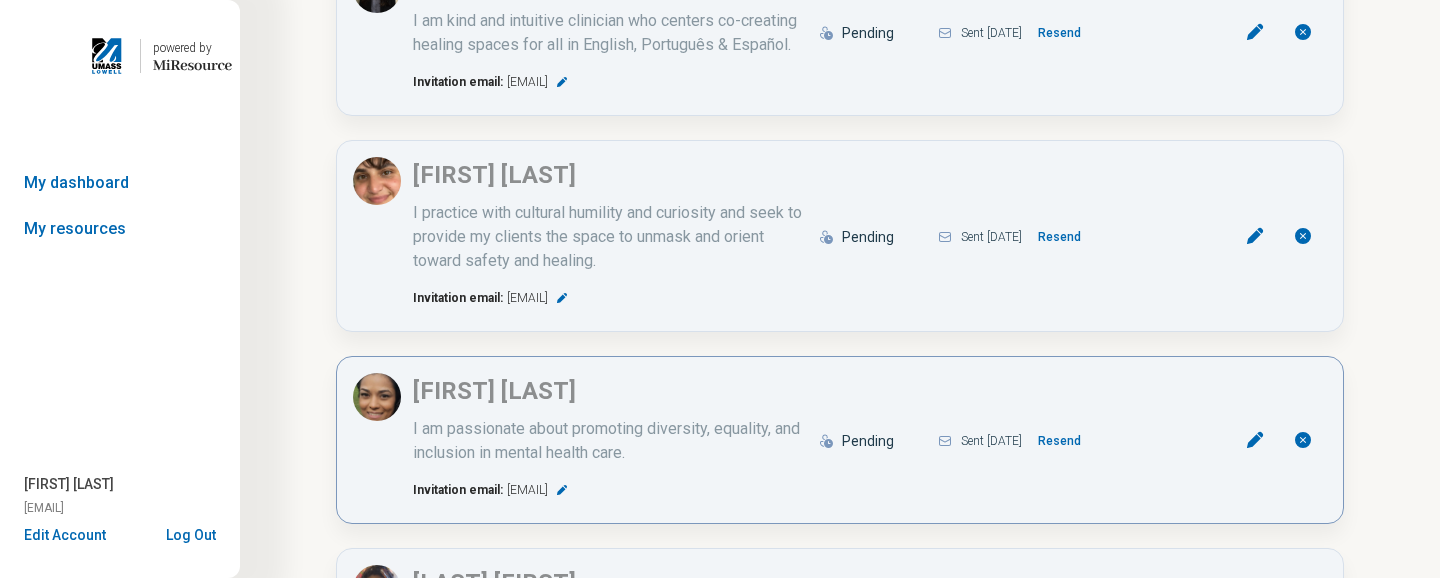 scroll, scrollTop: 0, scrollLeft: 0, axis: both 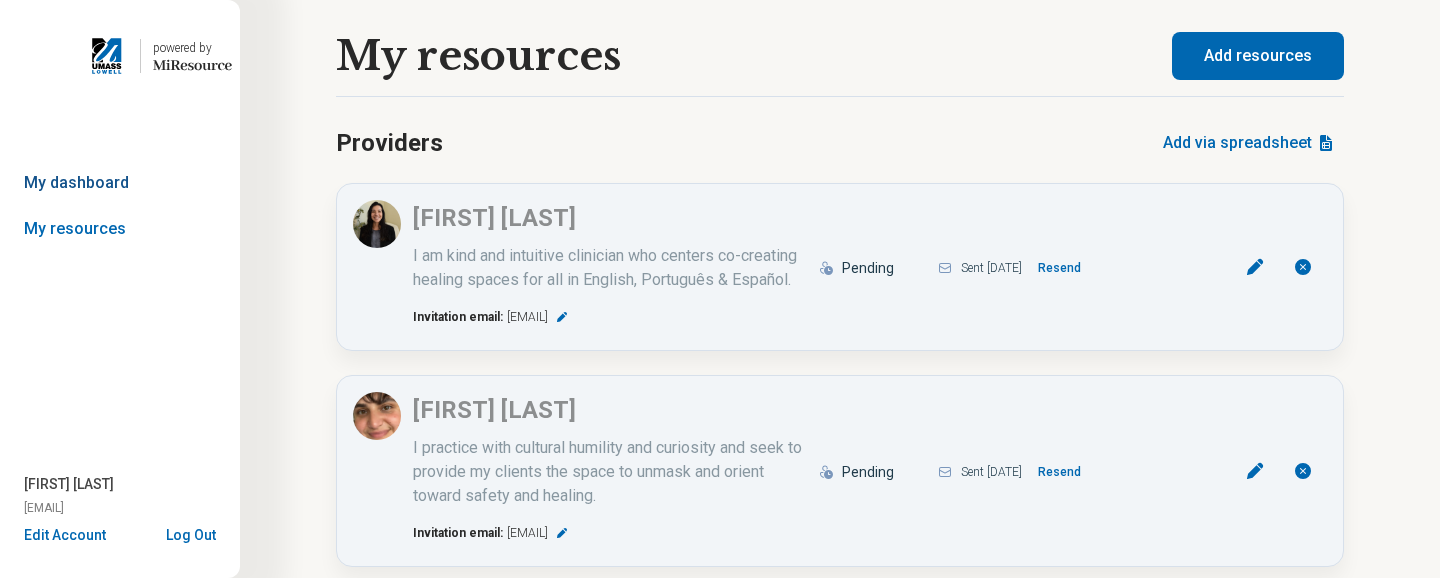click on "My dashboard" at bounding box center [120, 183] 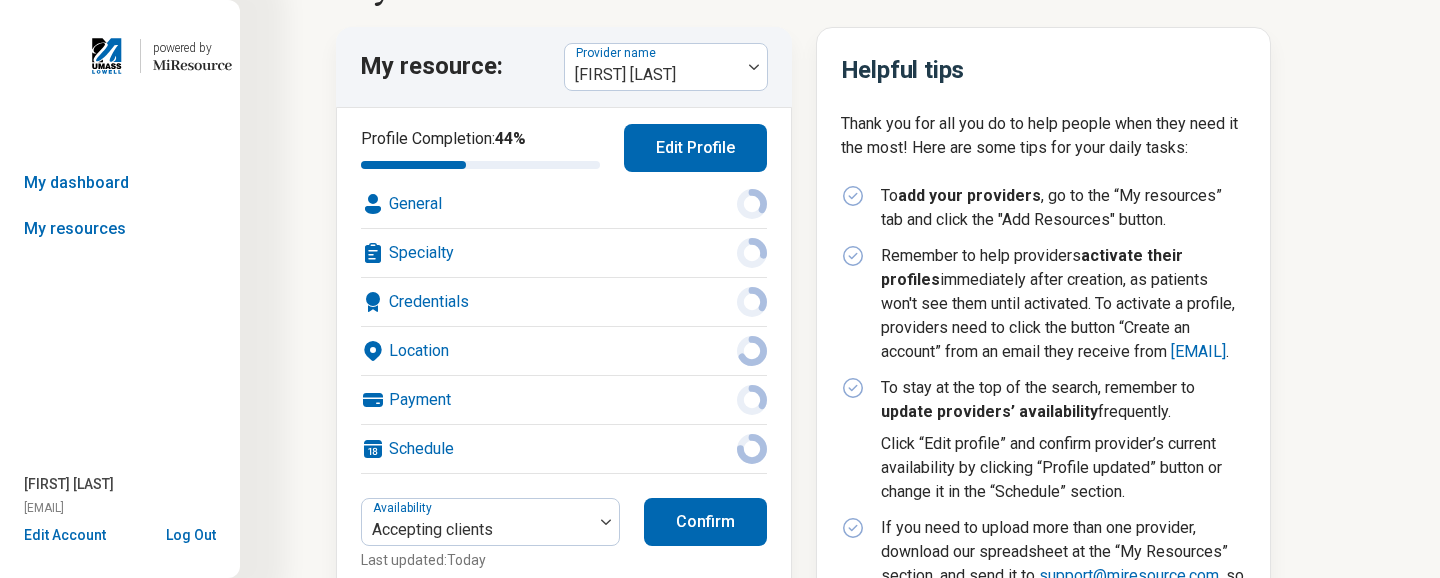 scroll, scrollTop: 84, scrollLeft: 0, axis: vertical 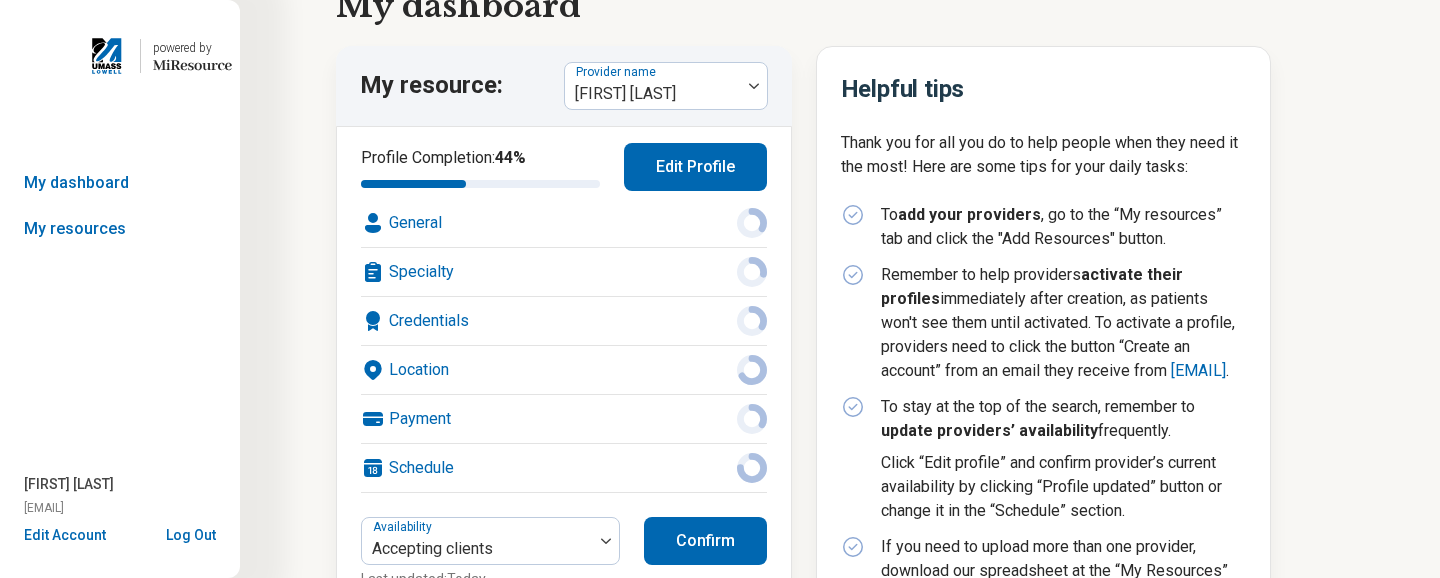 click on "Edit Profile" at bounding box center (695, 167) 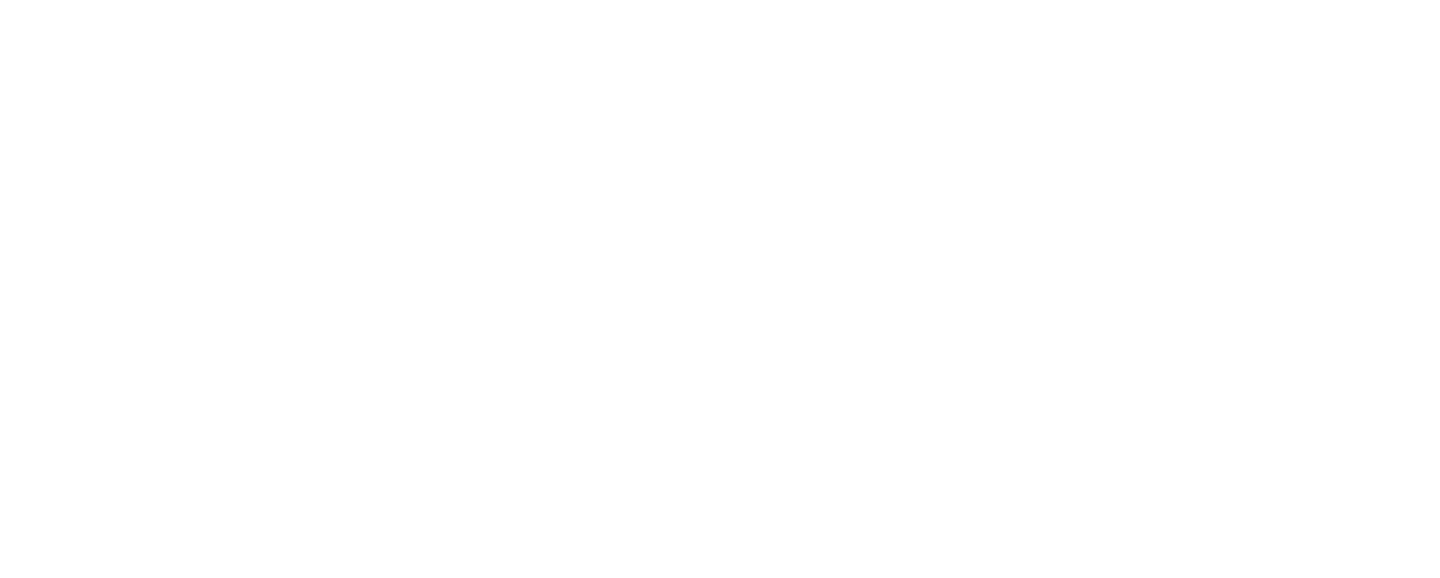 scroll, scrollTop: 0, scrollLeft: 0, axis: both 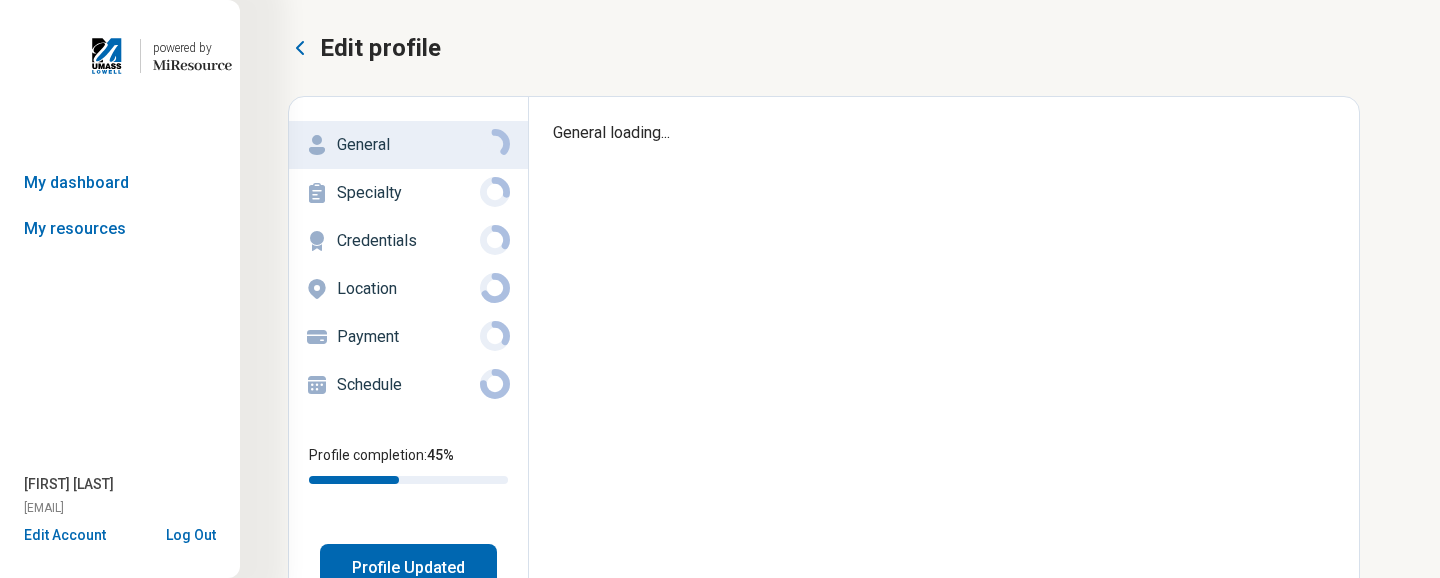 type on "*" 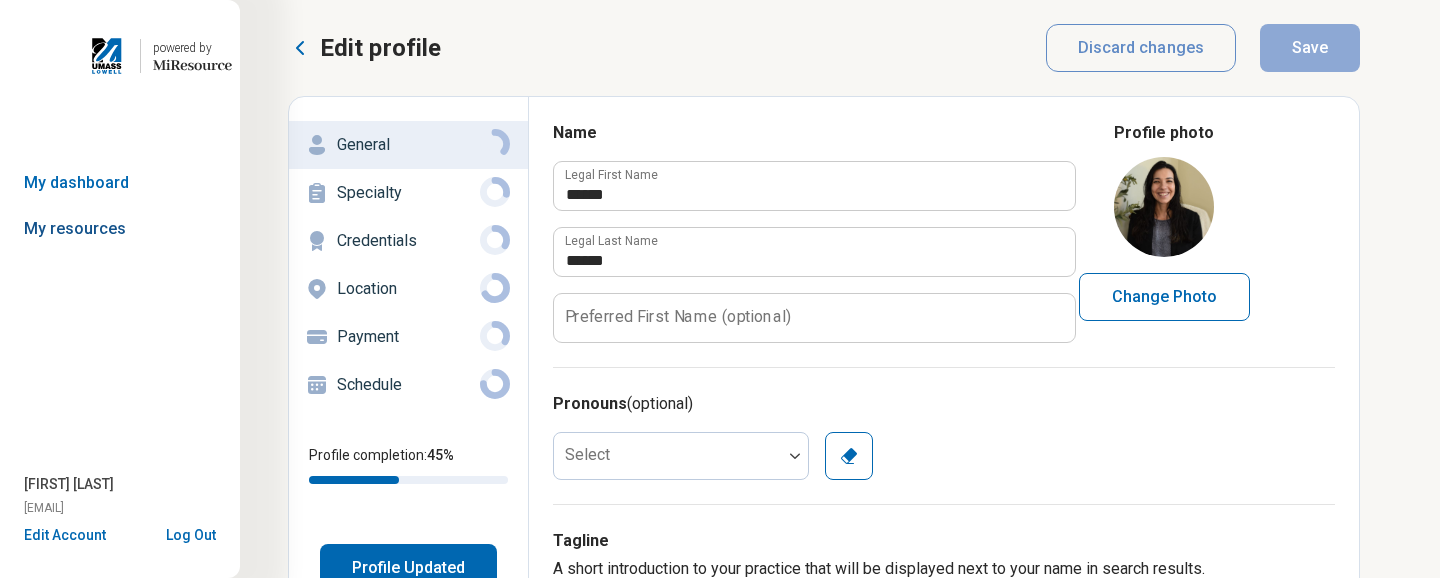 click on "My resources" at bounding box center [120, 229] 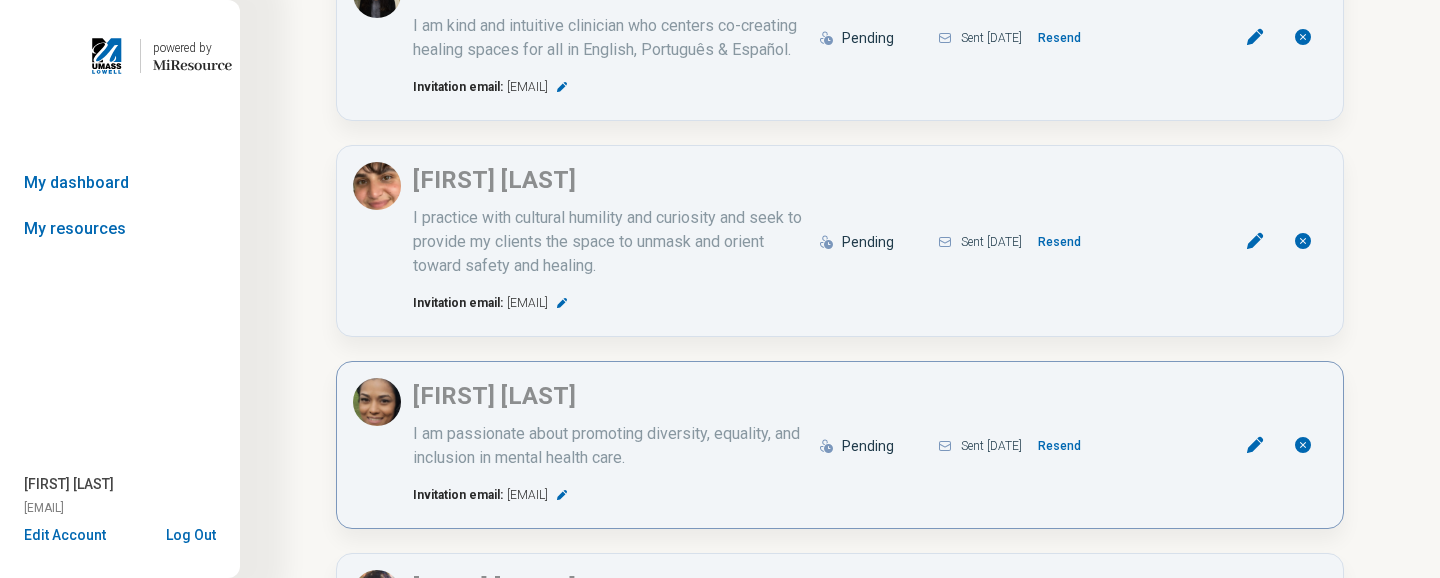 scroll, scrollTop: 0, scrollLeft: 0, axis: both 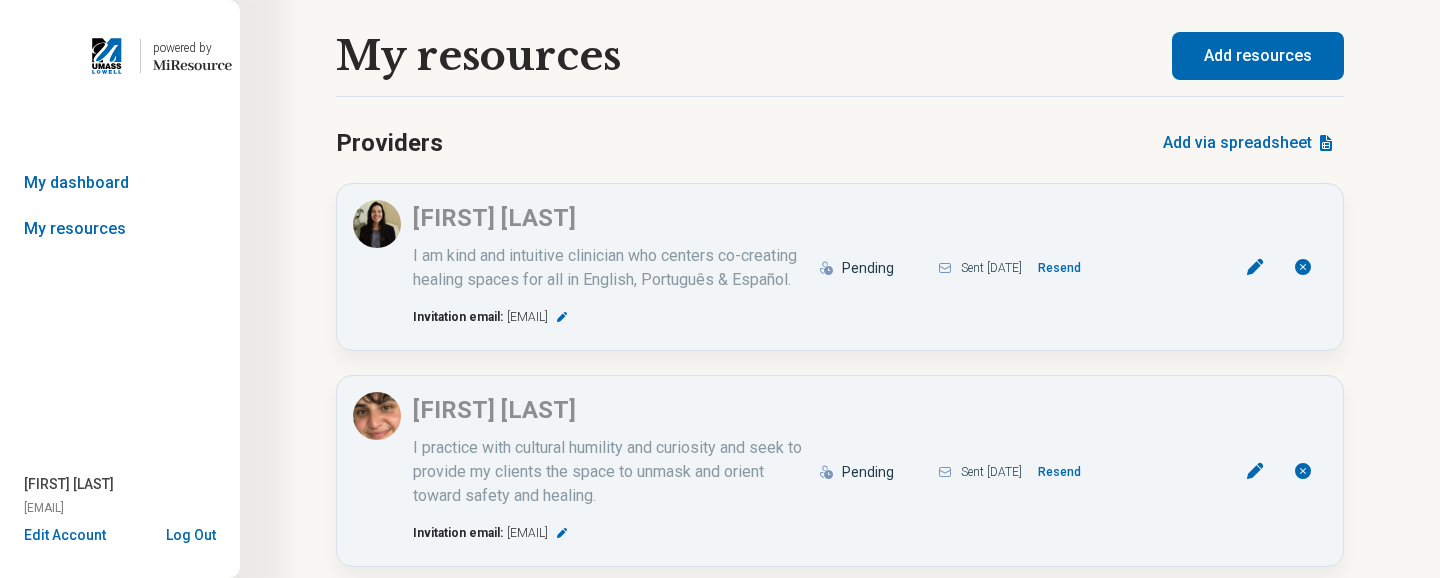 click on "Log Out" at bounding box center (191, 533) 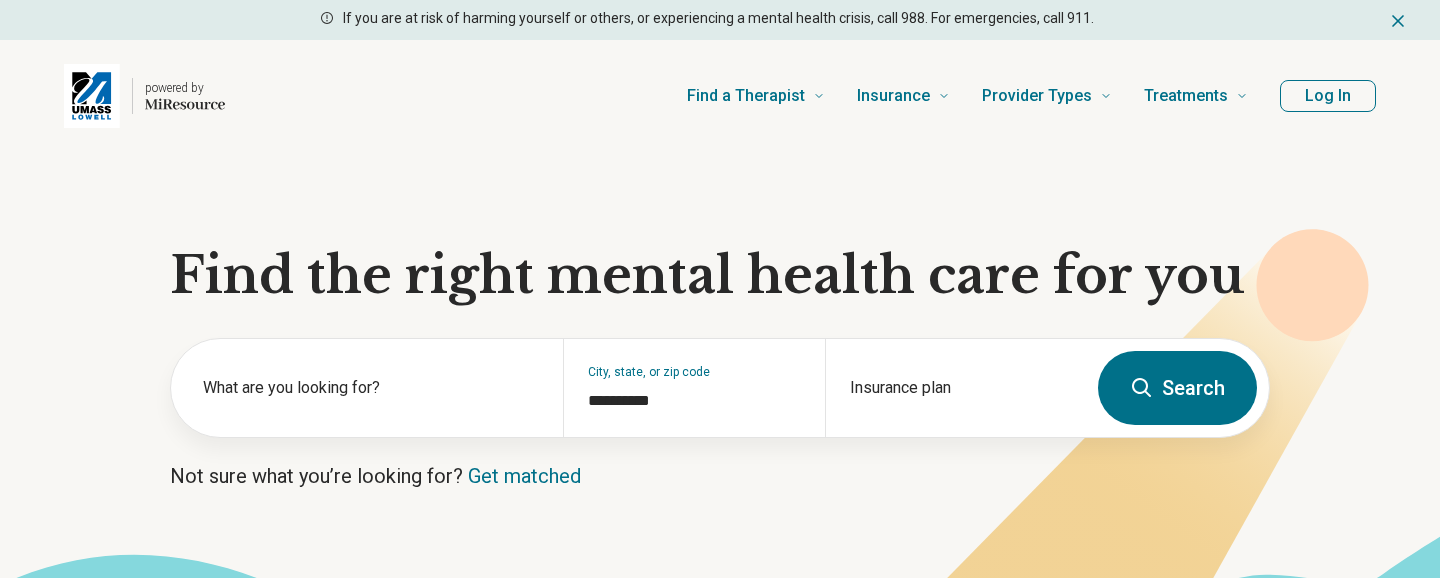 scroll, scrollTop: 0, scrollLeft: 0, axis: both 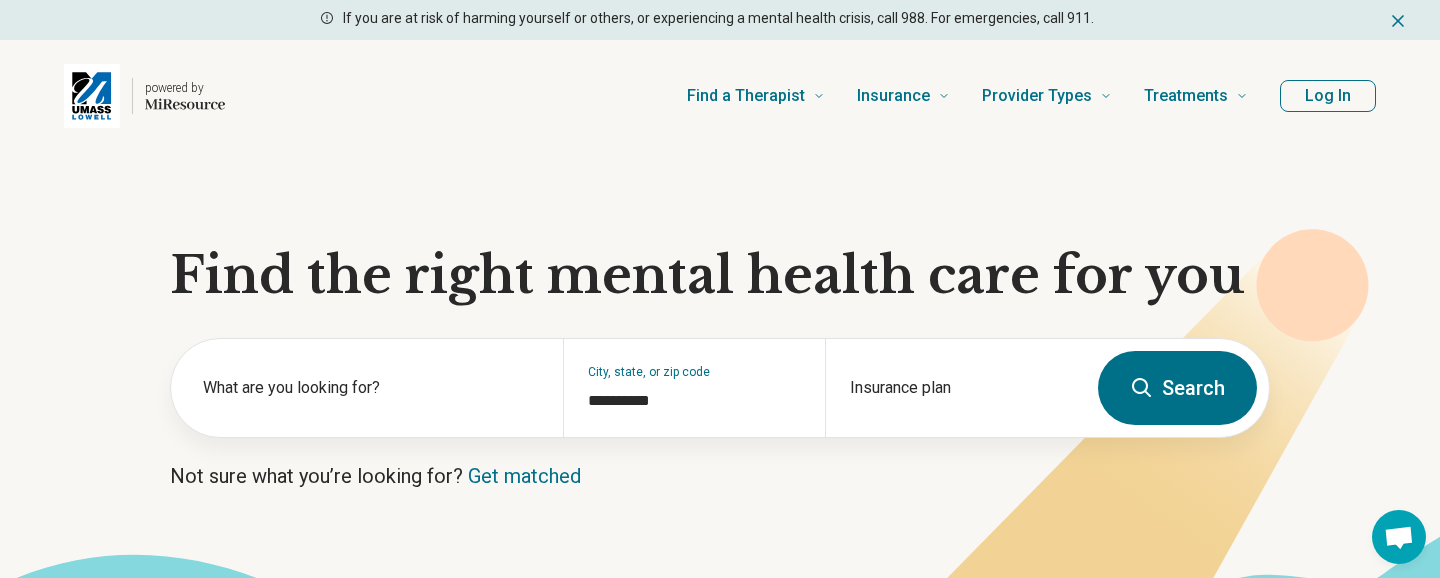 click on "Log In" at bounding box center [1328, 96] 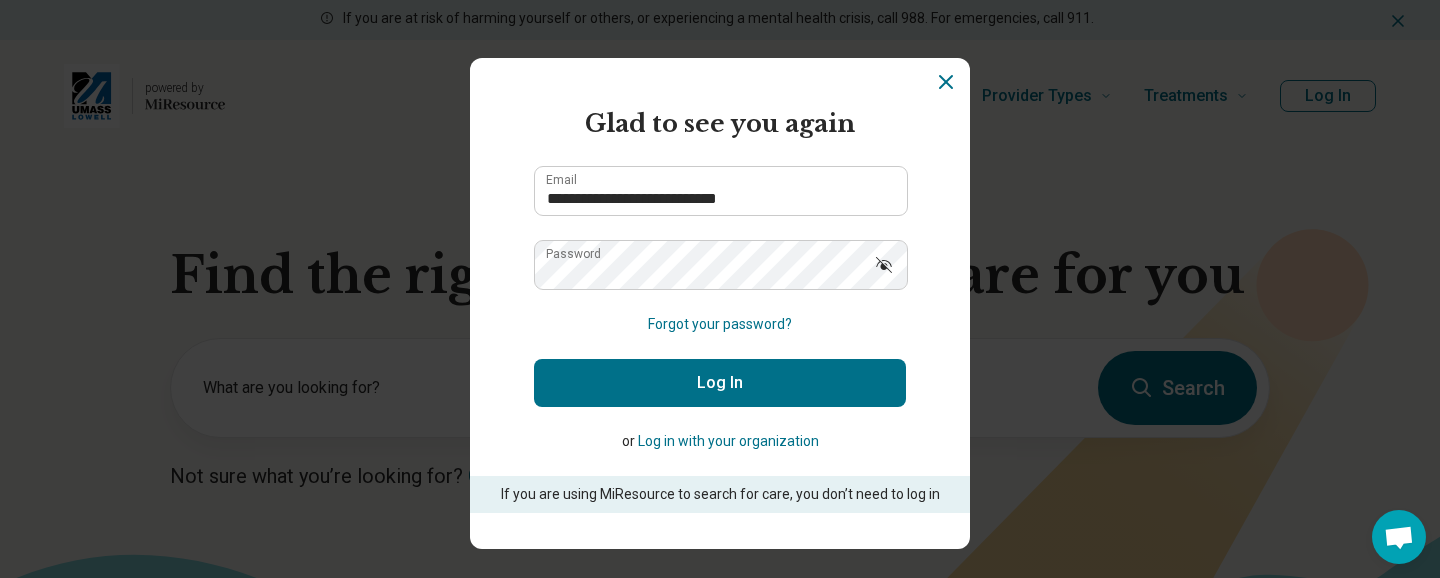 click 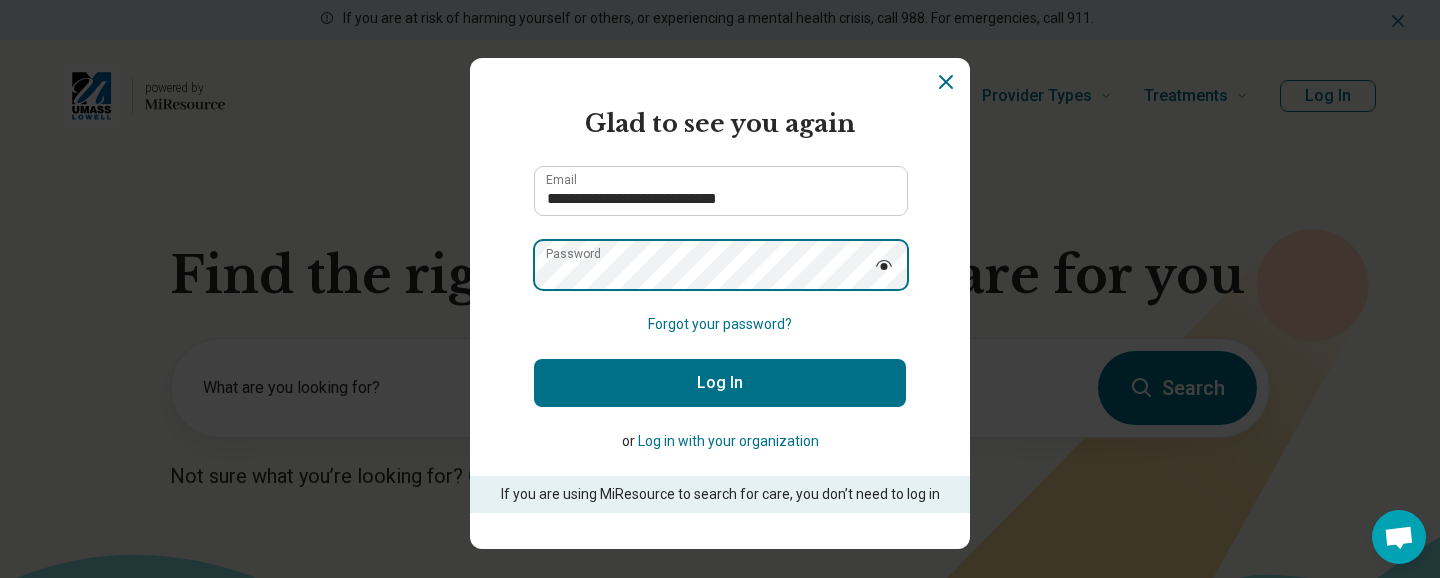 click on "**********" at bounding box center [720, 303] 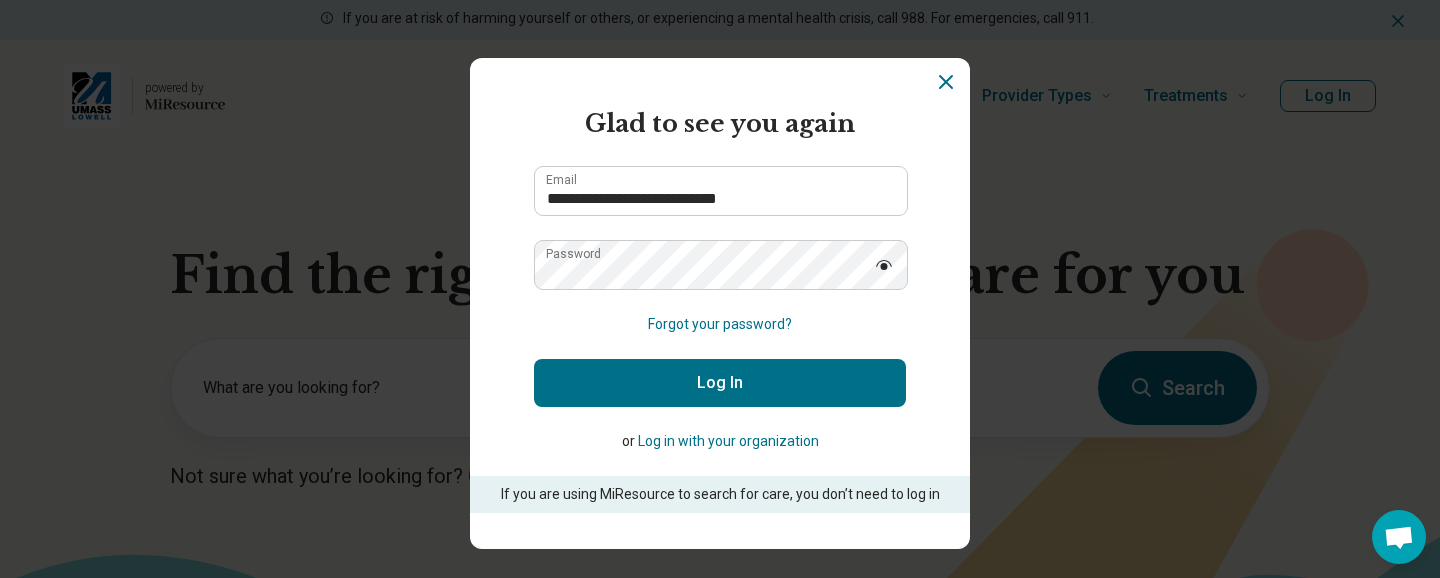 click on "Log In" at bounding box center [720, 383] 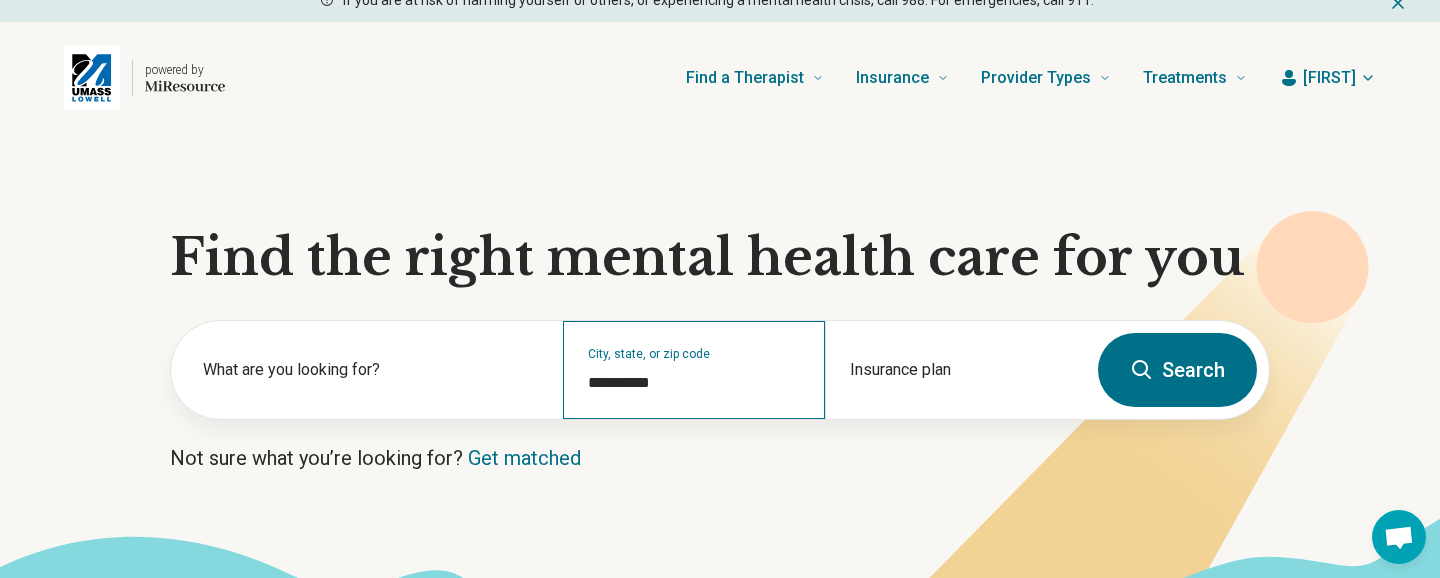 scroll, scrollTop: 0, scrollLeft: 0, axis: both 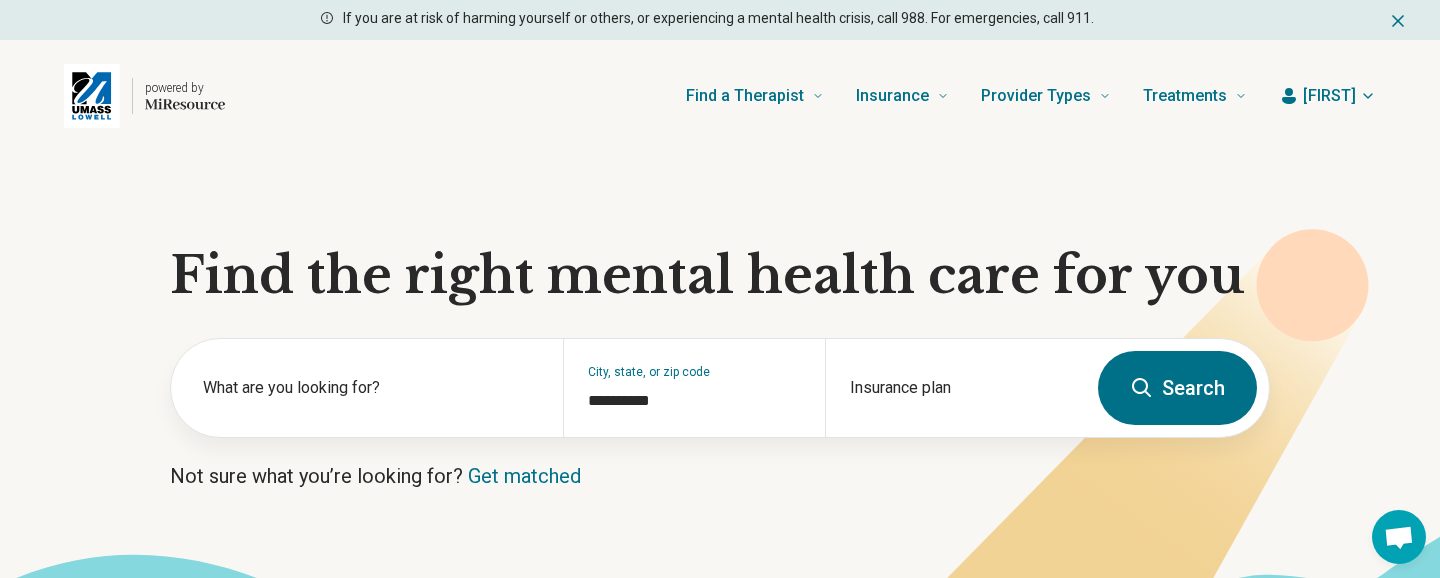 click on "Angelica" at bounding box center [1329, 96] 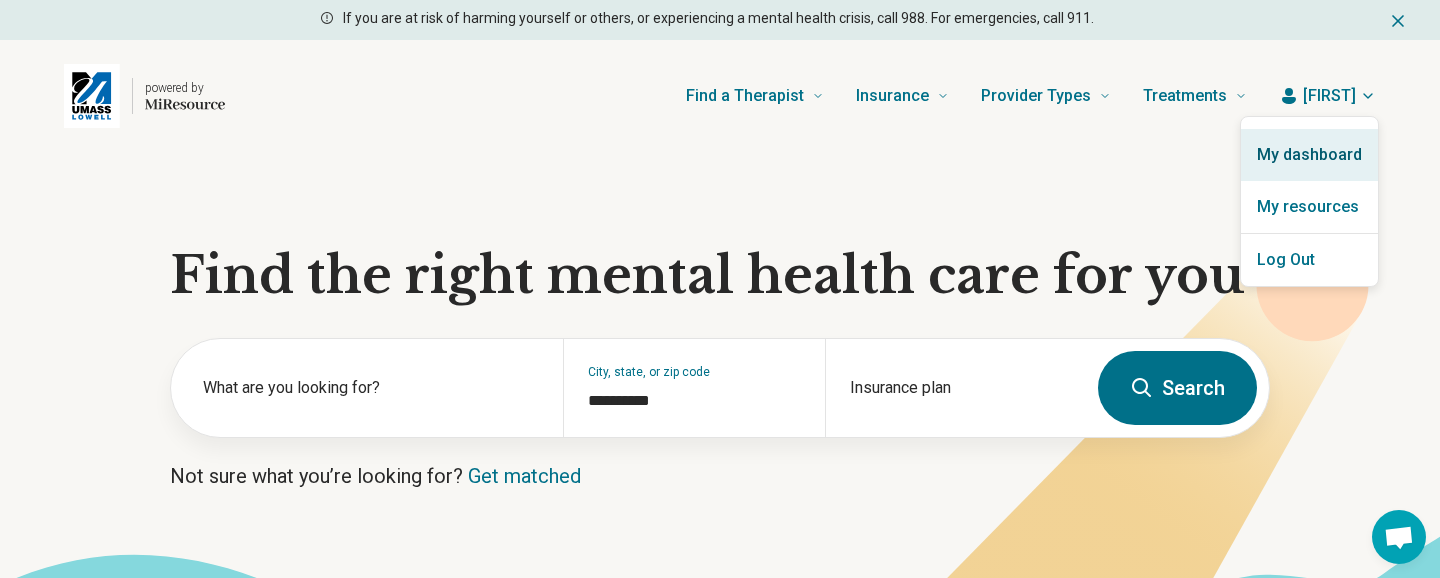 click on "My dashboard" at bounding box center (1309, 155) 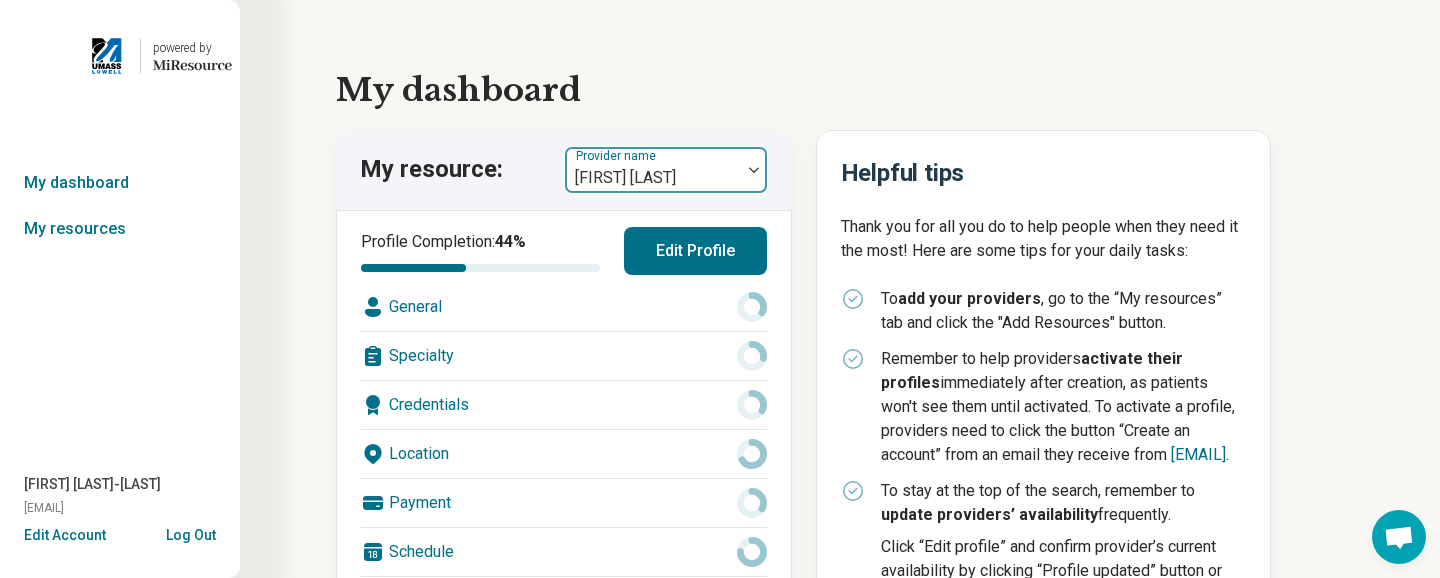click at bounding box center [754, 170] 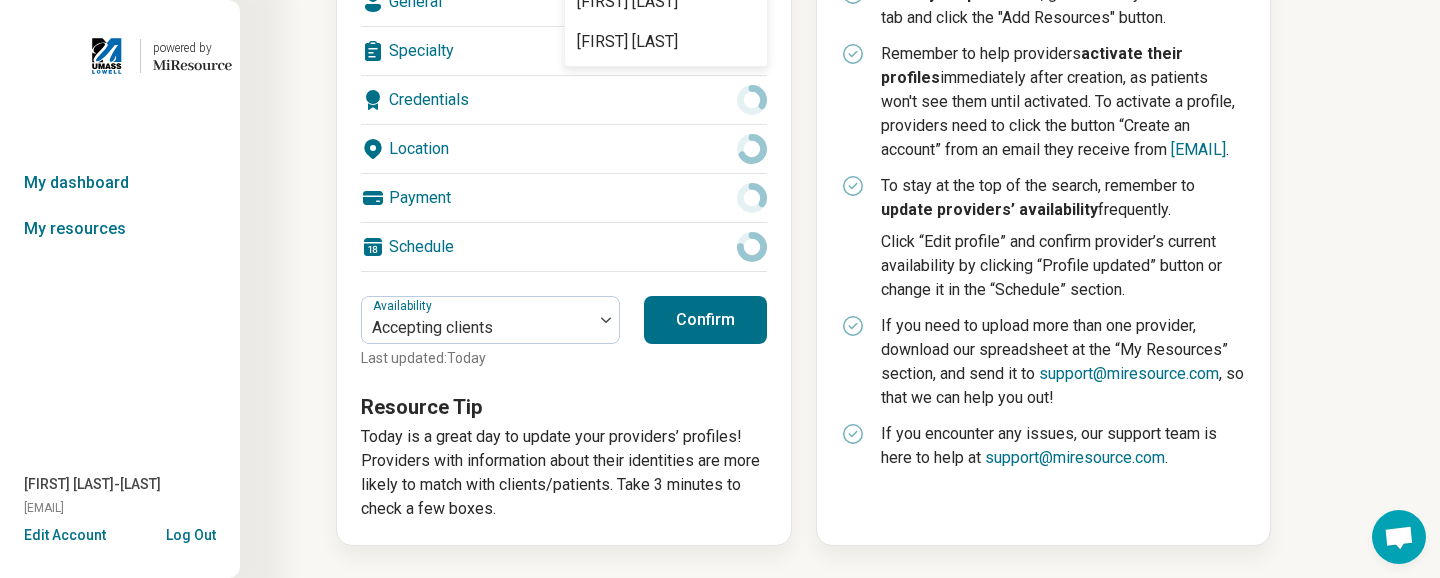 scroll, scrollTop: 0, scrollLeft: 0, axis: both 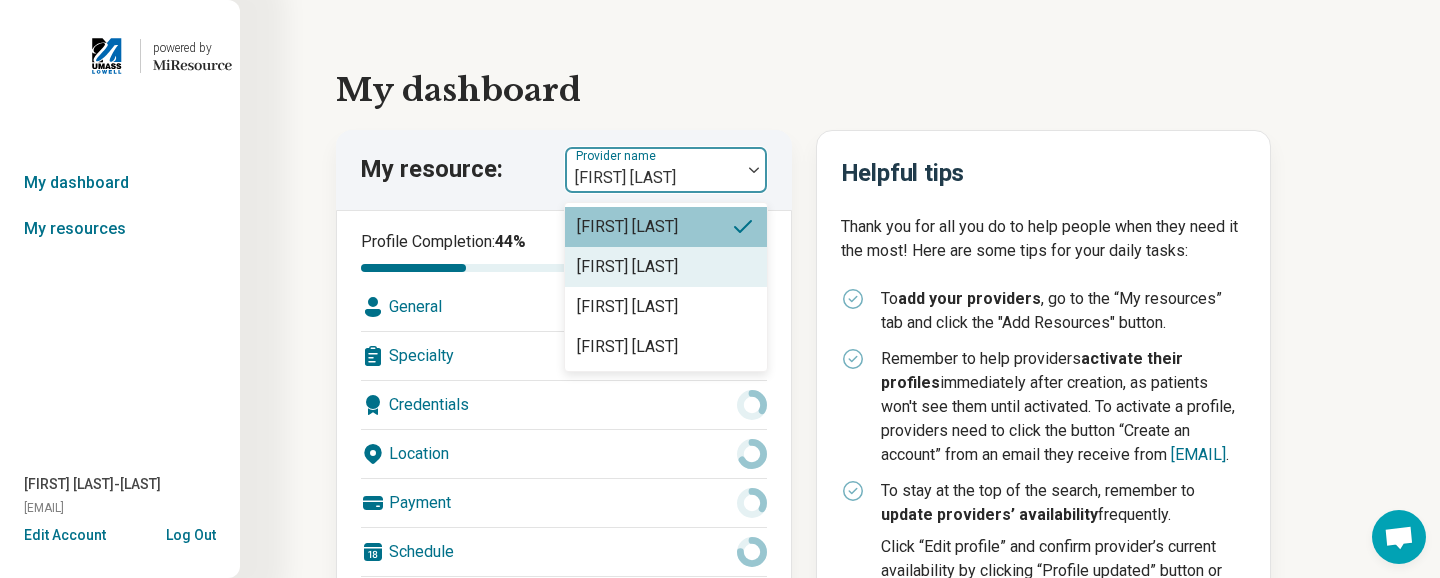 click on "Anna Rausa" at bounding box center (627, 267) 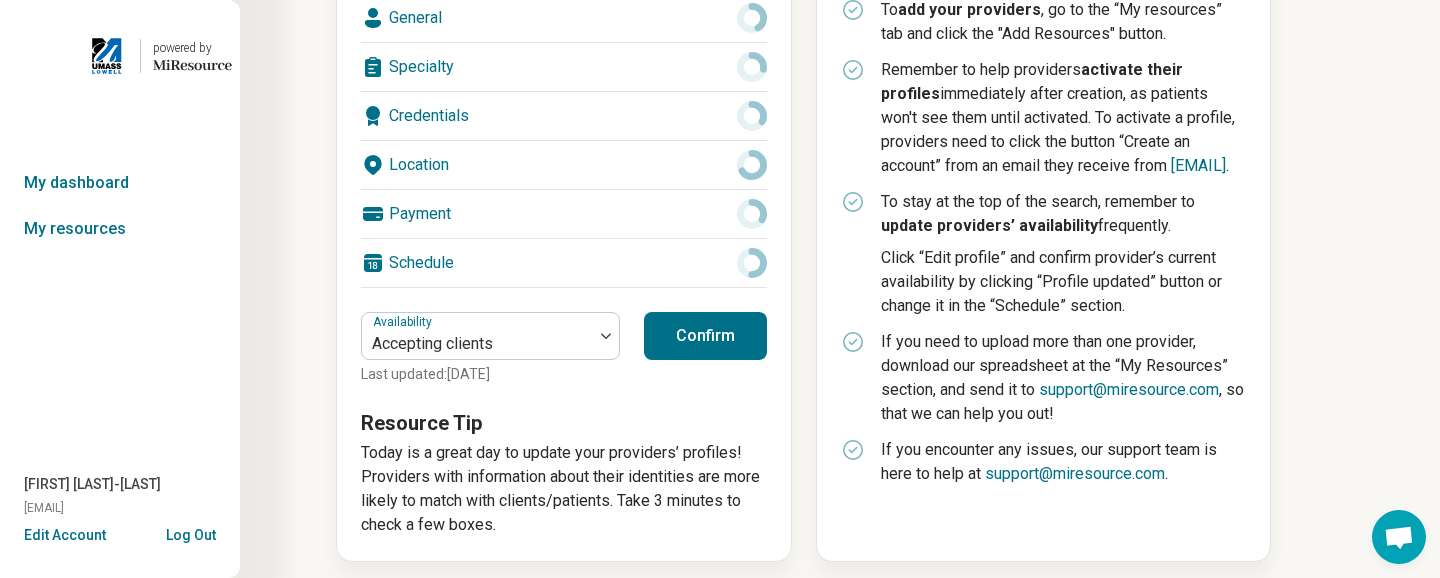 scroll, scrollTop: 305, scrollLeft: 0, axis: vertical 